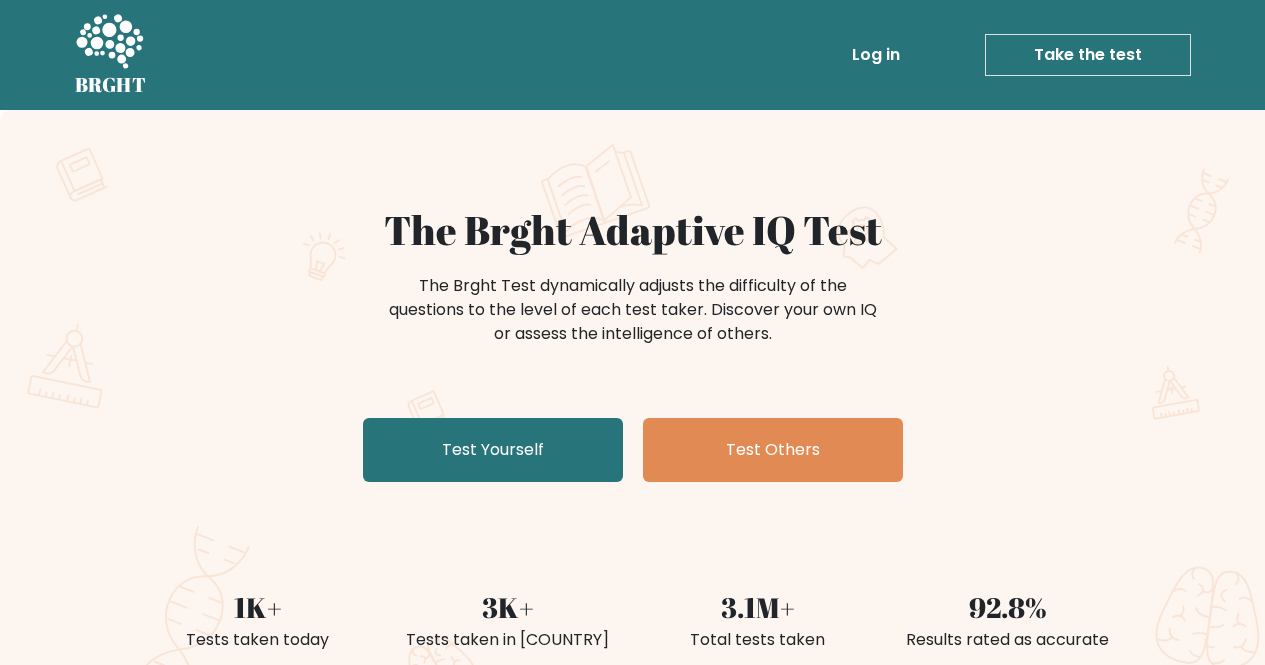scroll, scrollTop: 0, scrollLeft: 0, axis: both 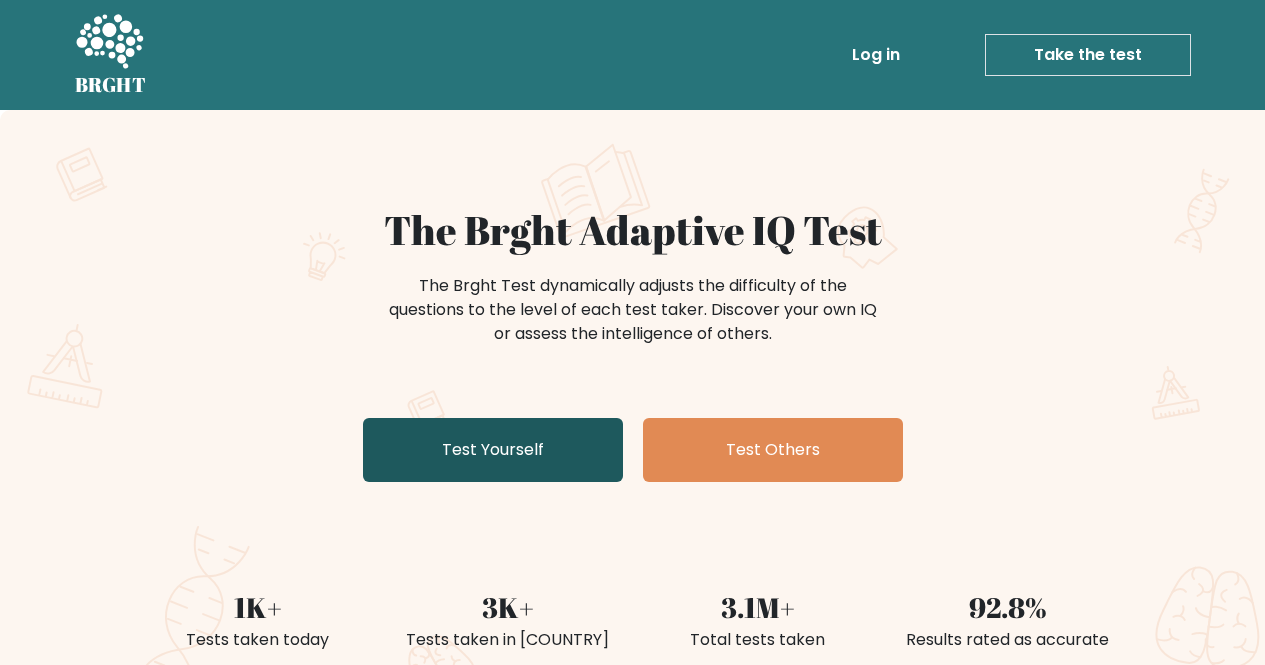 click on "Test Yourself" at bounding box center (493, 450) 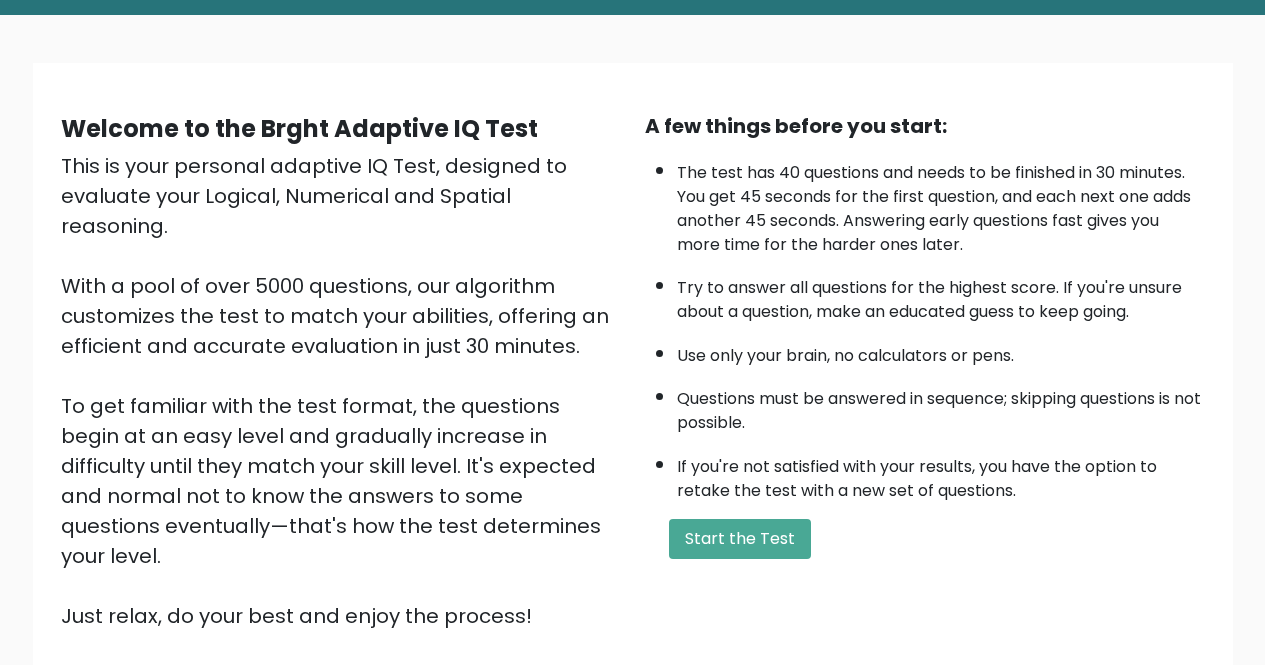 scroll, scrollTop: 140, scrollLeft: 0, axis: vertical 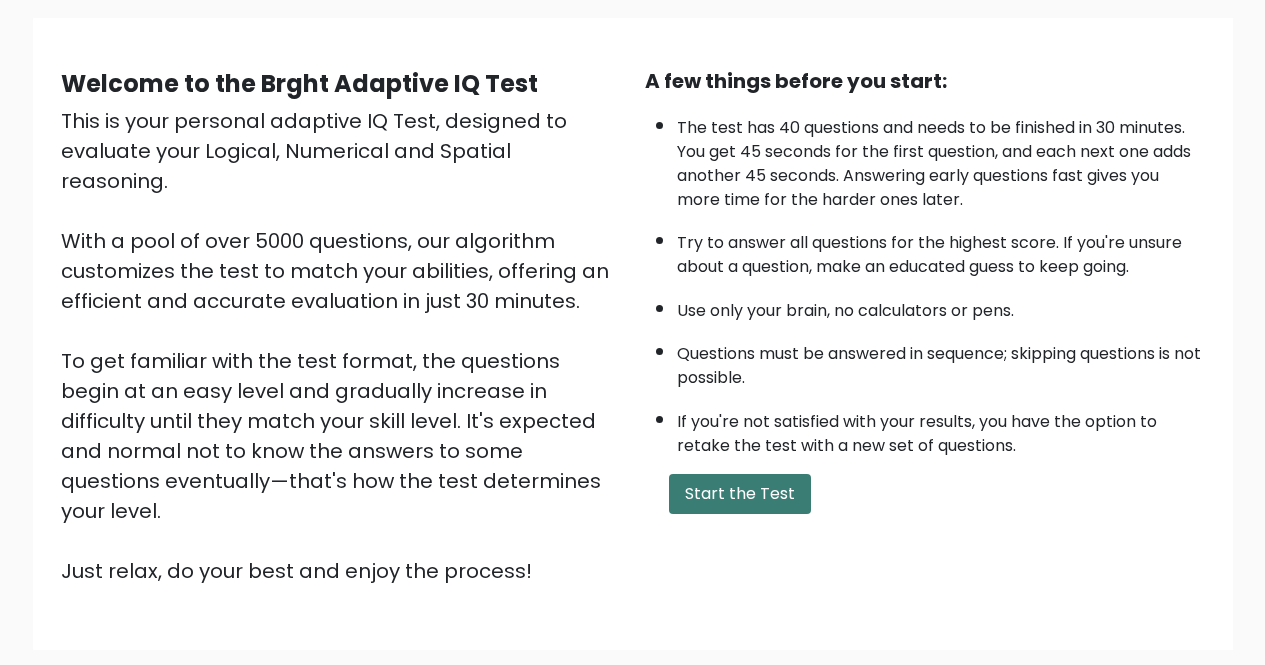 click on "Start the Test" at bounding box center (740, 494) 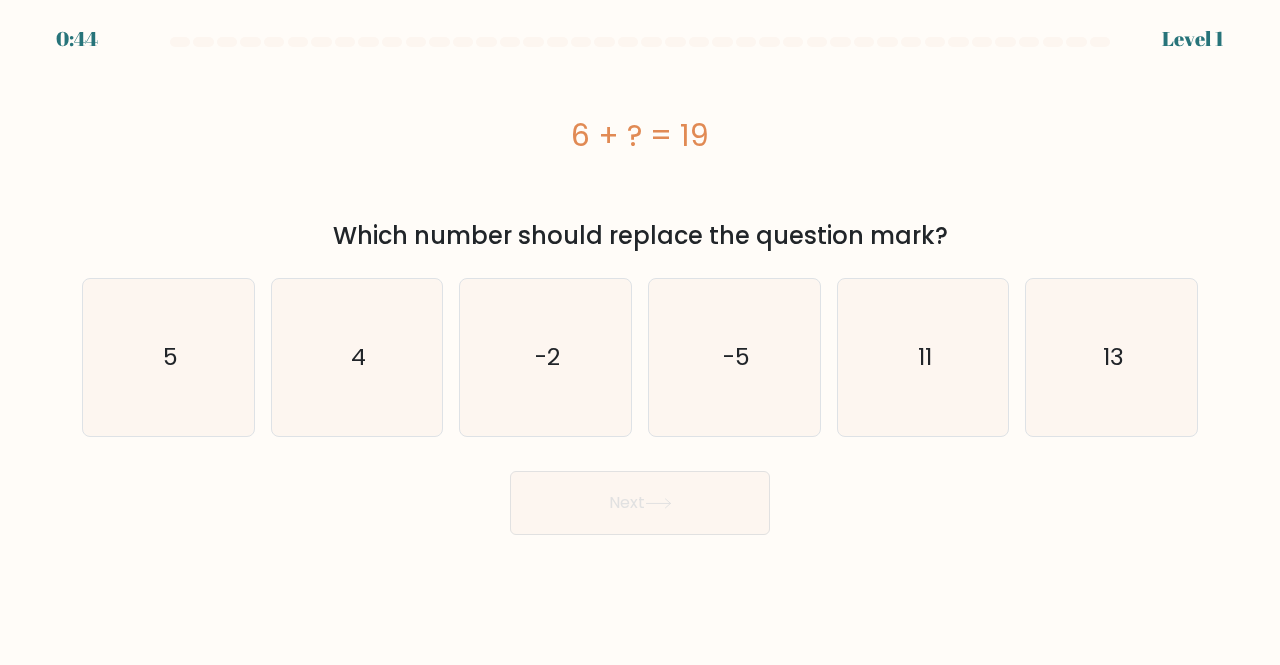 scroll, scrollTop: 0, scrollLeft: 0, axis: both 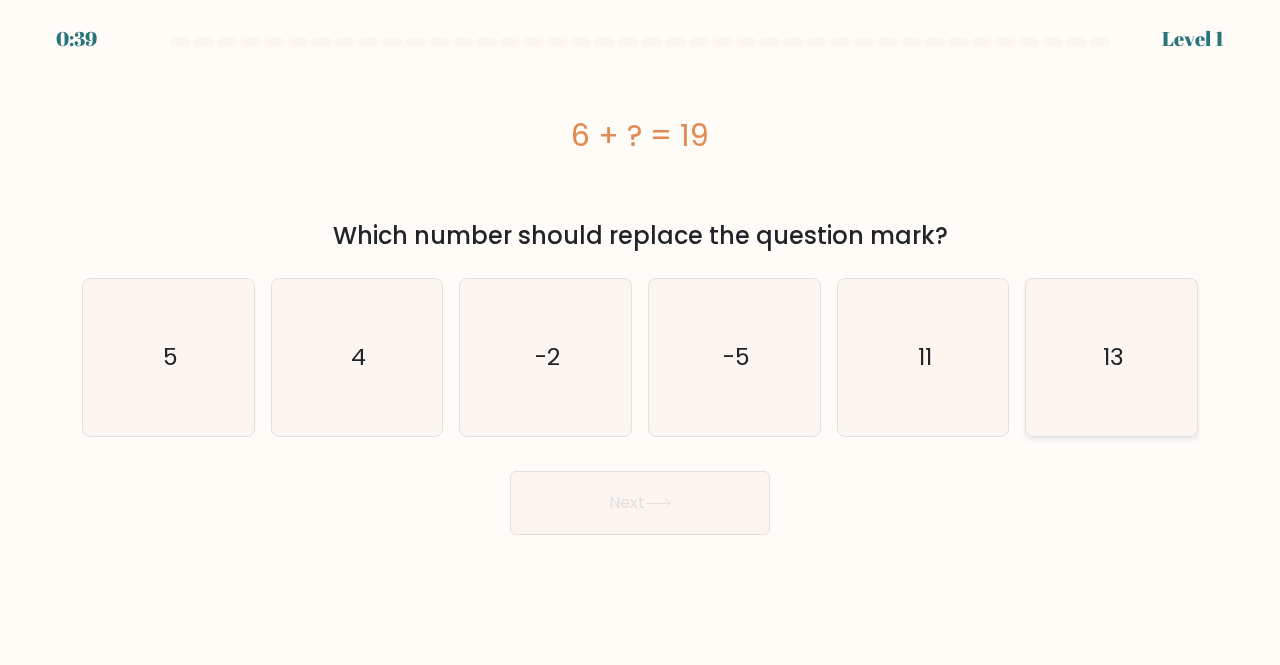 click on "13" at bounding box center (1111, 357) 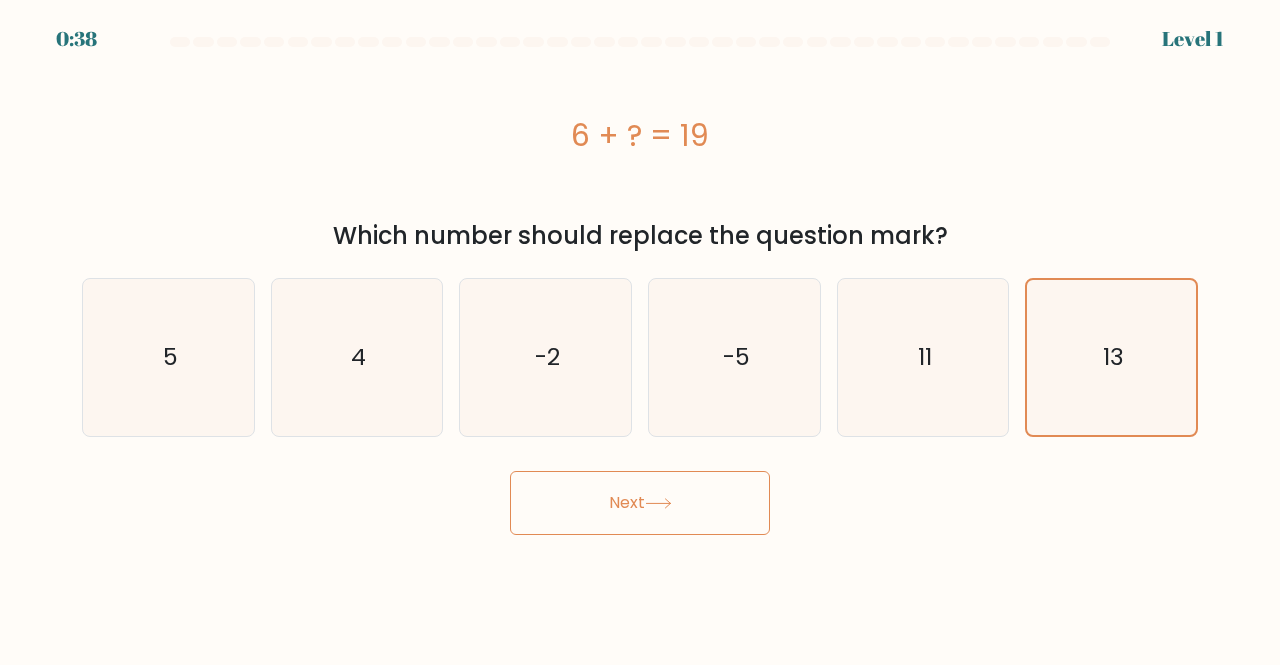 click on "Next" at bounding box center (640, 503) 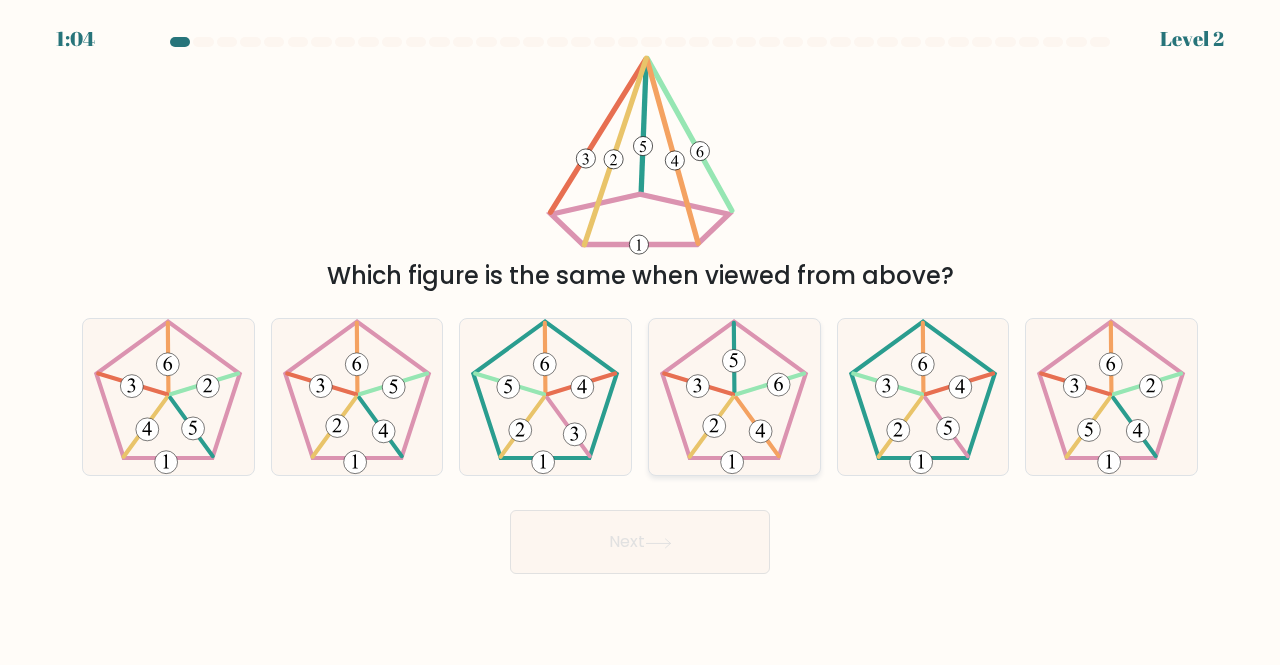 click at bounding box center (734, 397) 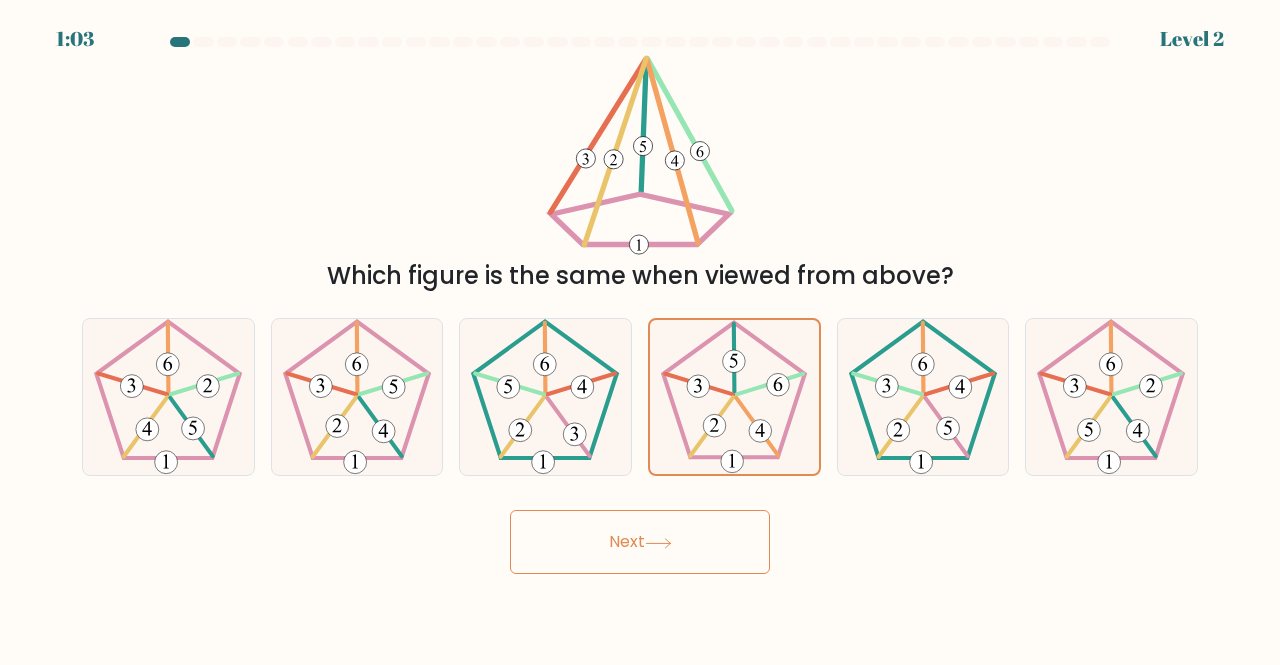 click on "Next" at bounding box center [640, 542] 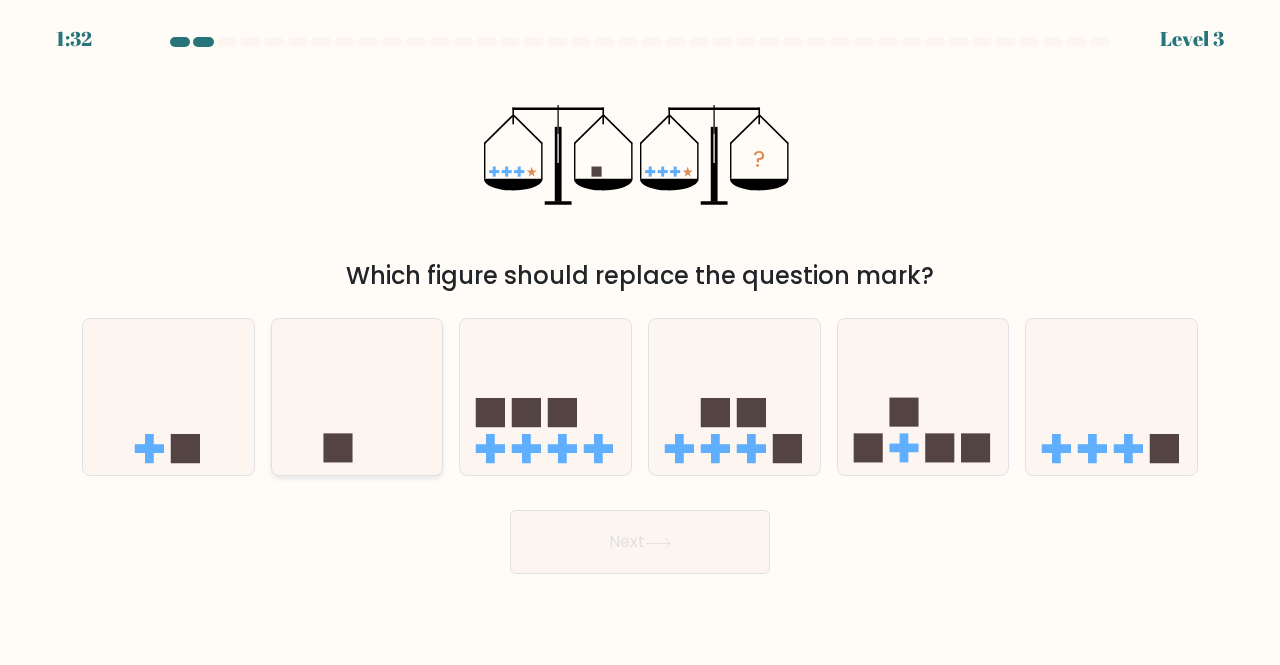 click at bounding box center (357, 396) 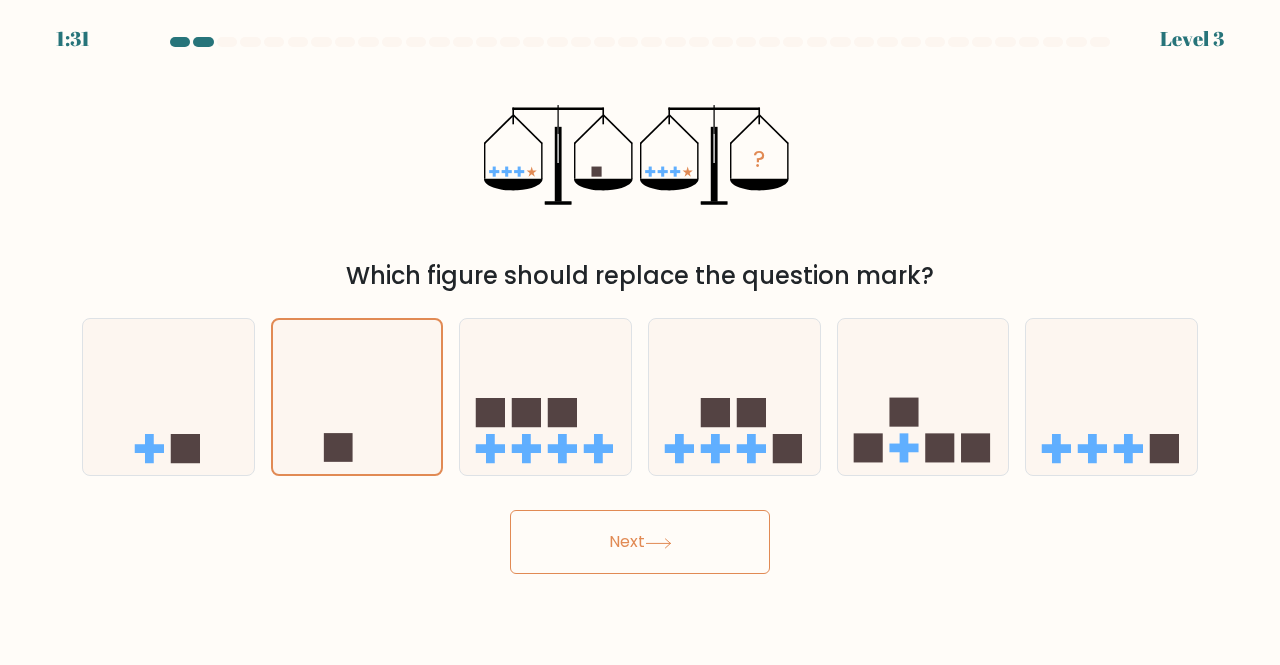click on "Next" at bounding box center (640, 542) 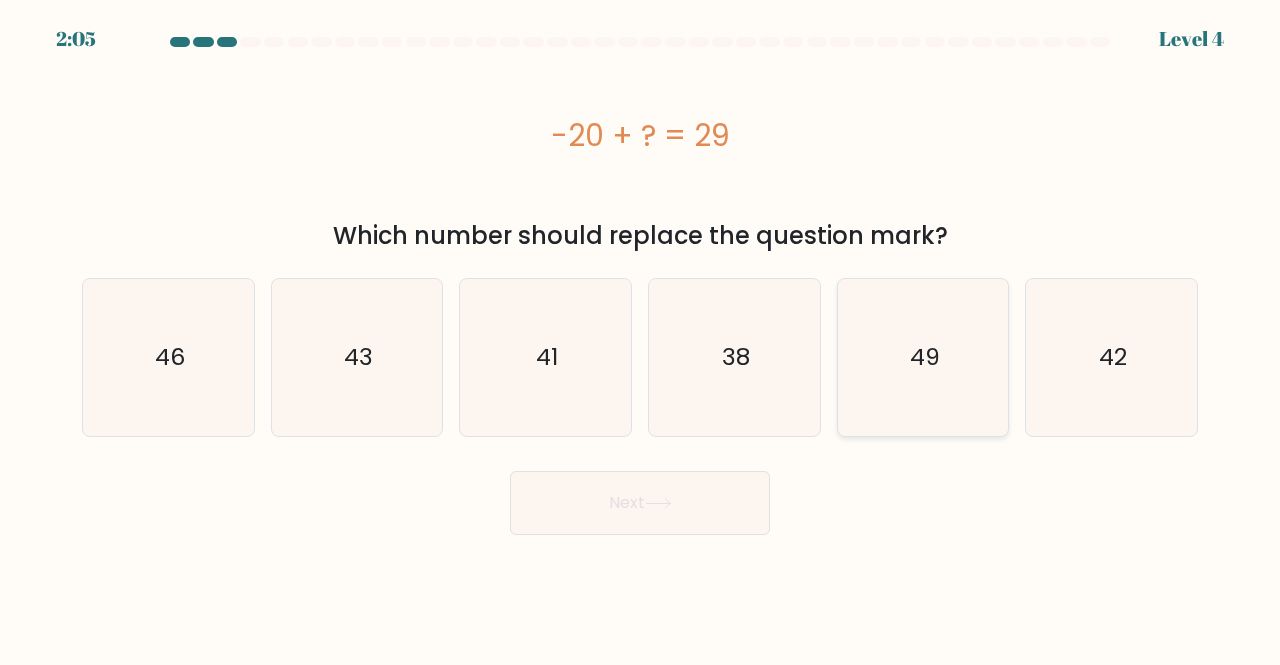 click on "49" at bounding box center (923, 357) 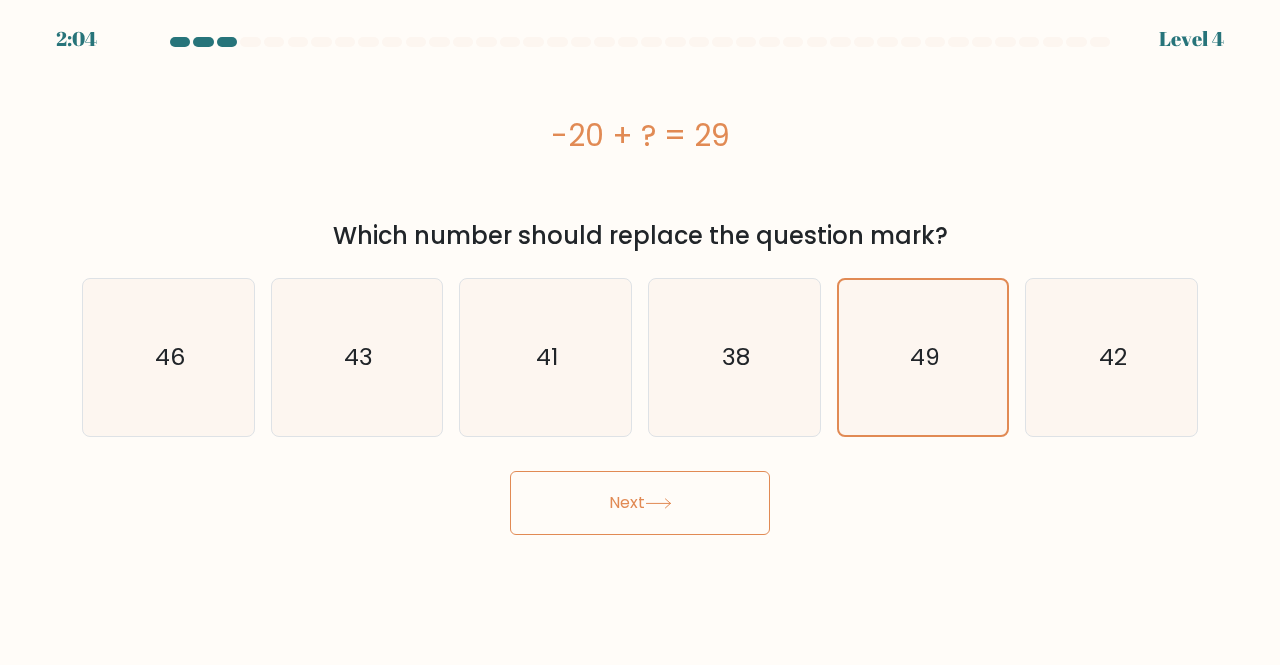 click on "Next" at bounding box center [640, 503] 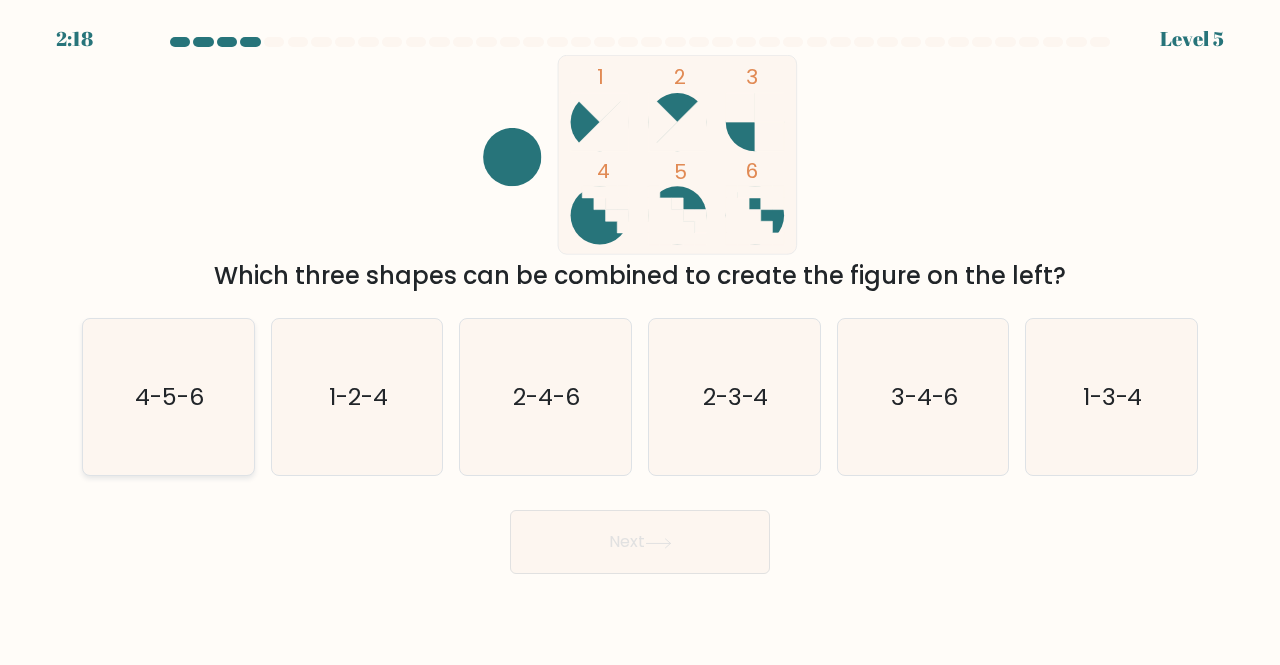 click on "4-5-6" at bounding box center (168, 397) 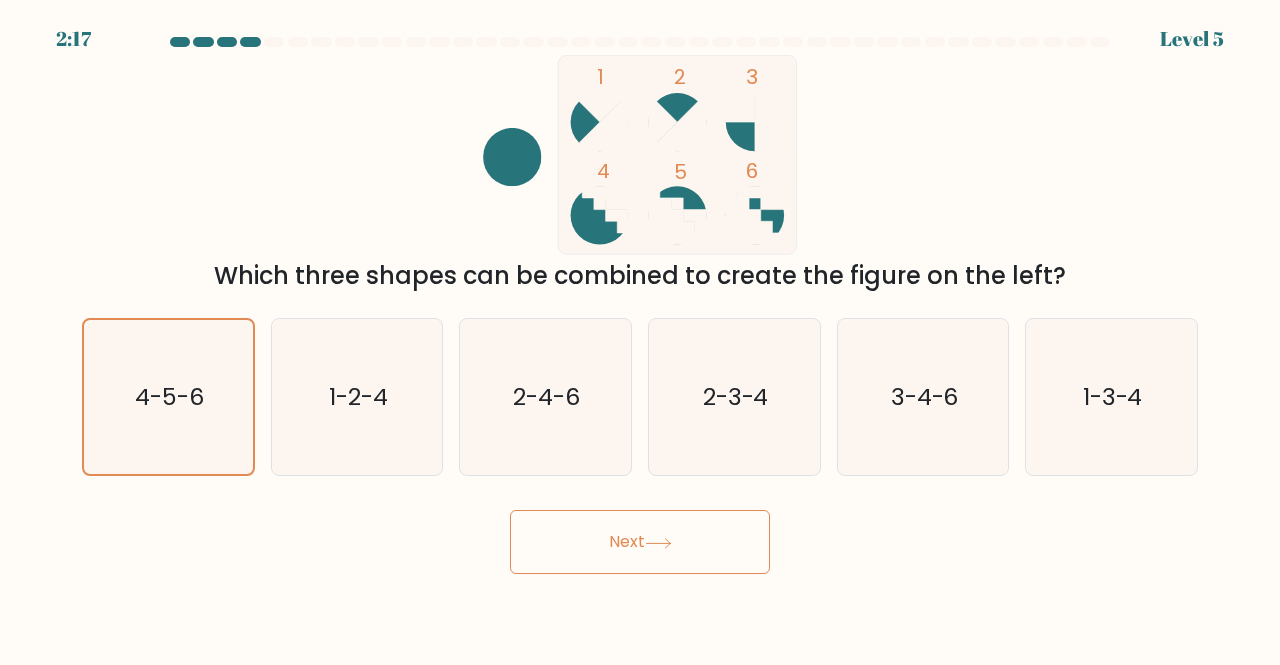 click on "Next" at bounding box center [640, 542] 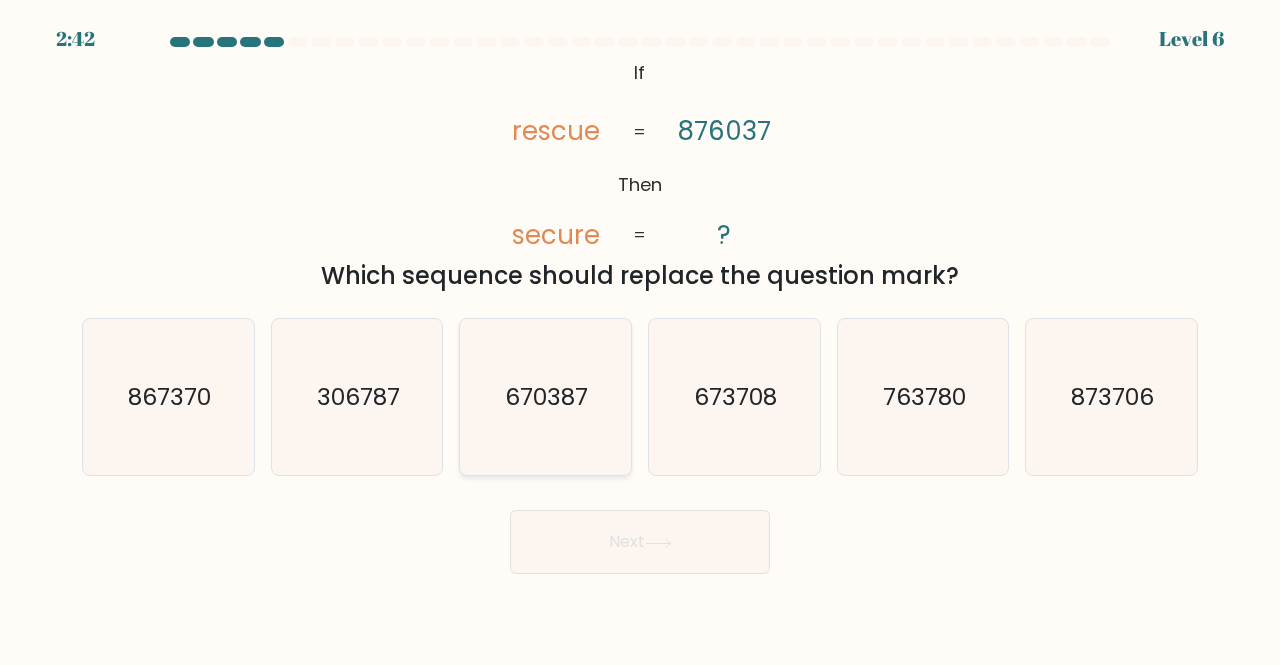 click on "670387" at bounding box center [545, 397] 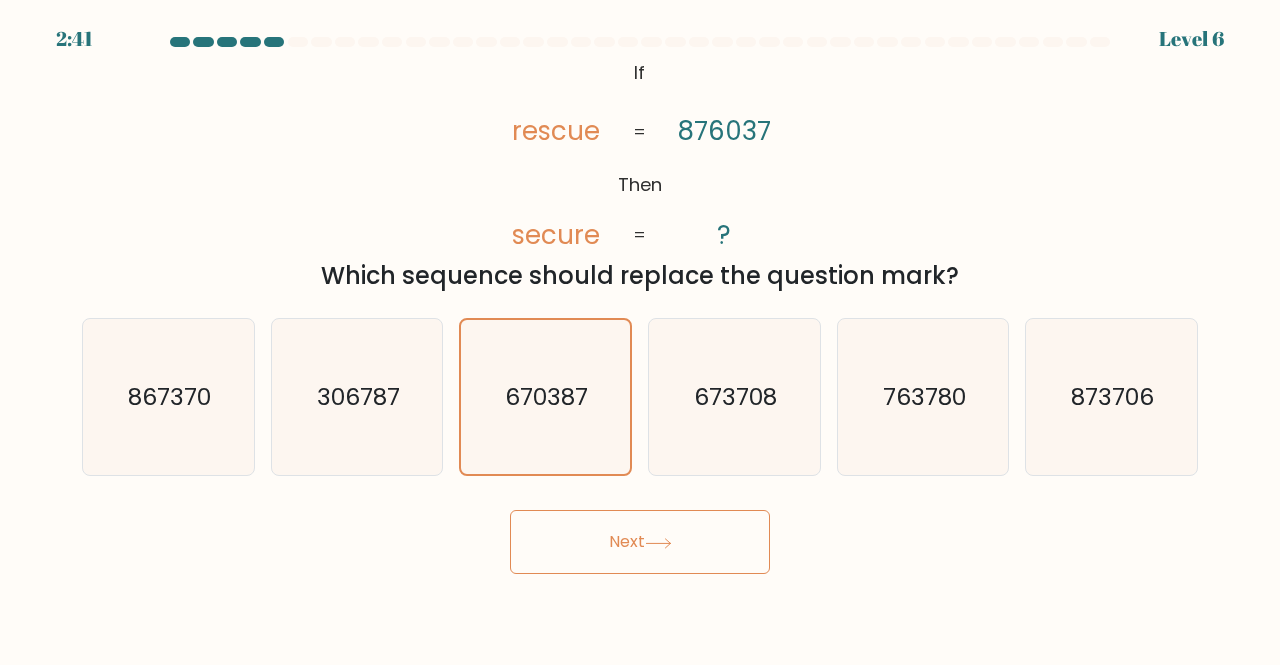 click on "Next" at bounding box center (640, 542) 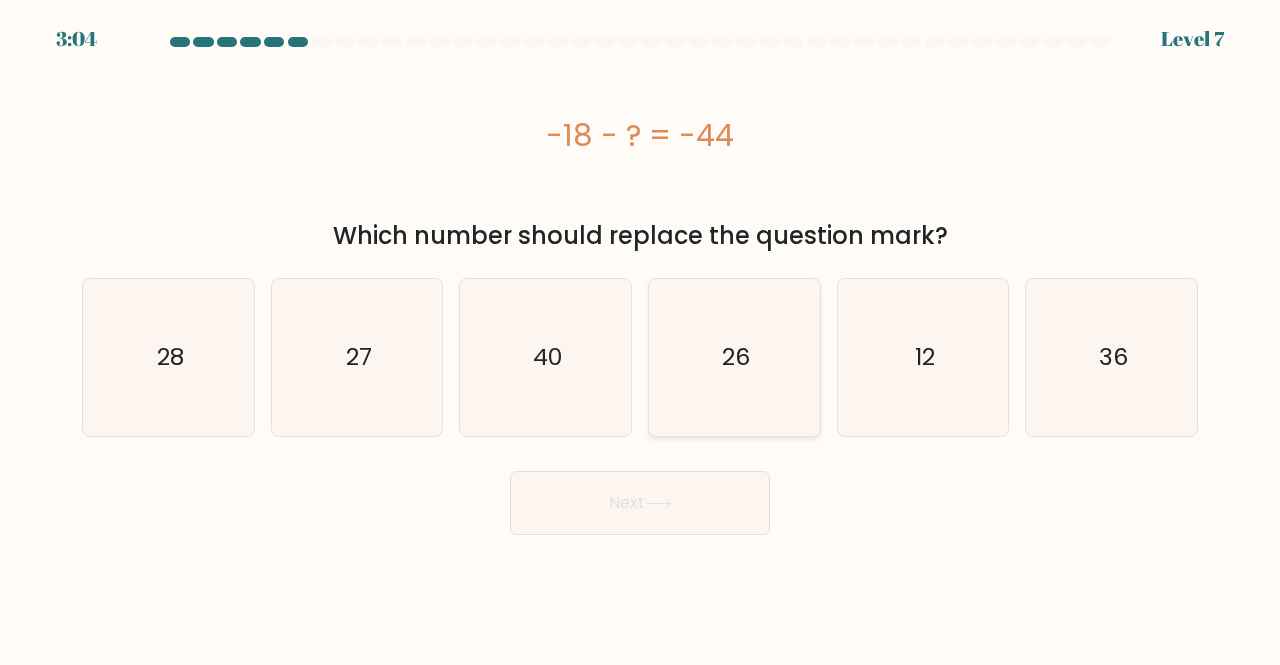 click on "26" at bounding box center [734, 357] 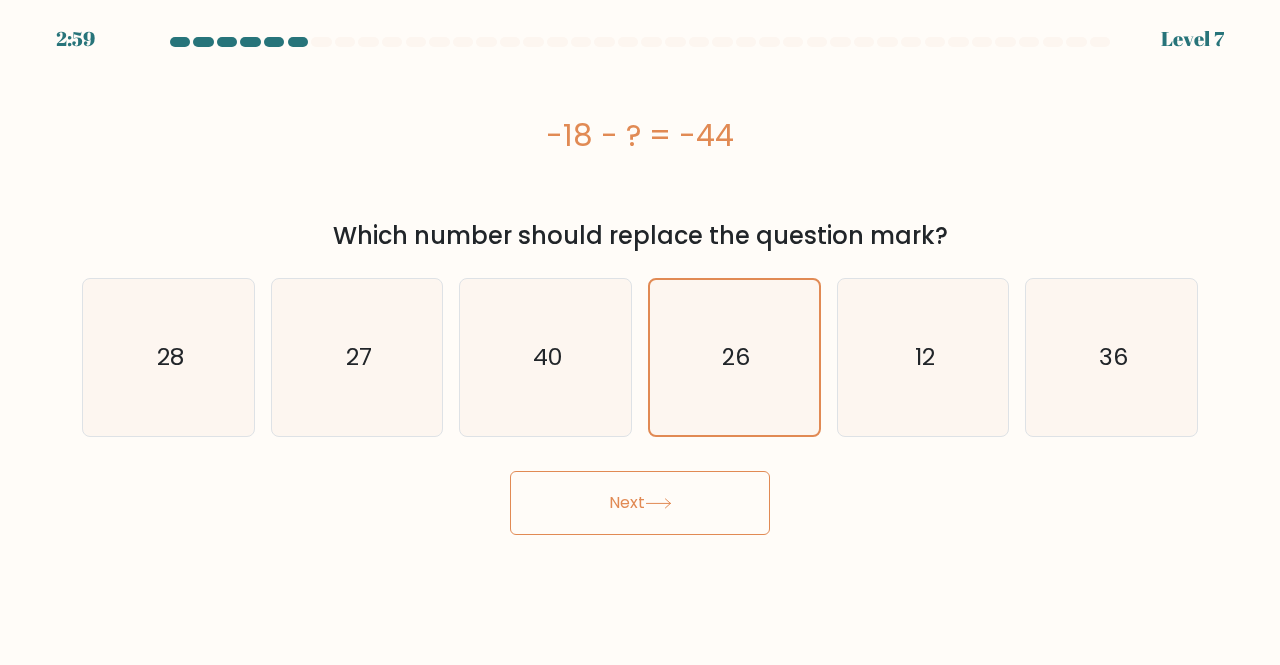 click on "Next" at bounding box center [640, 503] 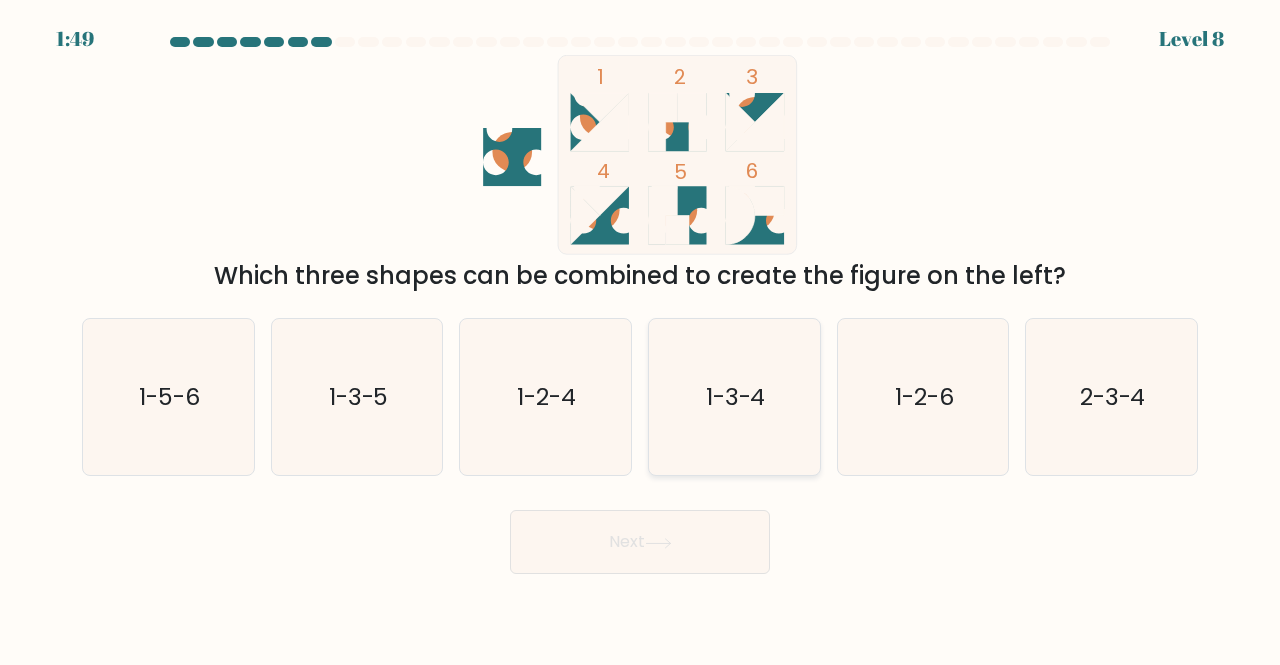 click on "1-3-4" at bounding box center [736, 396] 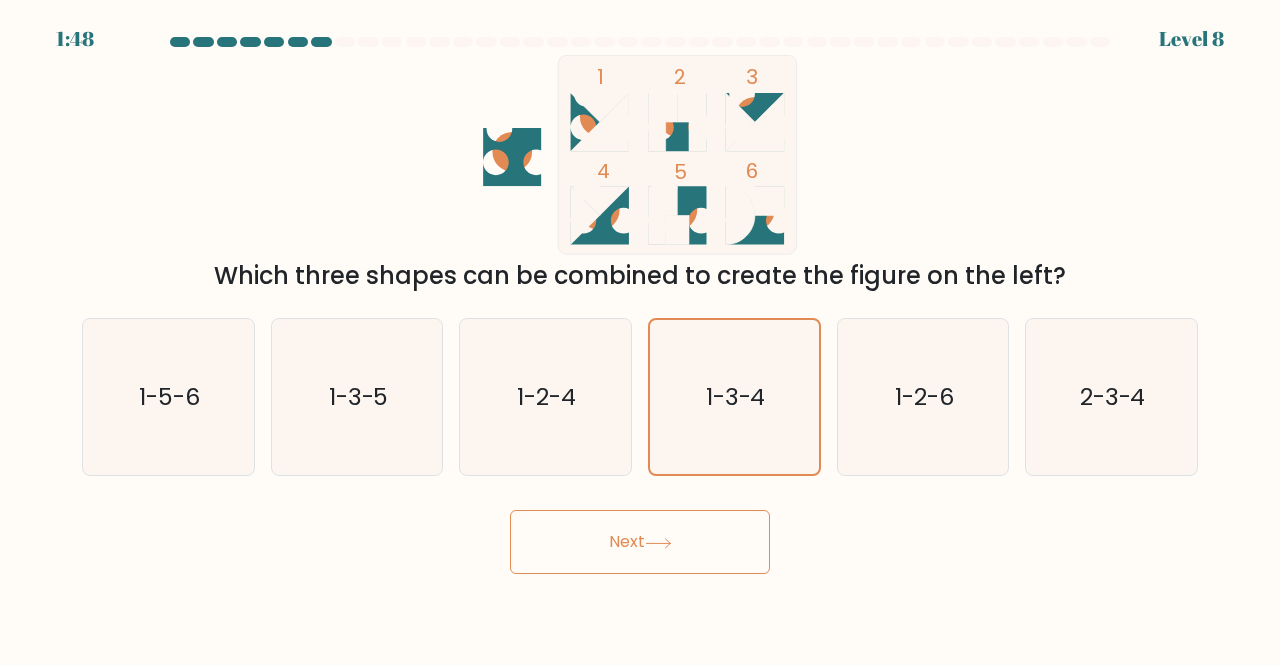 click on "Next" at bounding box center [640, 542] 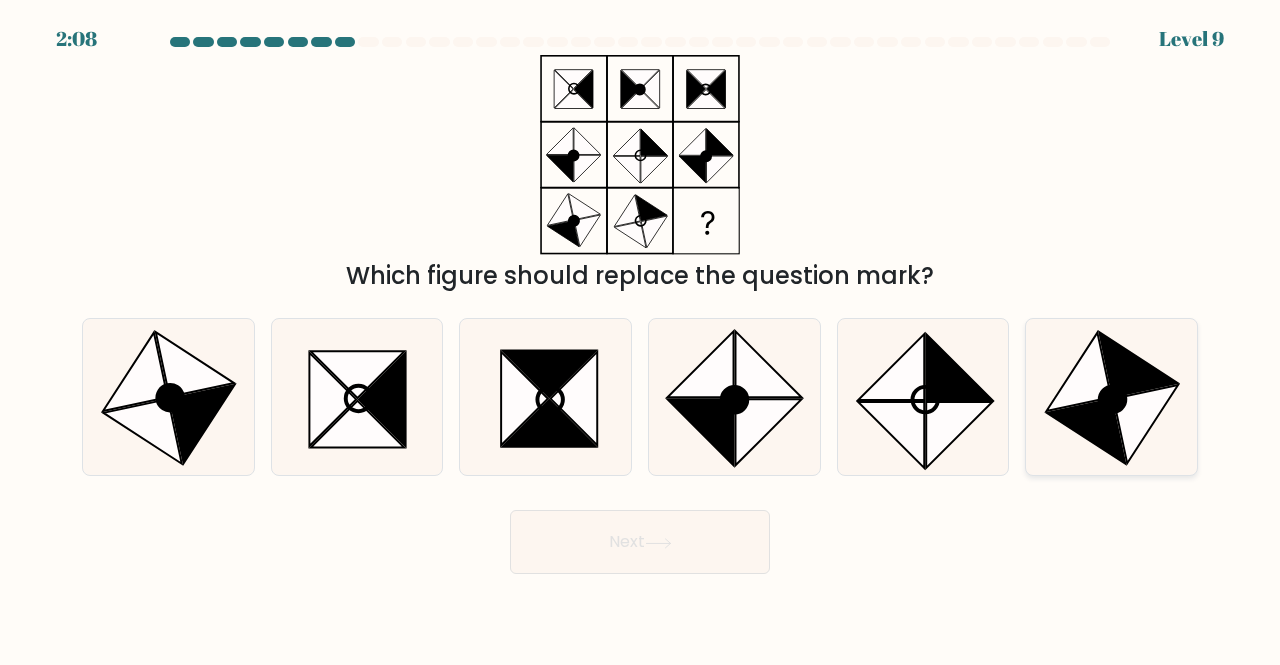 click at bounding box center (1086, 431) 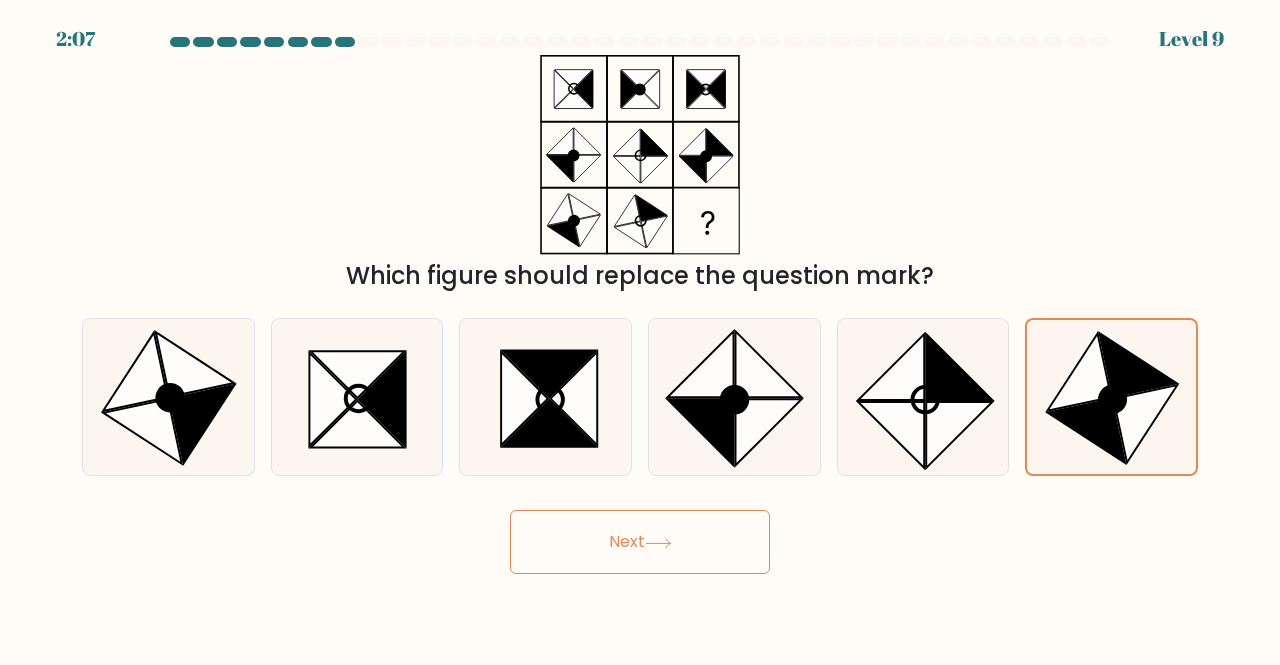 click on "Next" at bounding box center [640, 542] 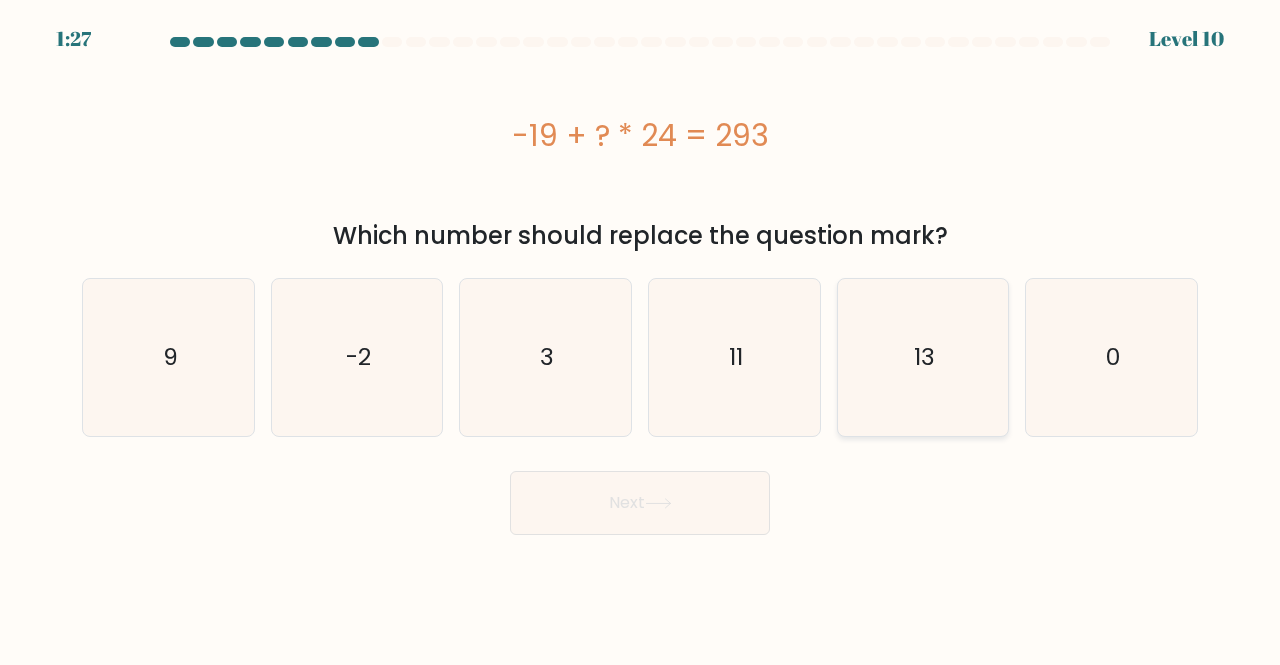 click on "13" at bounding box center [923, 357] 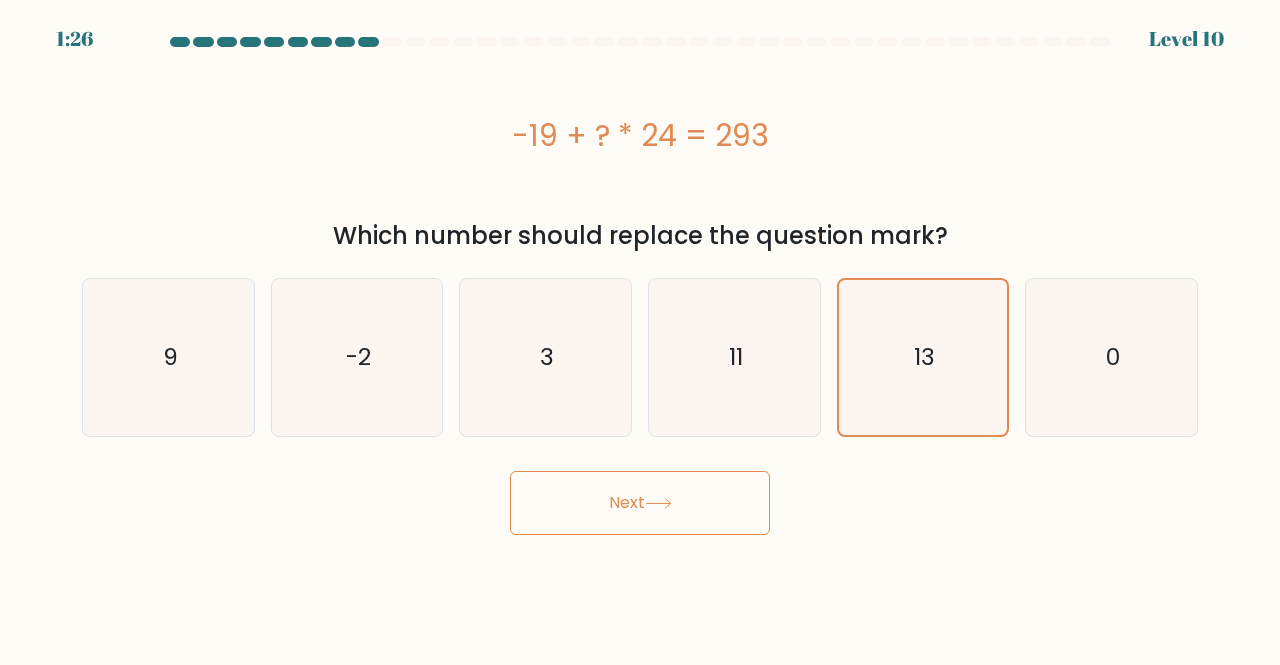 click on "Next" at bounding box center (640, 503) 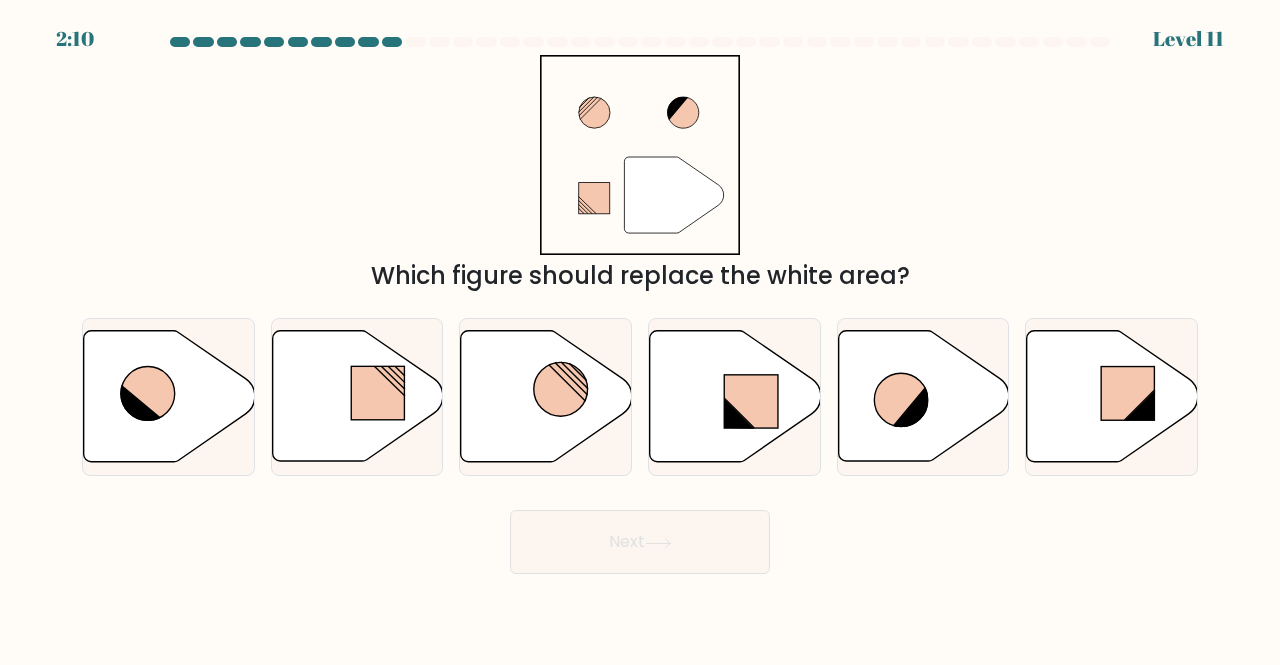 drag, startPoint x: 689, startPoint y: 524, endPoint x: 854, endPoint y: 497, distance: 167.1945 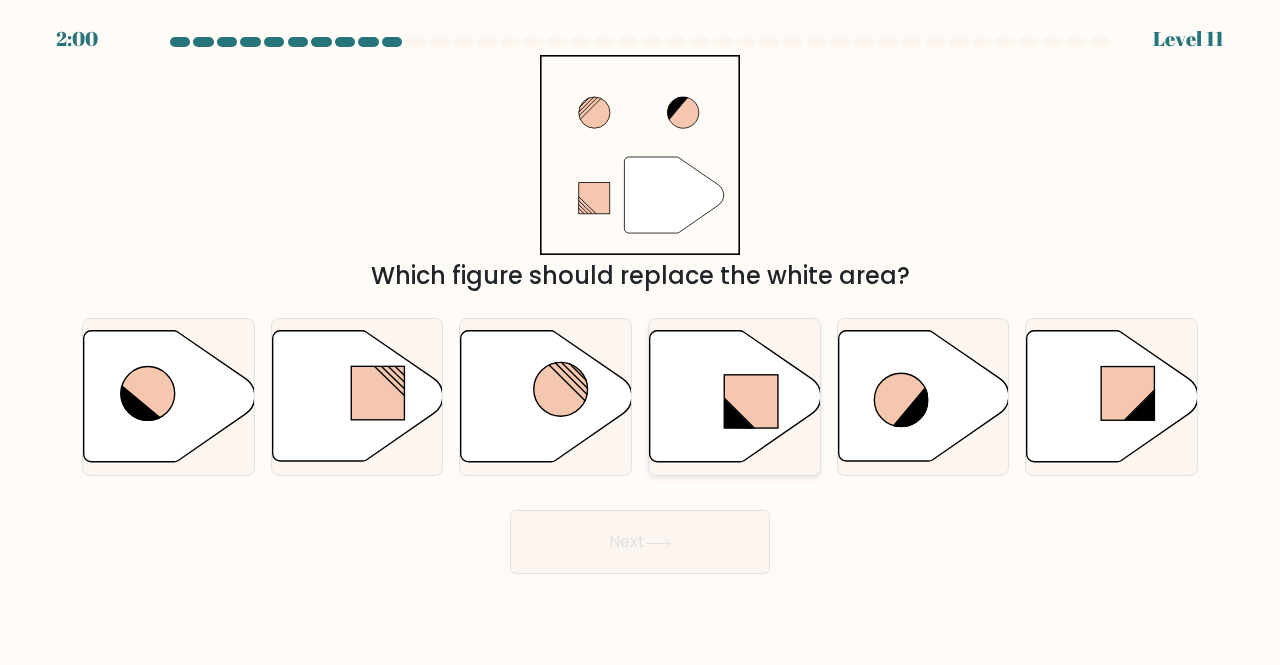 click at bounding box center (751, 401) 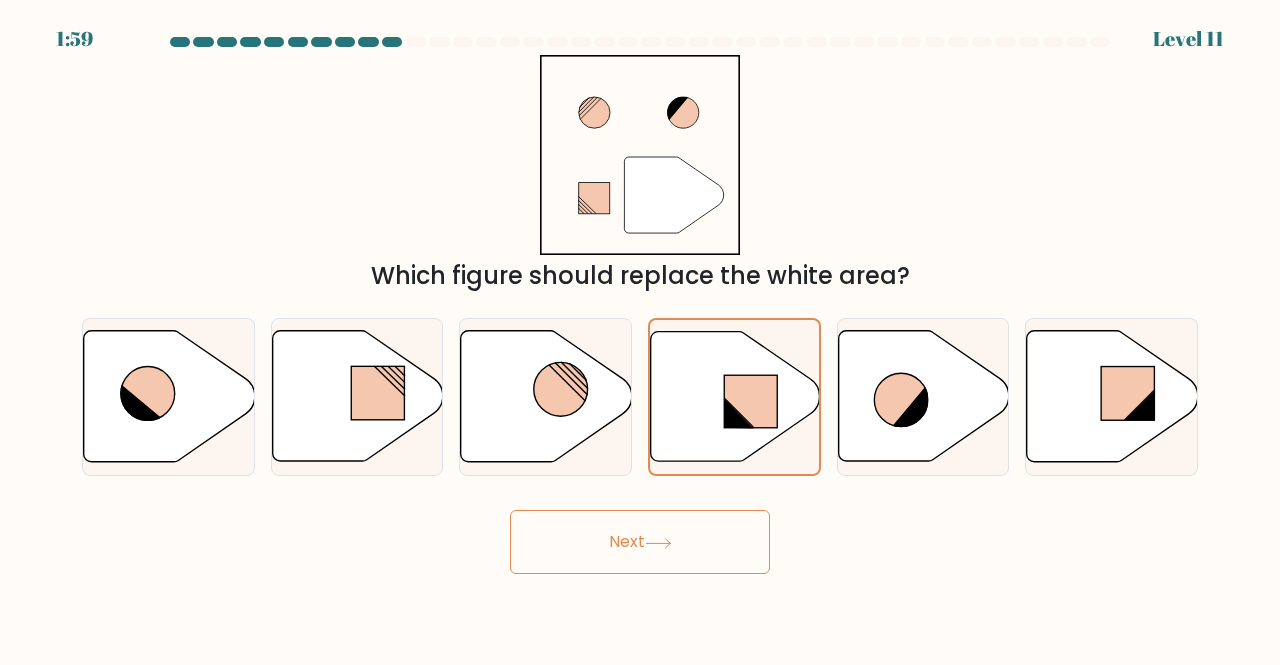 click on "Next" at bounding box center [640, 542] 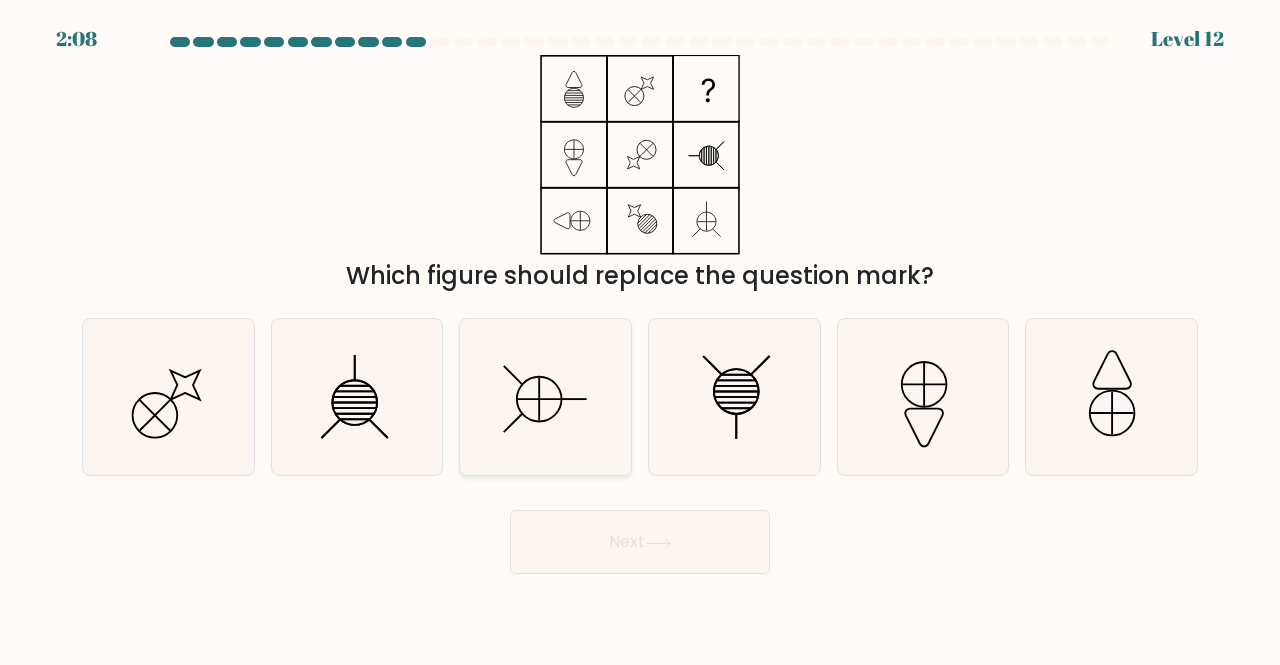 click at bounding box center [545, 397] 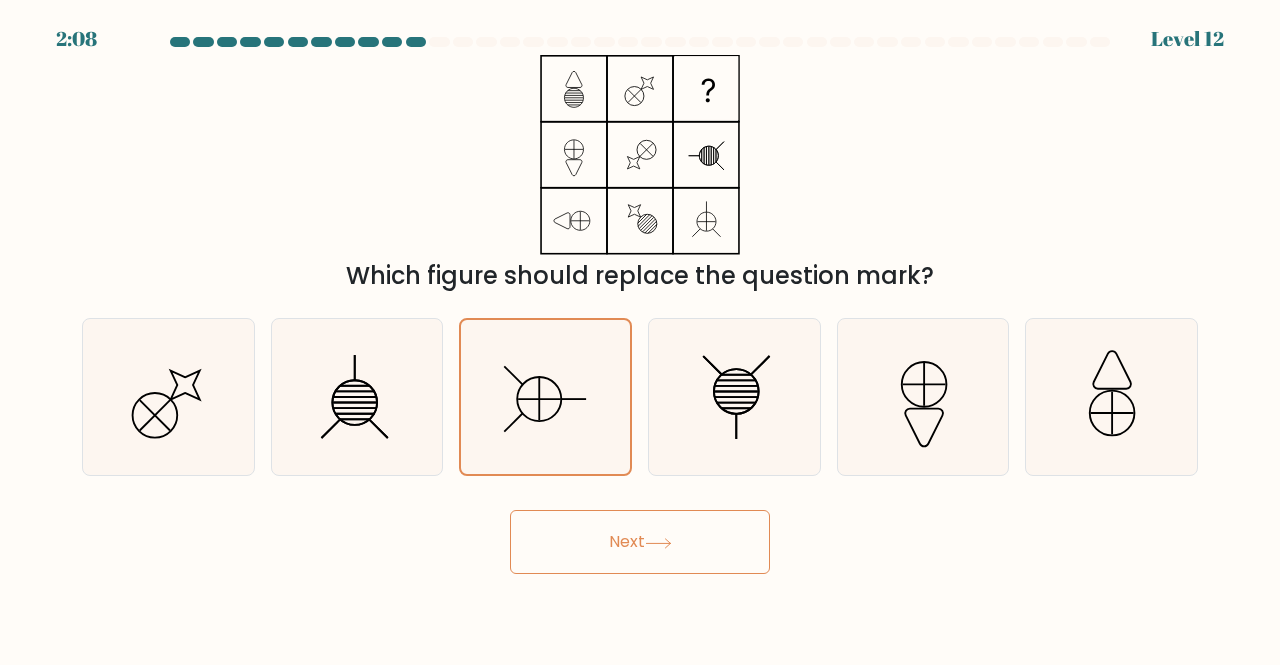 click on "Next" at bounding box center (640, 542) 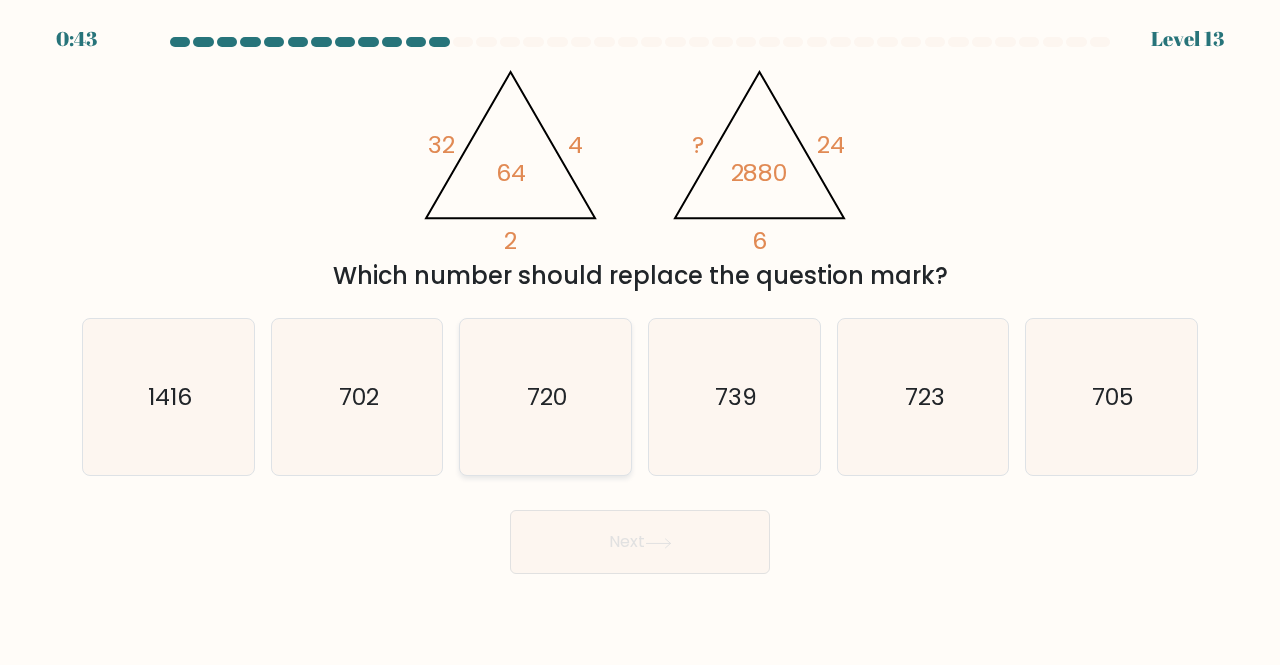 click on "720" at bounding box center (545, 397) 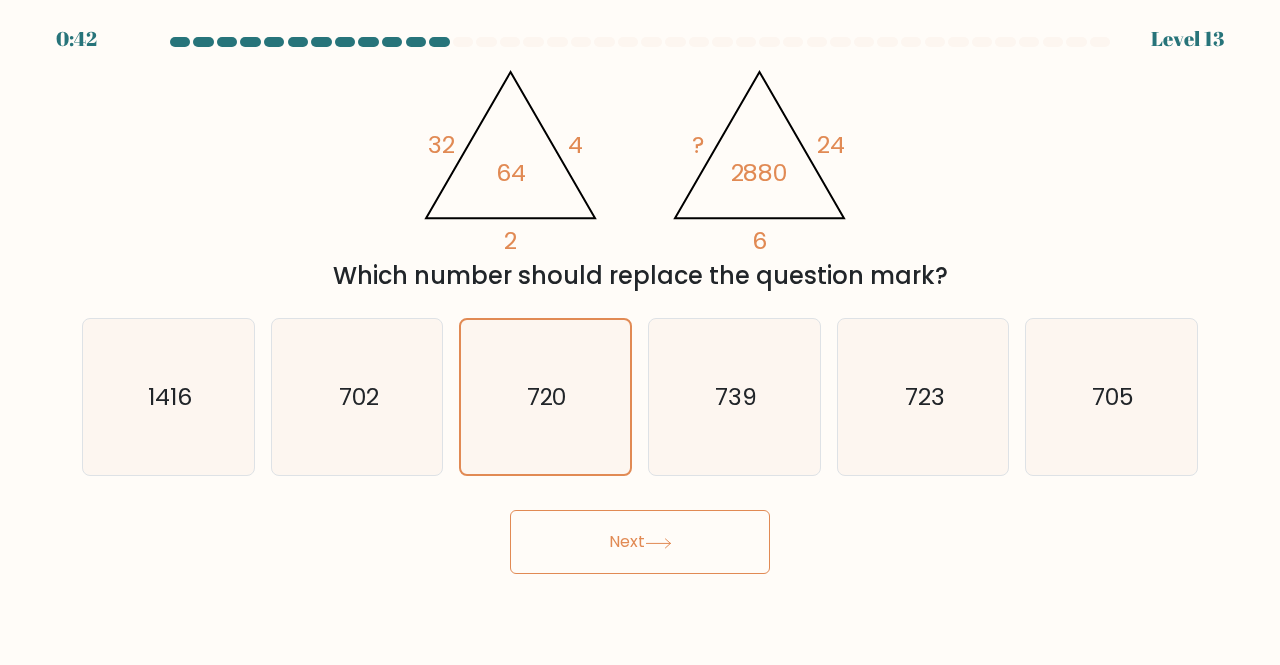 click on "Next" at bounding box center [640, 542] 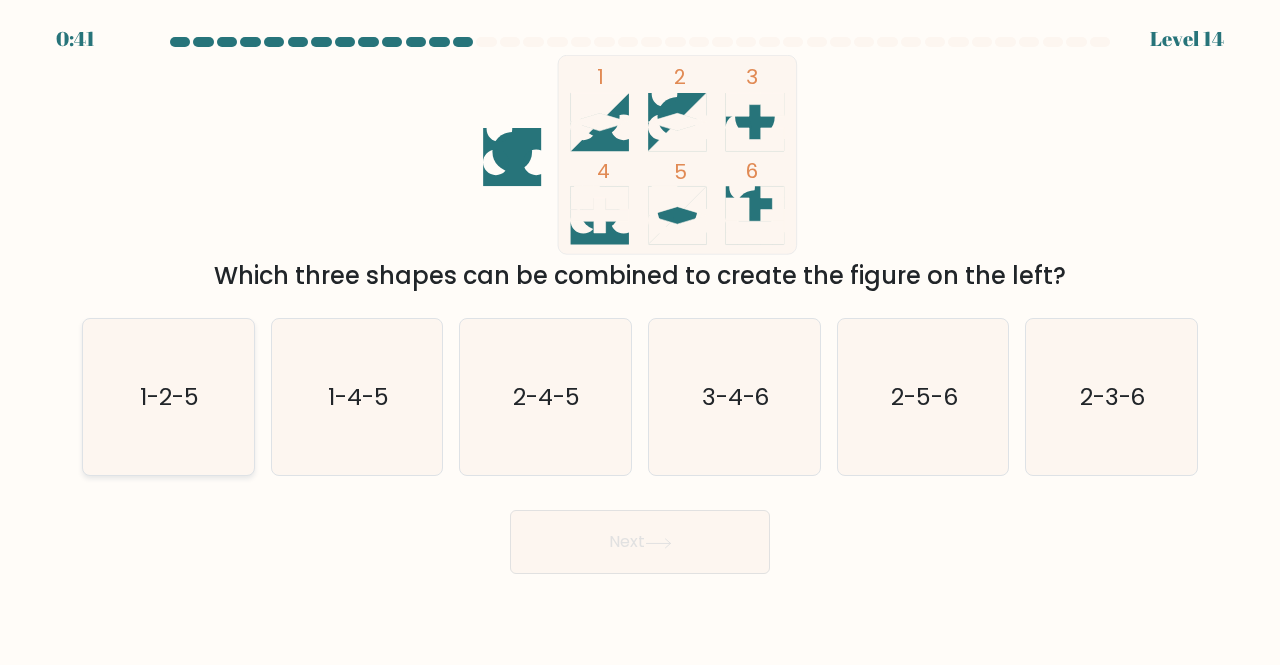 click on "1-2-5" at bounding box center (168, 397) 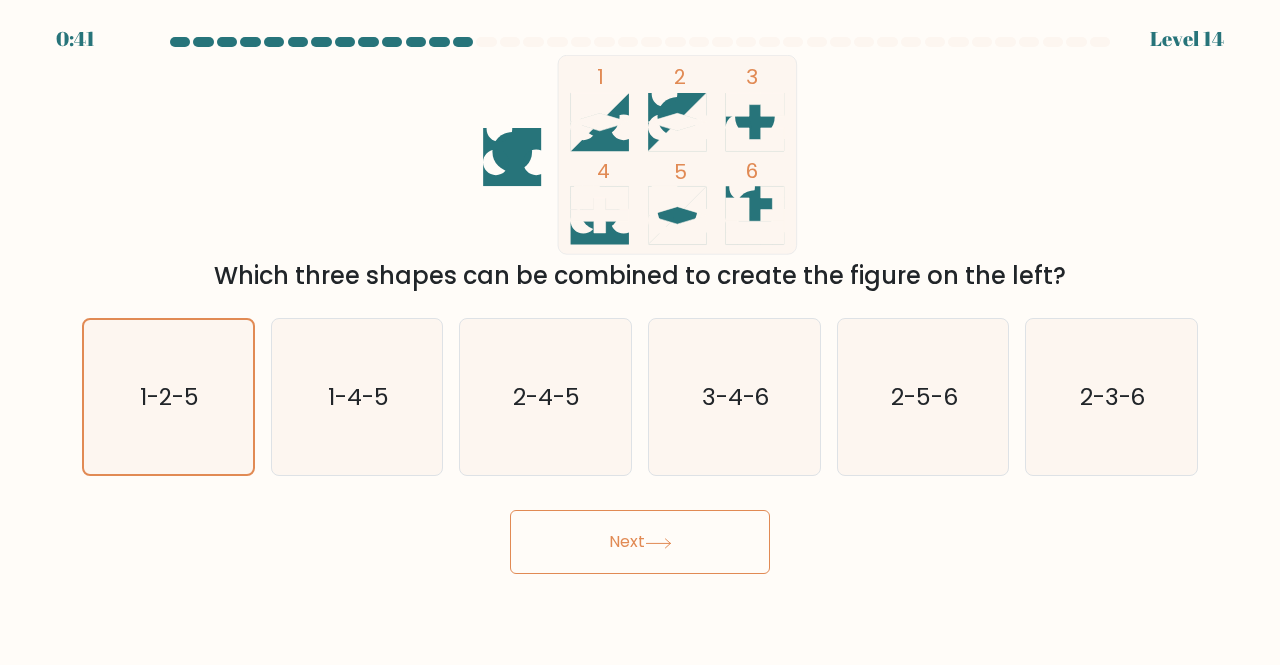 click on "Next" at bounding box center (640, 542) 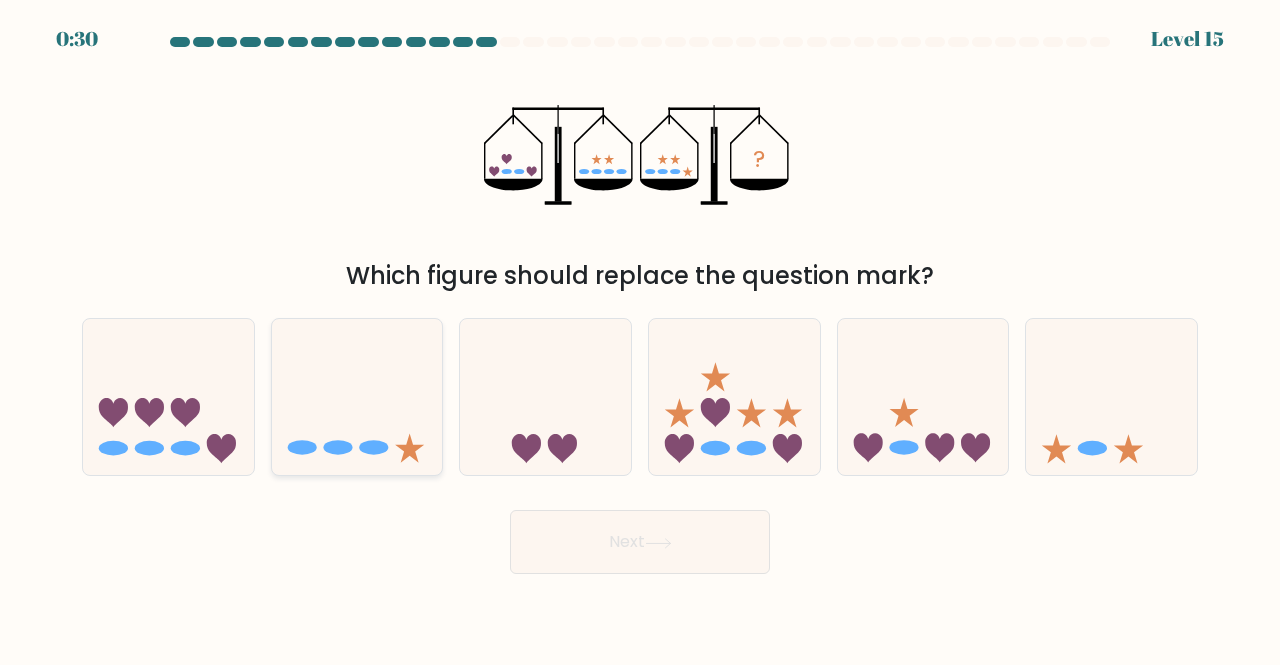 click at bounding box center [357, 396] 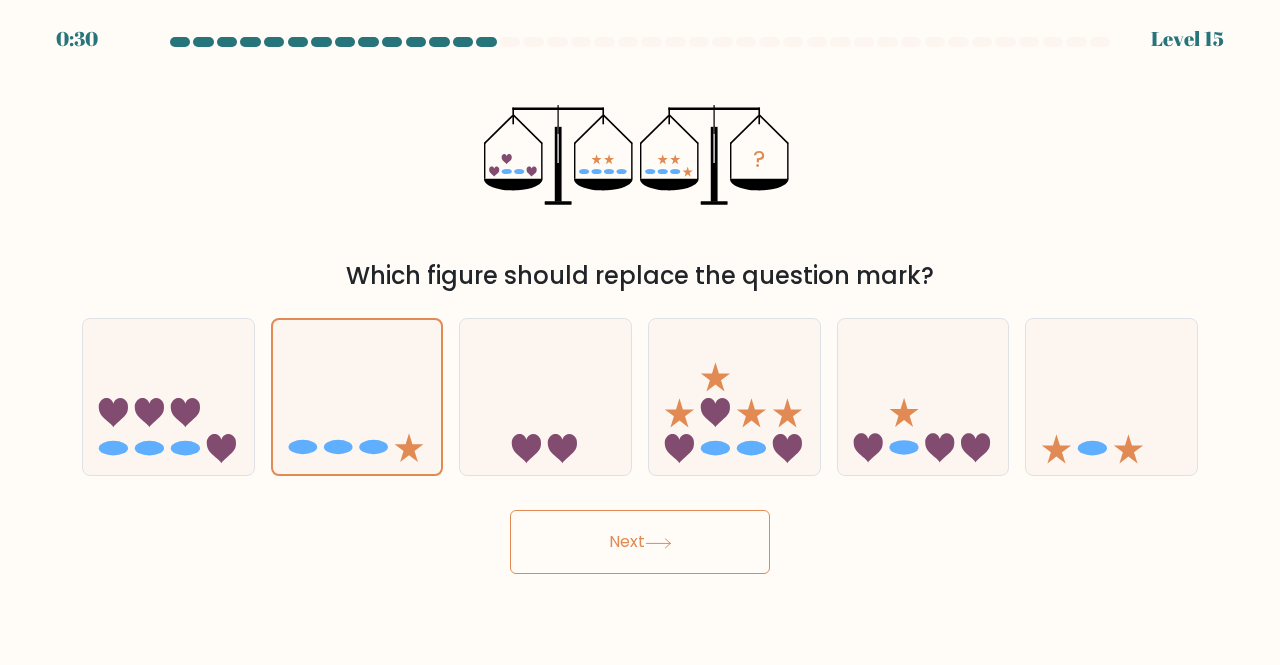 click on "Next" at bounding box center [640, 542] 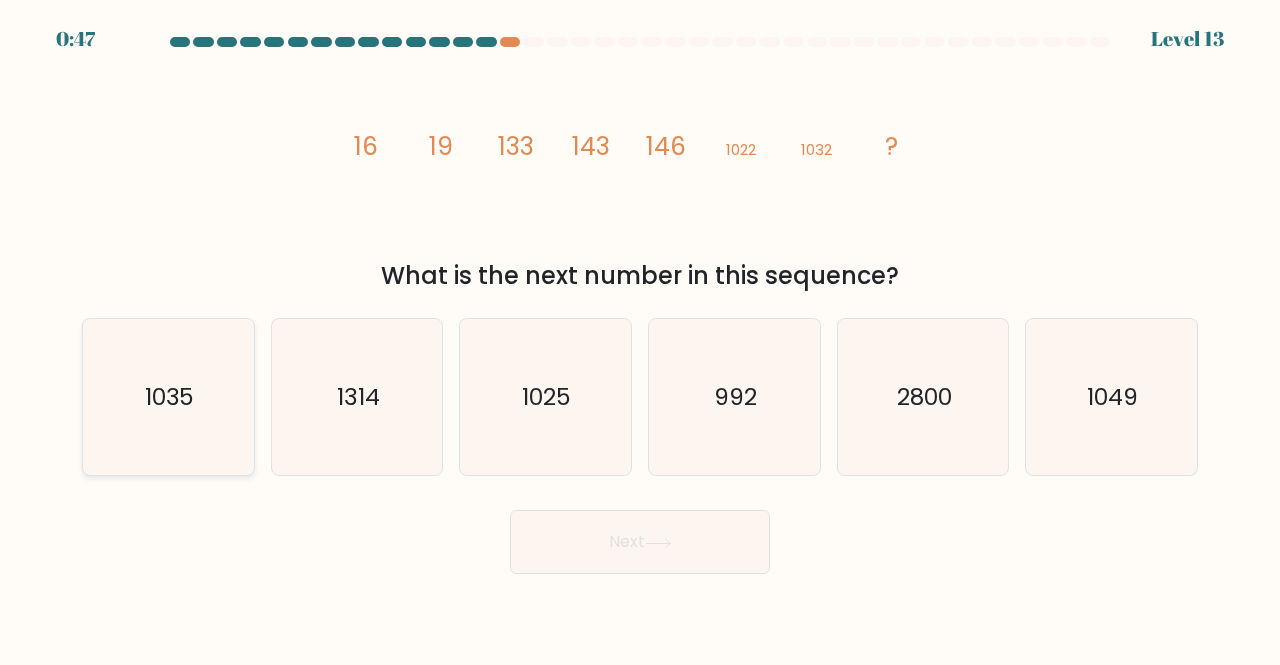 click on "1035" at bounding box center (168, 397) 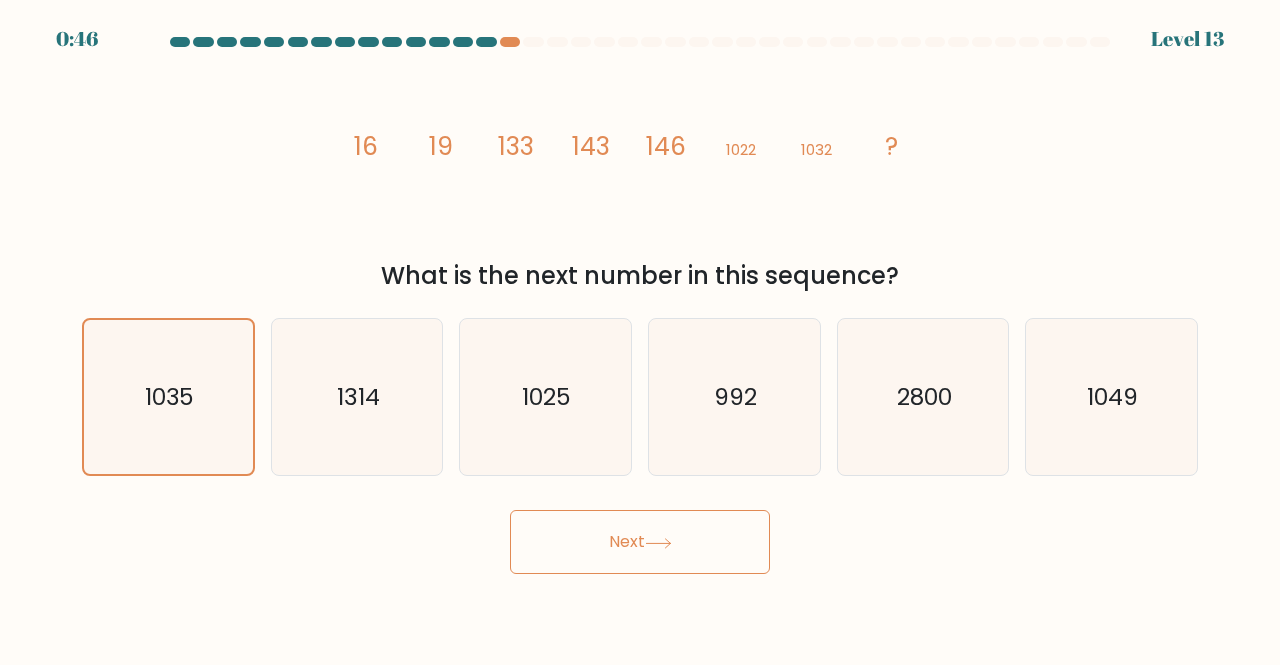 click on "Next" at bounding box center [640, 542] 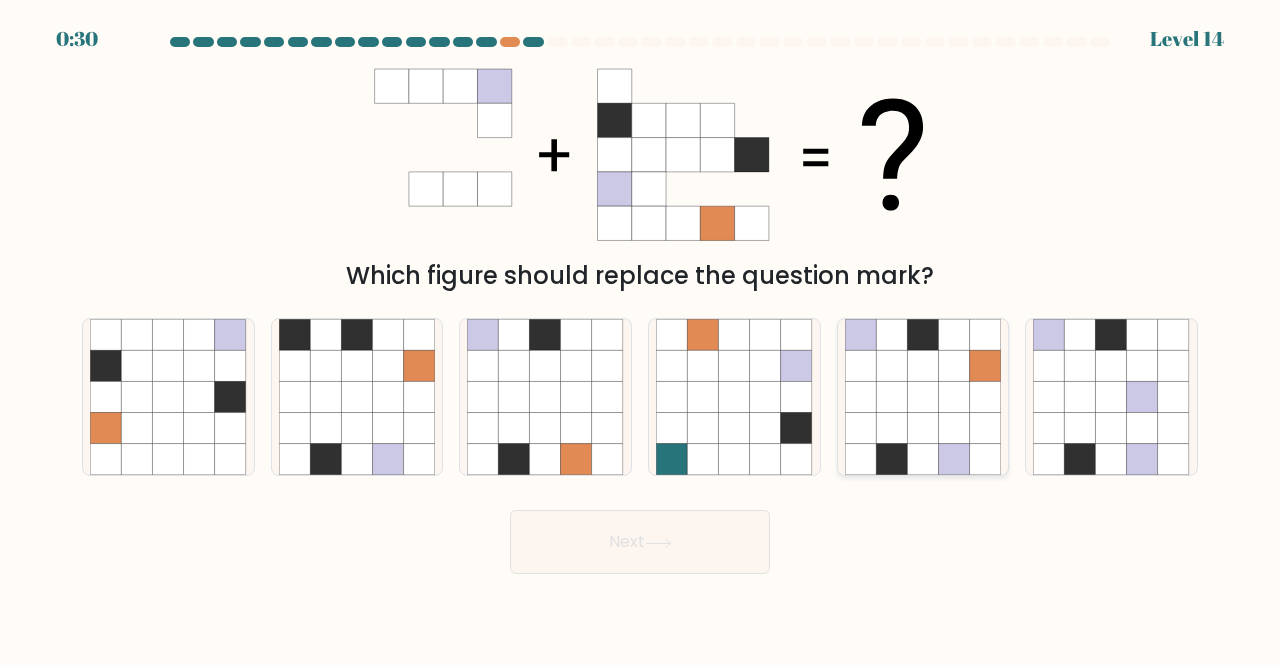 click at bounding box center (922, 428) 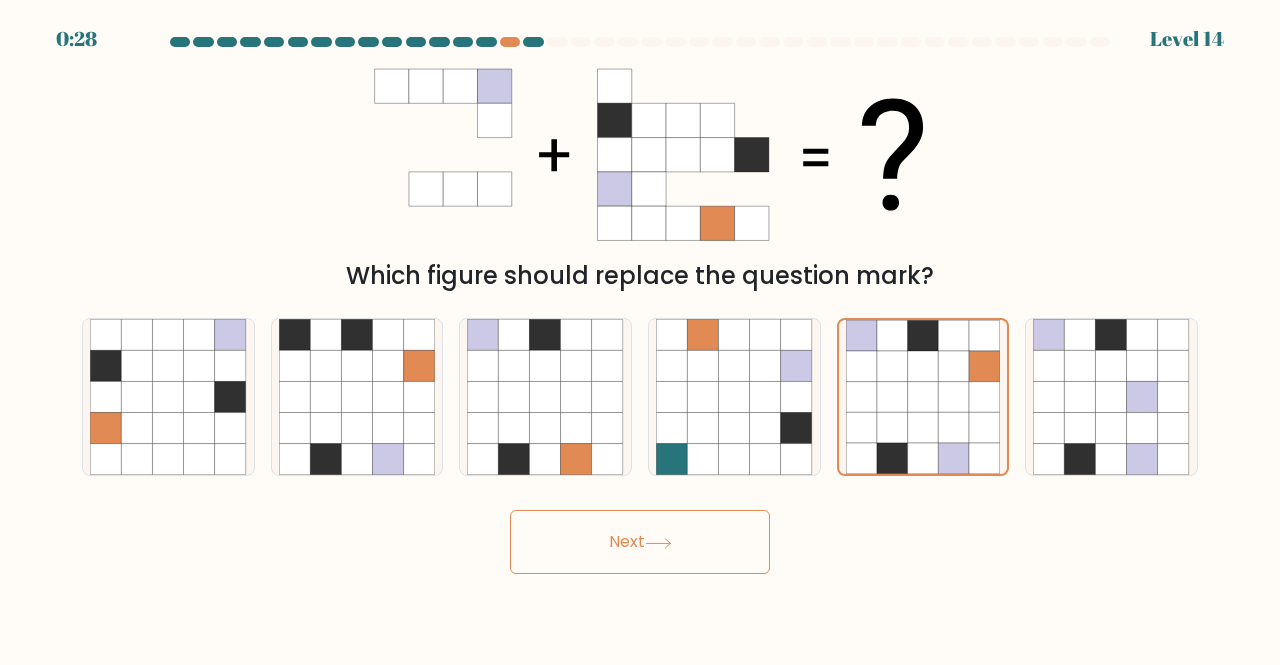 click on "Next" at bounding box center [640, 542] 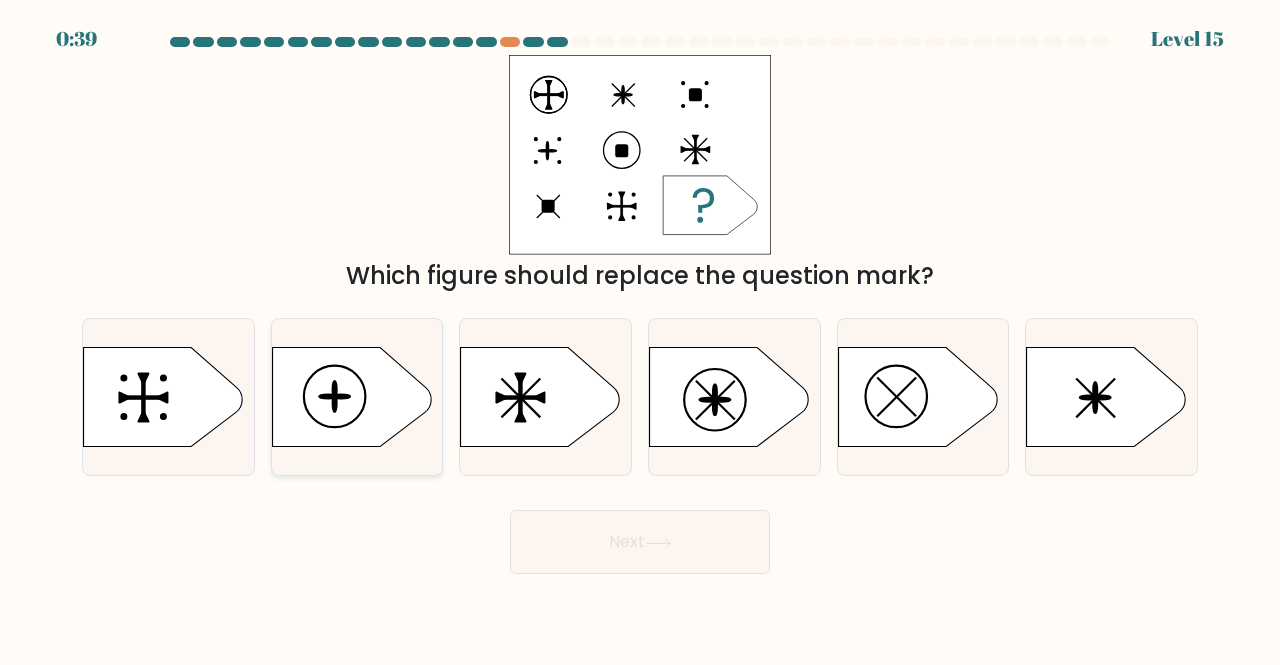 click at bounding box center [352, 397] 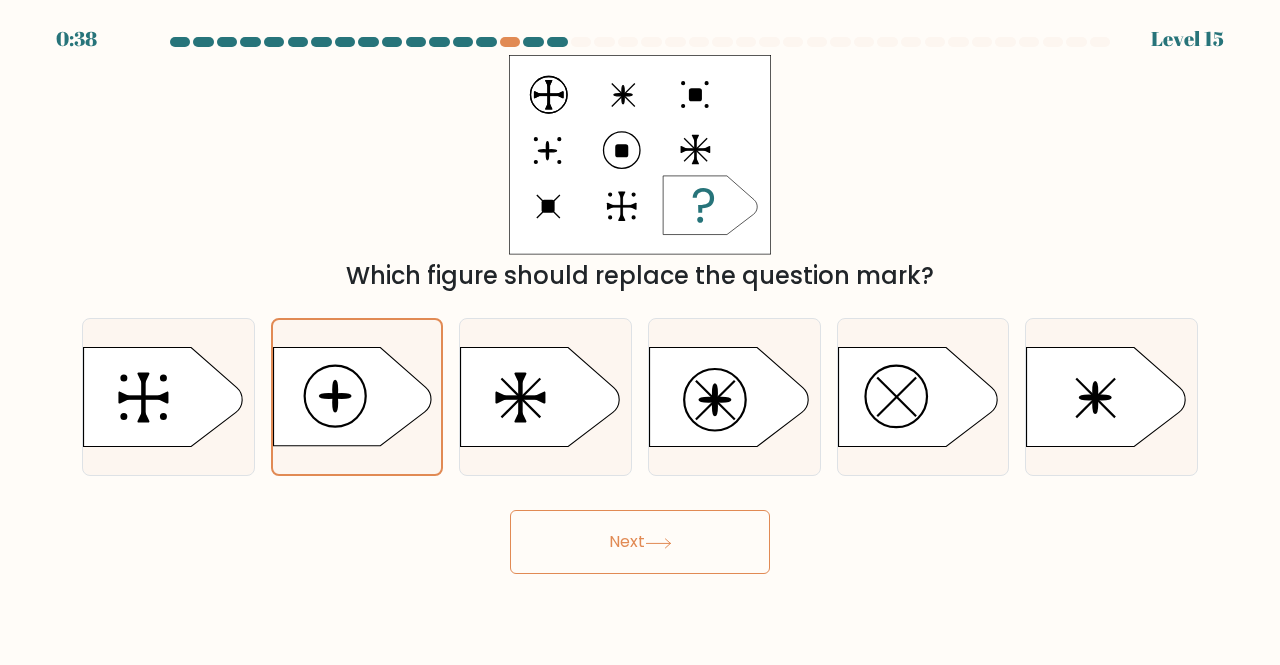 click on "Next" at bounding box center [640, 542] 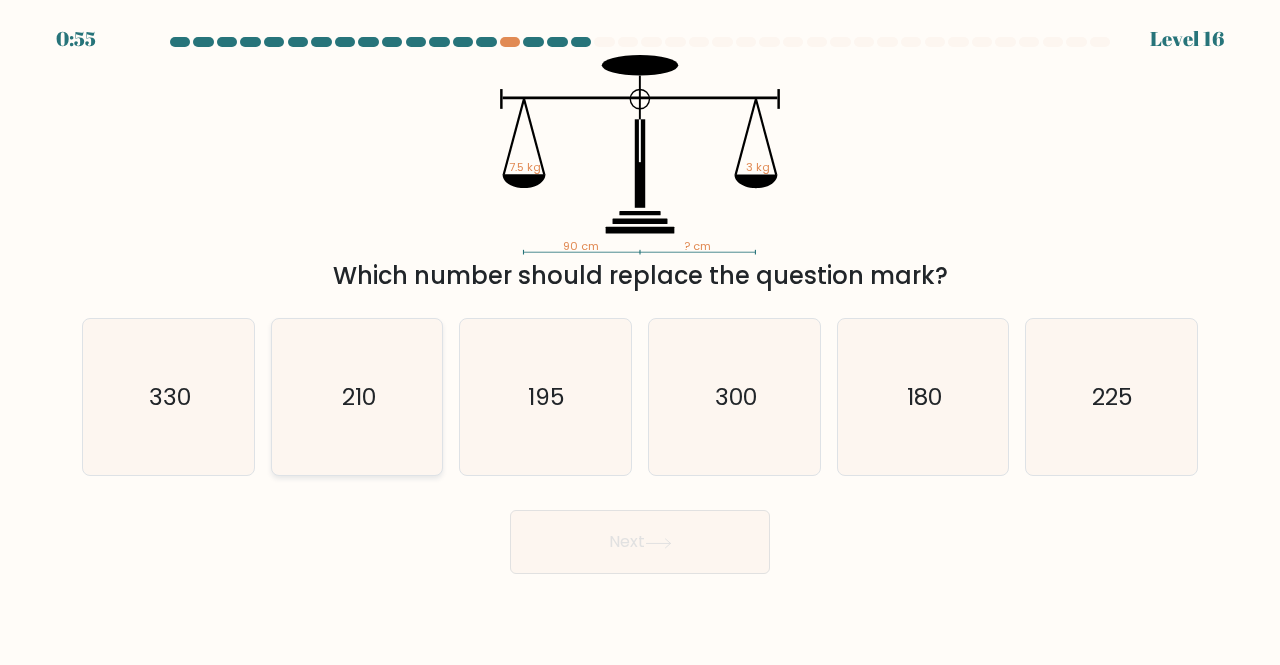 click on "210" at bounding box center (357, 397) 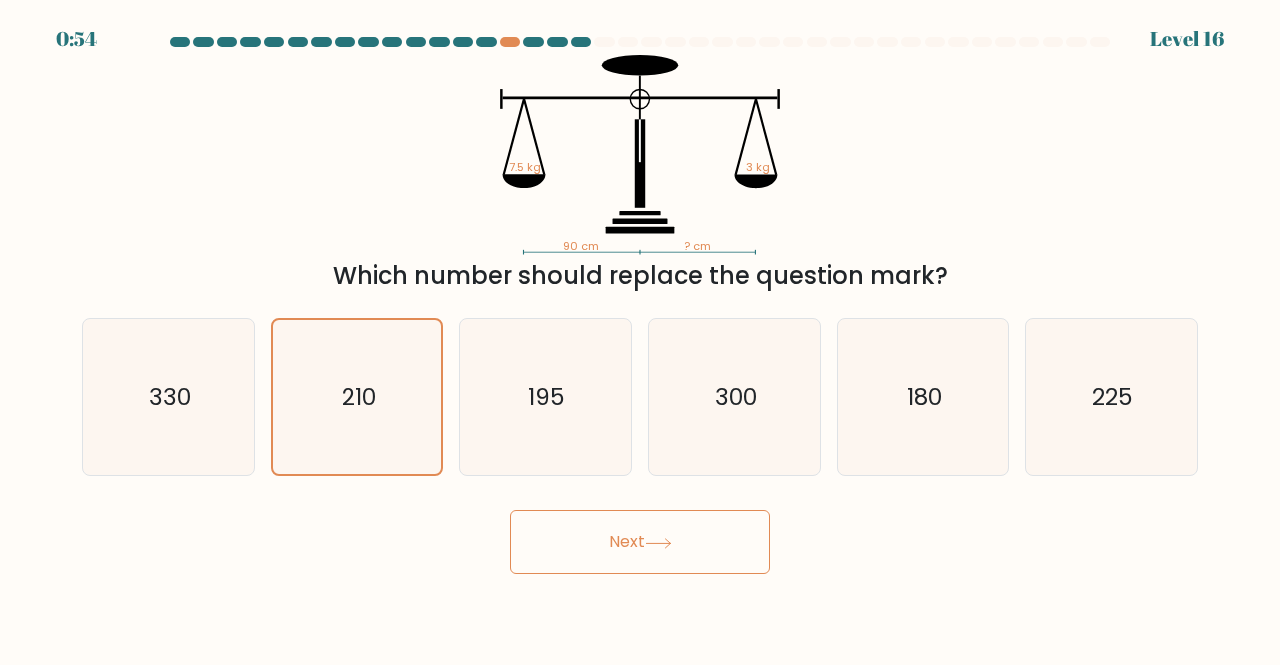 click on "Next" at bounding box center (640, 542) 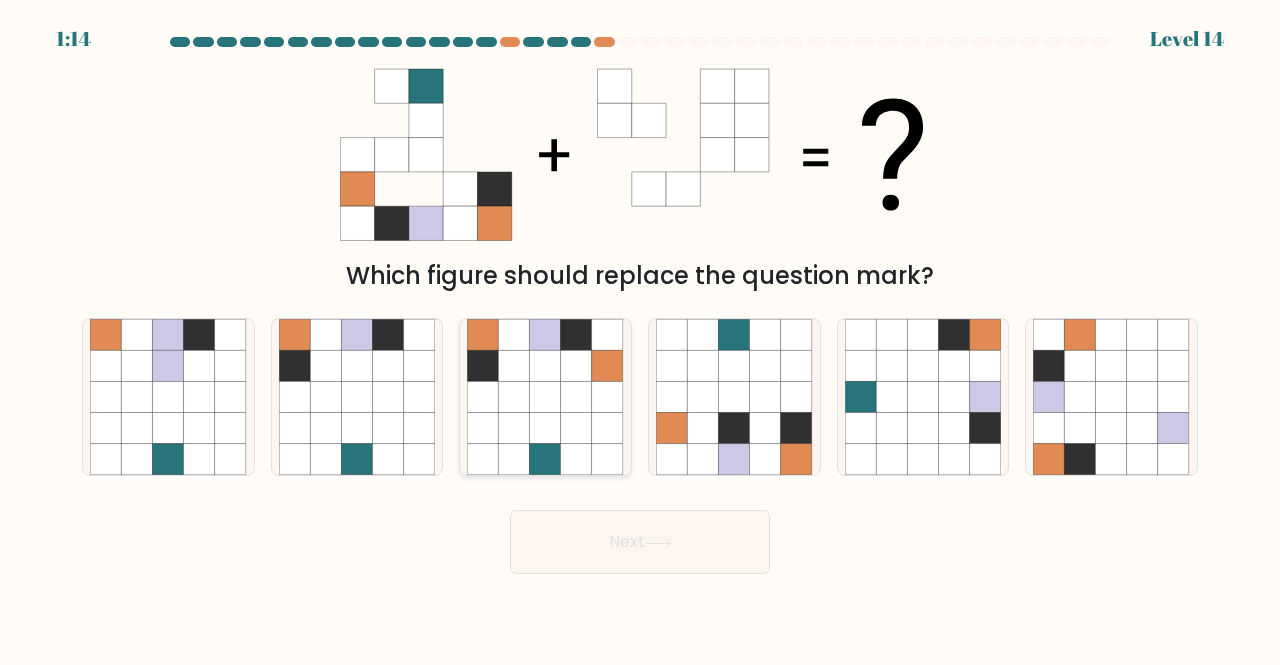 click at bounding box center [545, 365] 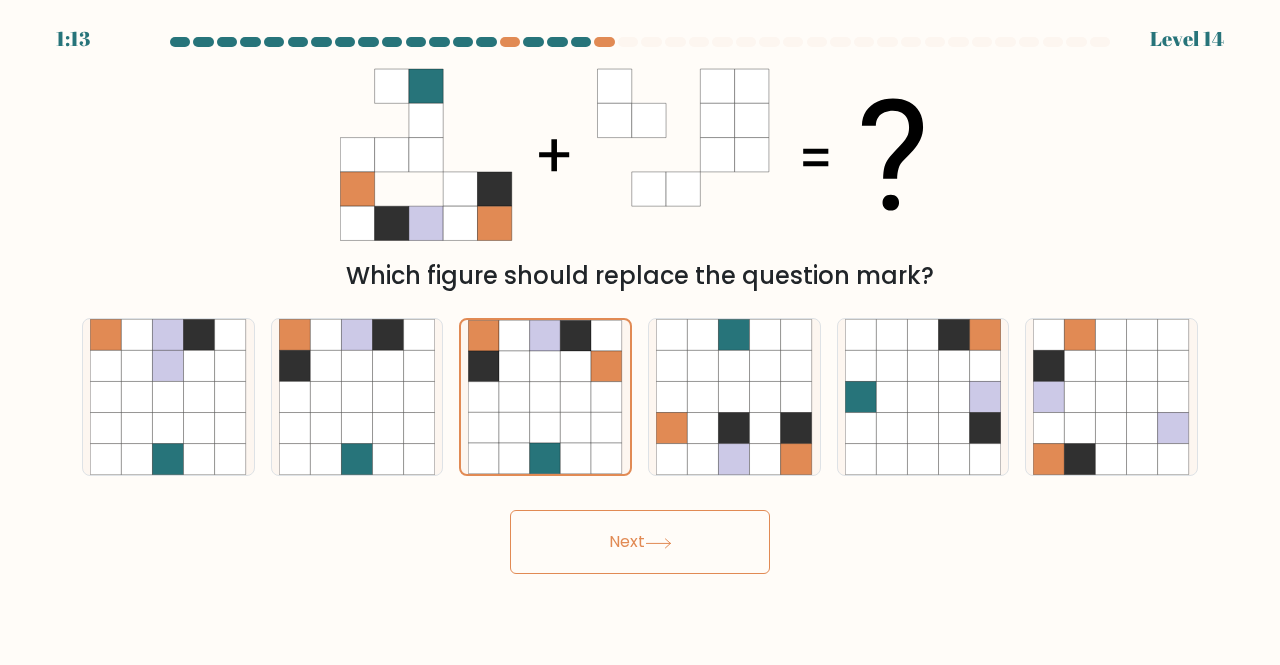 click on "Next" at bounding box center [640, 542] 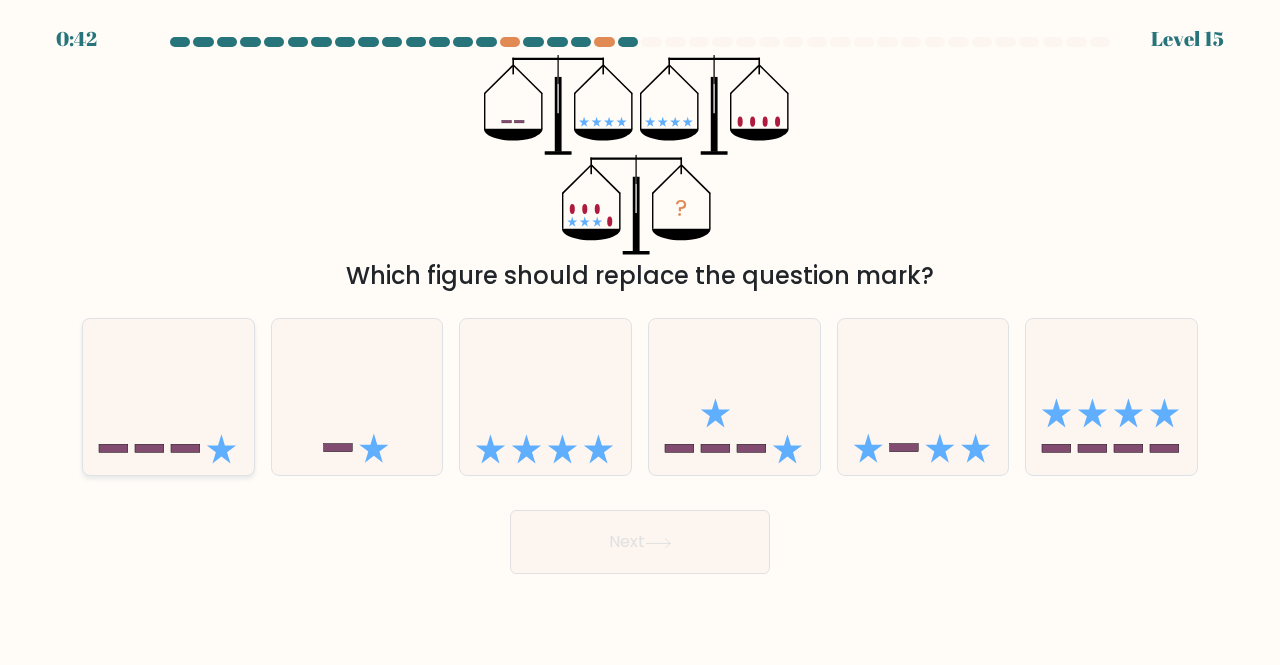 click at bounding box center (168, 396) 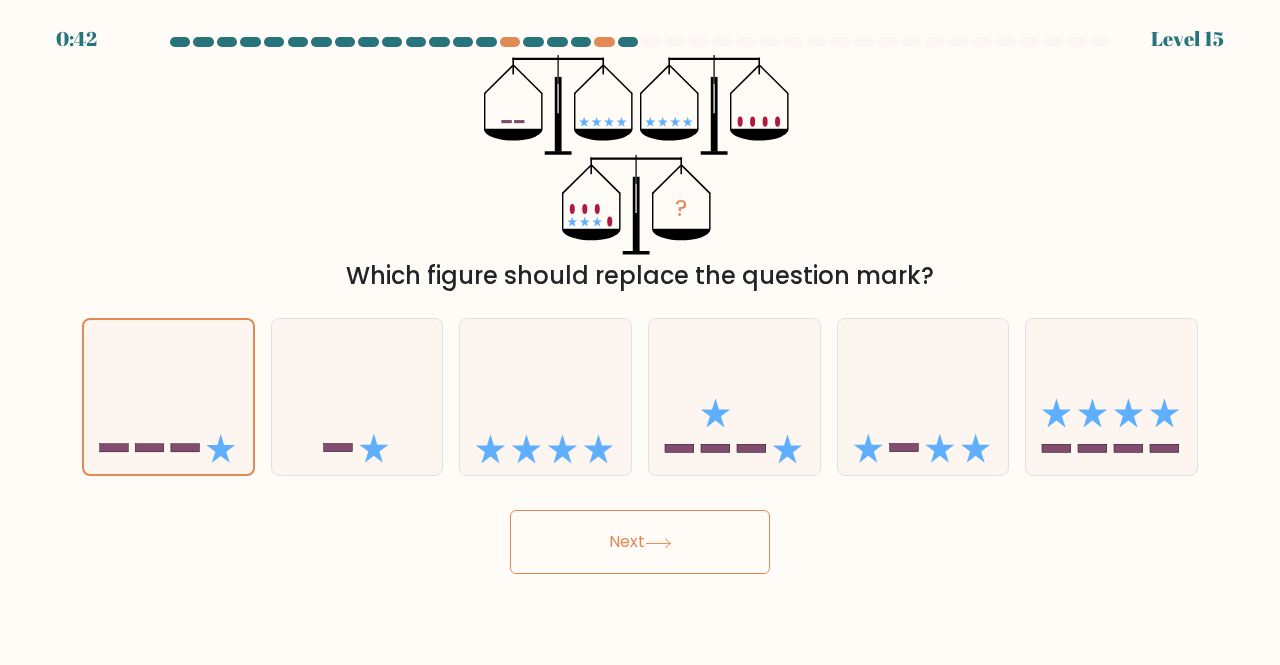 click on "Next" at bounding box center (640, 542) 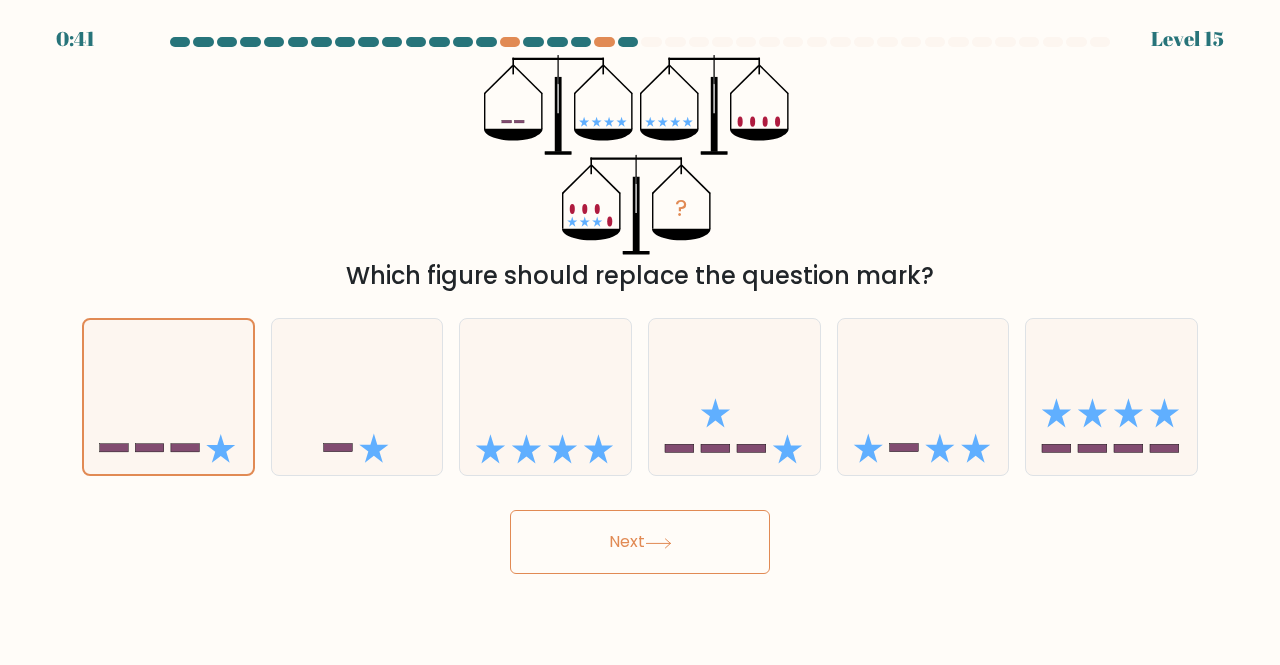 click on "Next" at bounding box center [640, 542] 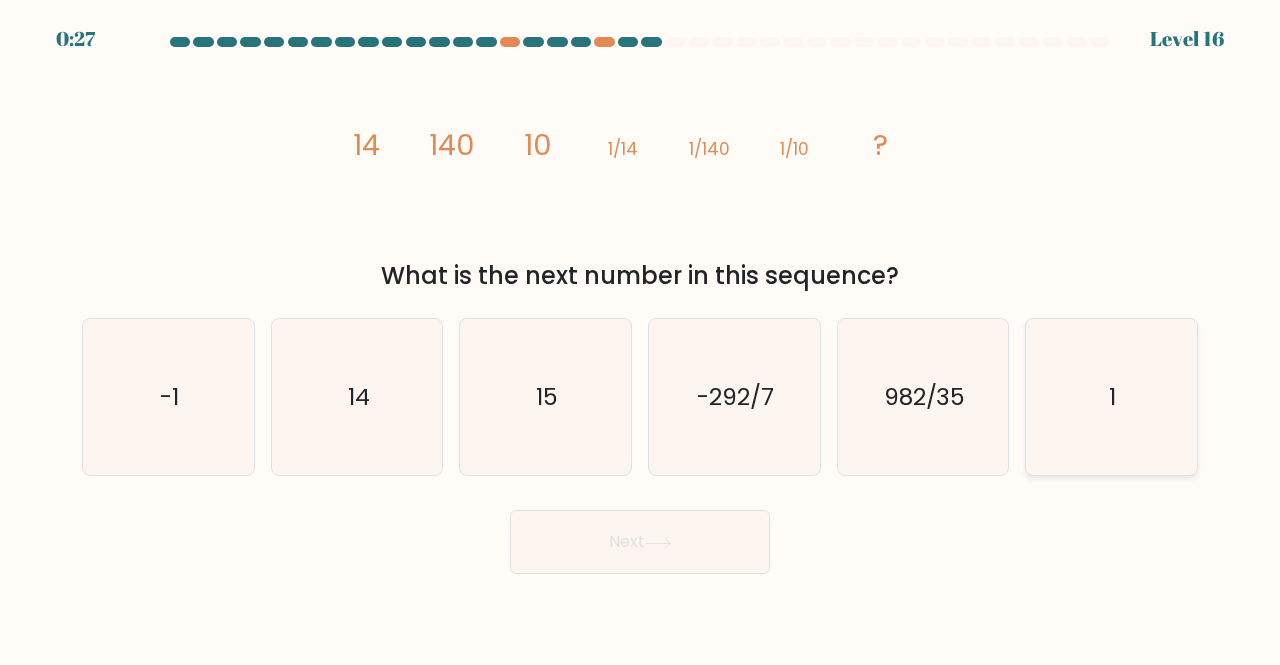 click on "1" at bounding box center [1111, 397] 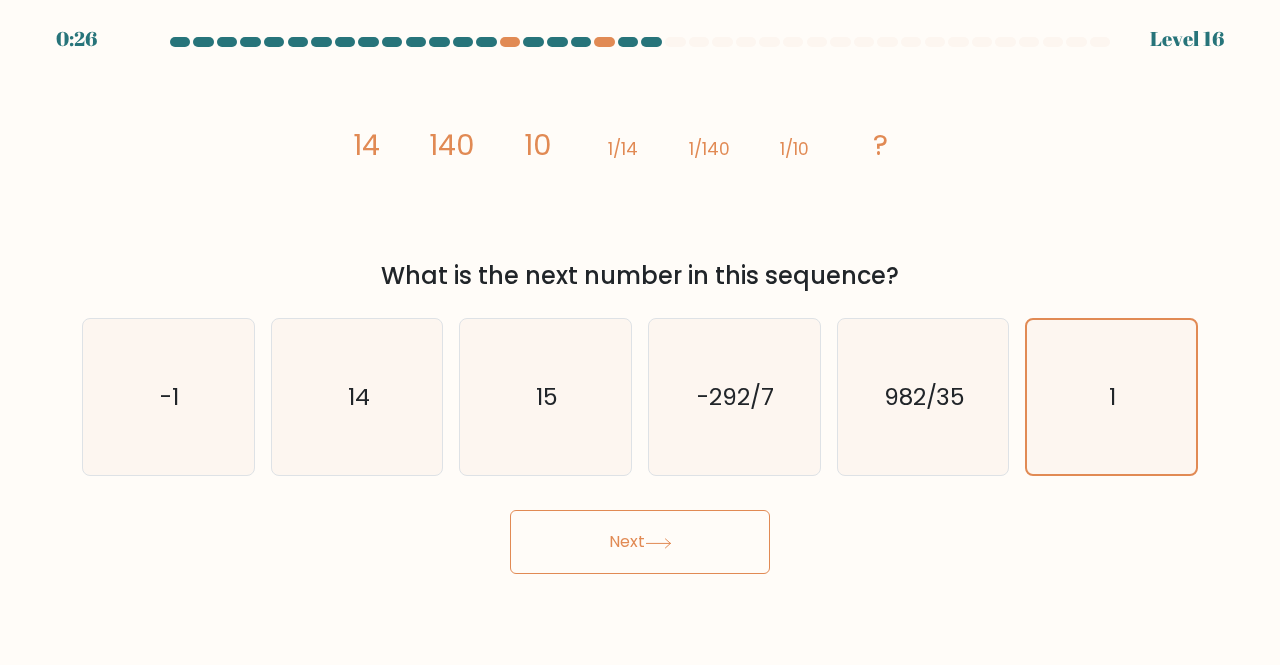 click on "Next" at bounding box center [640, 542] 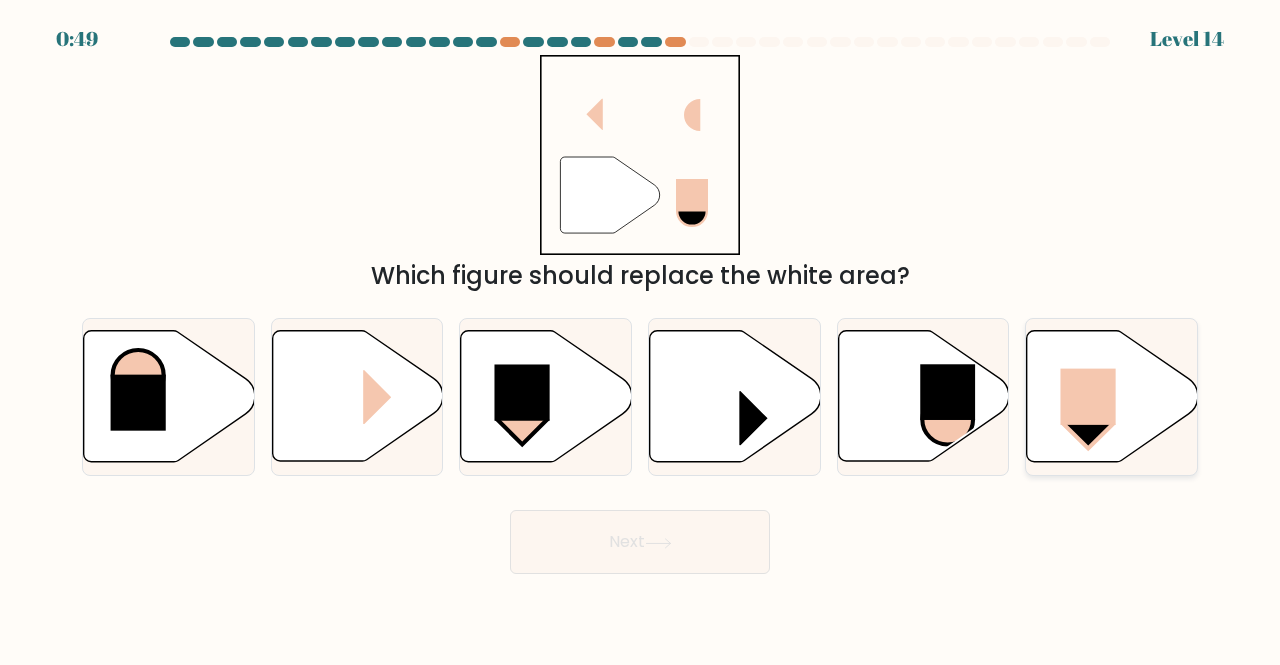 click at bounding box center [1112, 396] 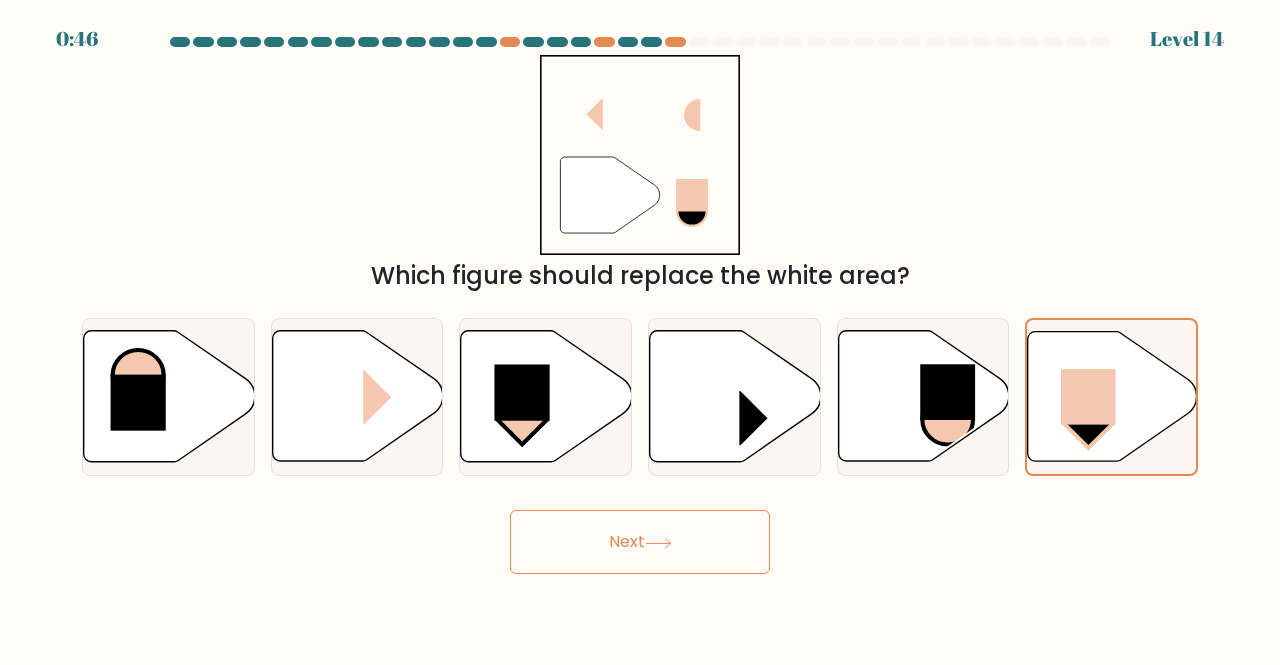 click on "Next" at bounding box center [640, 542] 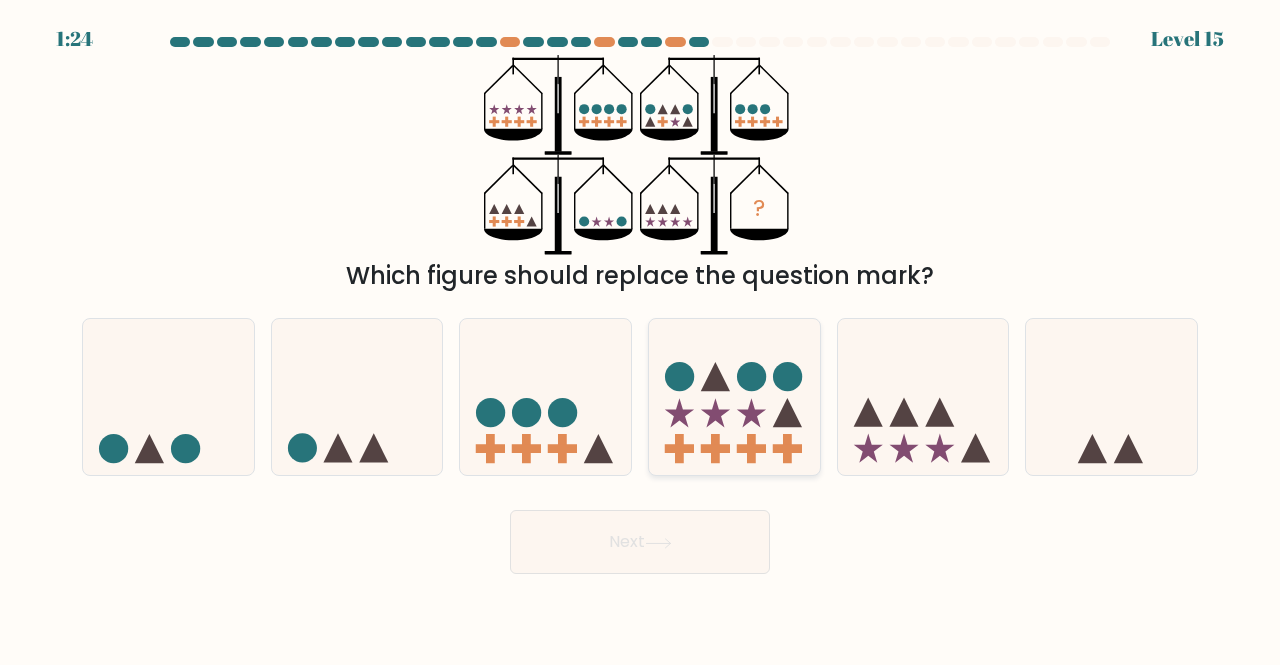 click at bounding box center [715, 412] 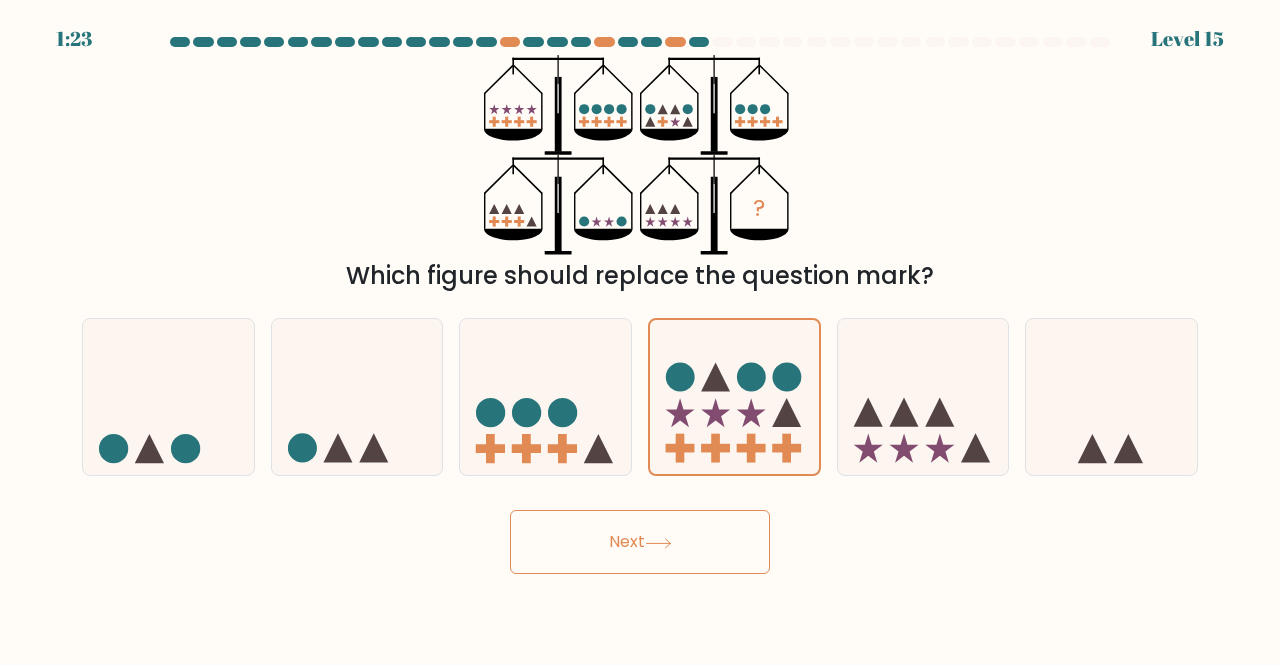 click on "Next" at bounding box center (640, 542) 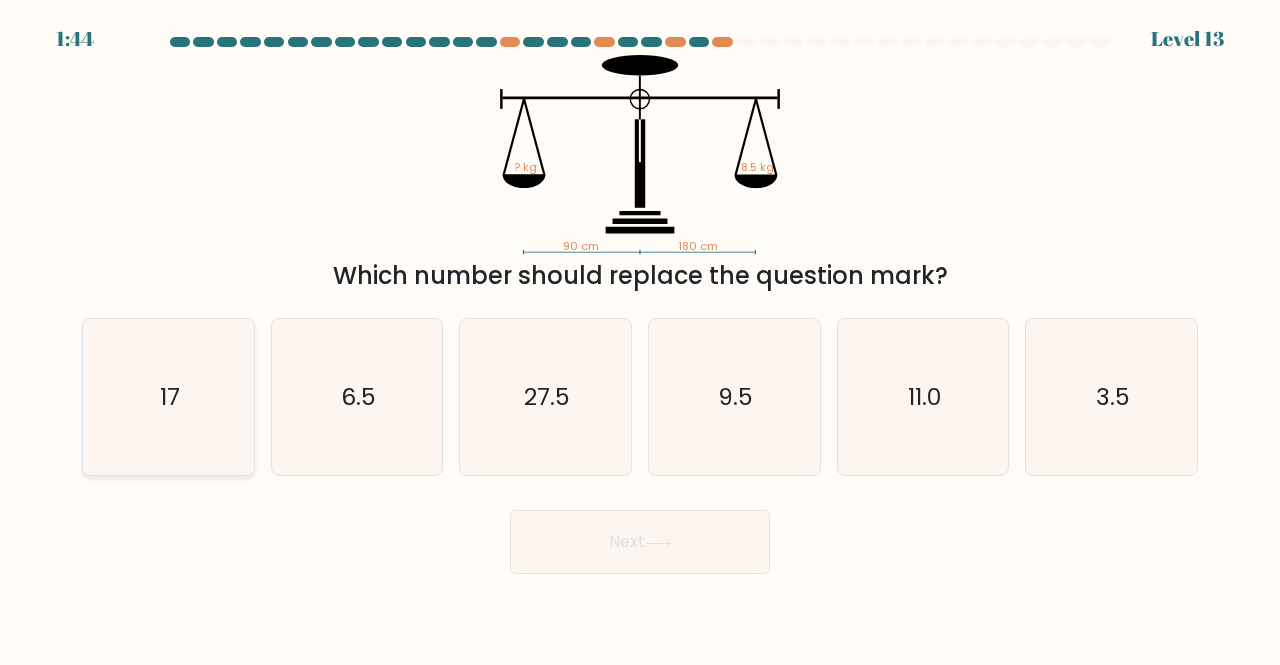 click on "17" at bounding box center (168, 397) 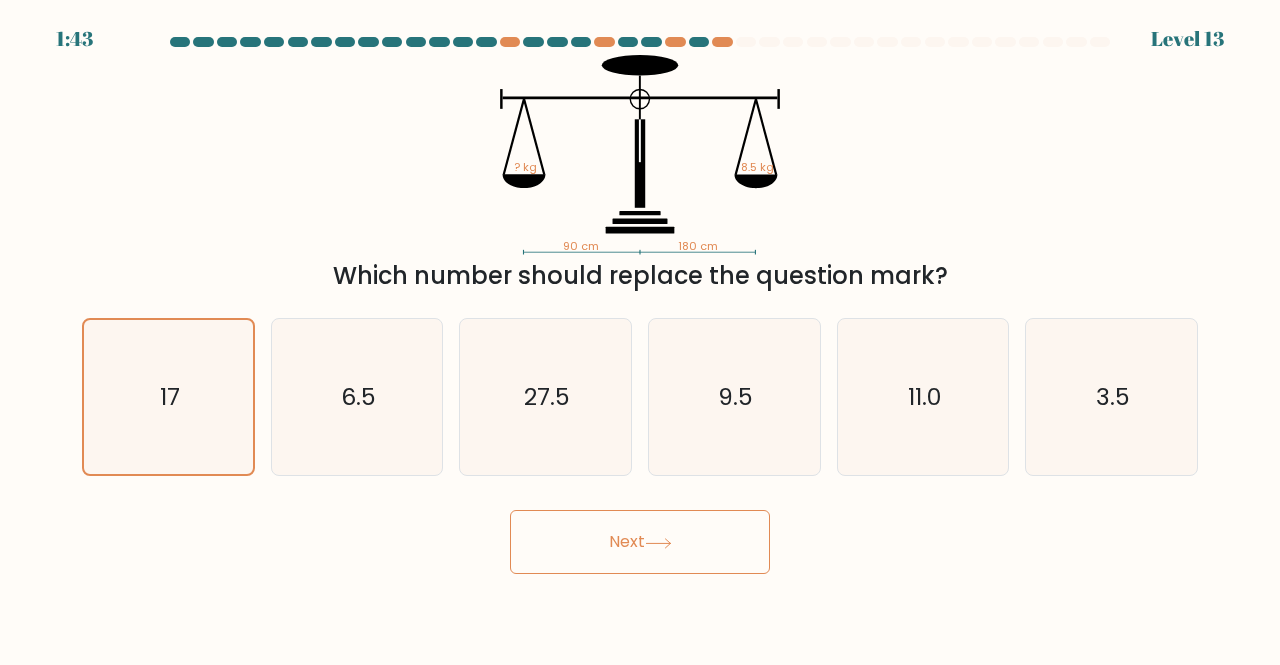click on "Next" at bounding box center [640, 542] 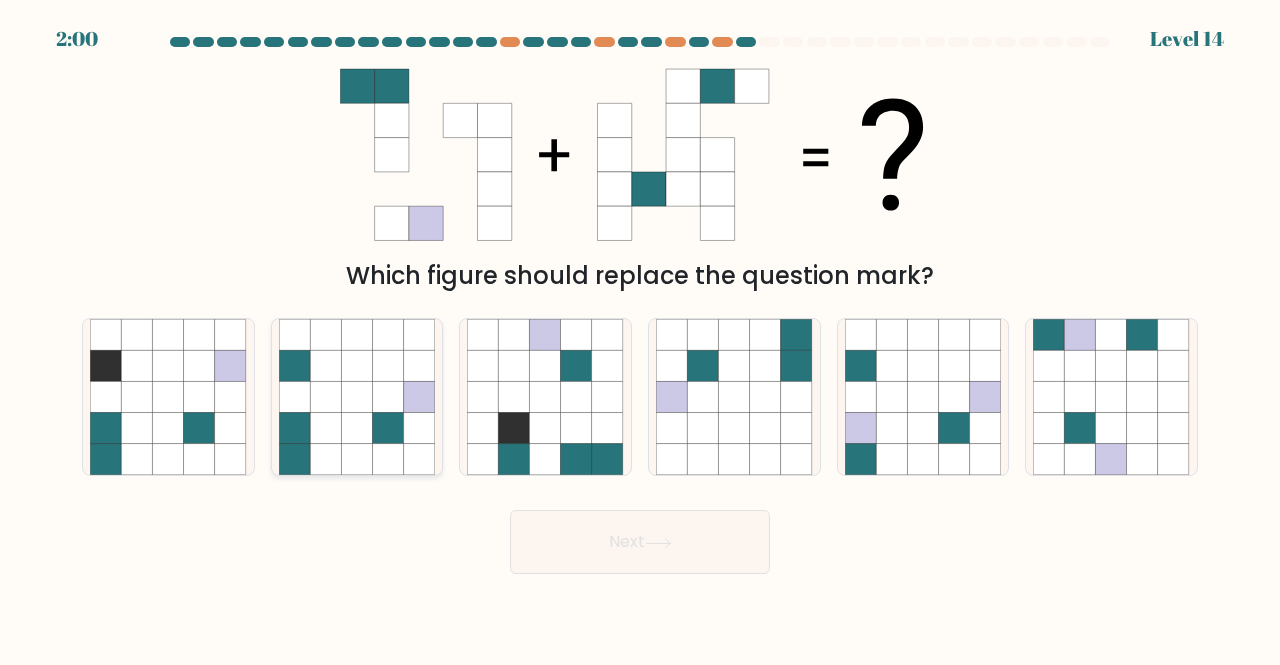 click at bounding box center [356, 428] 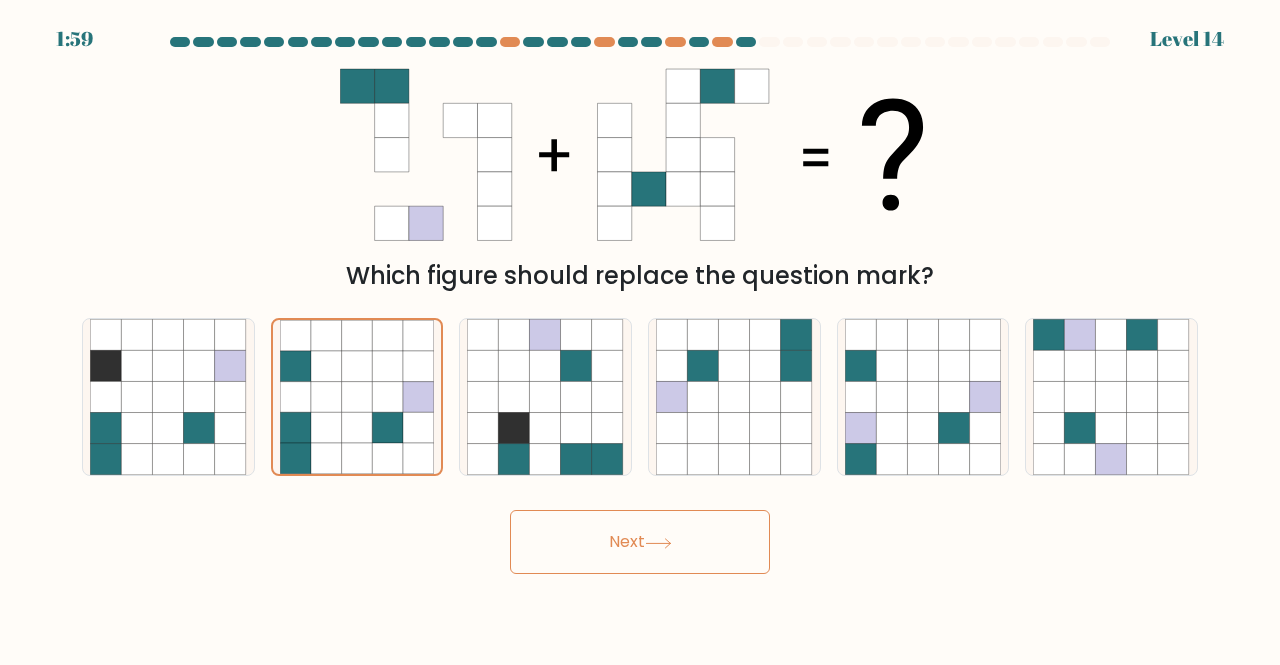 click on "Next" at bounding box center (640, 542) 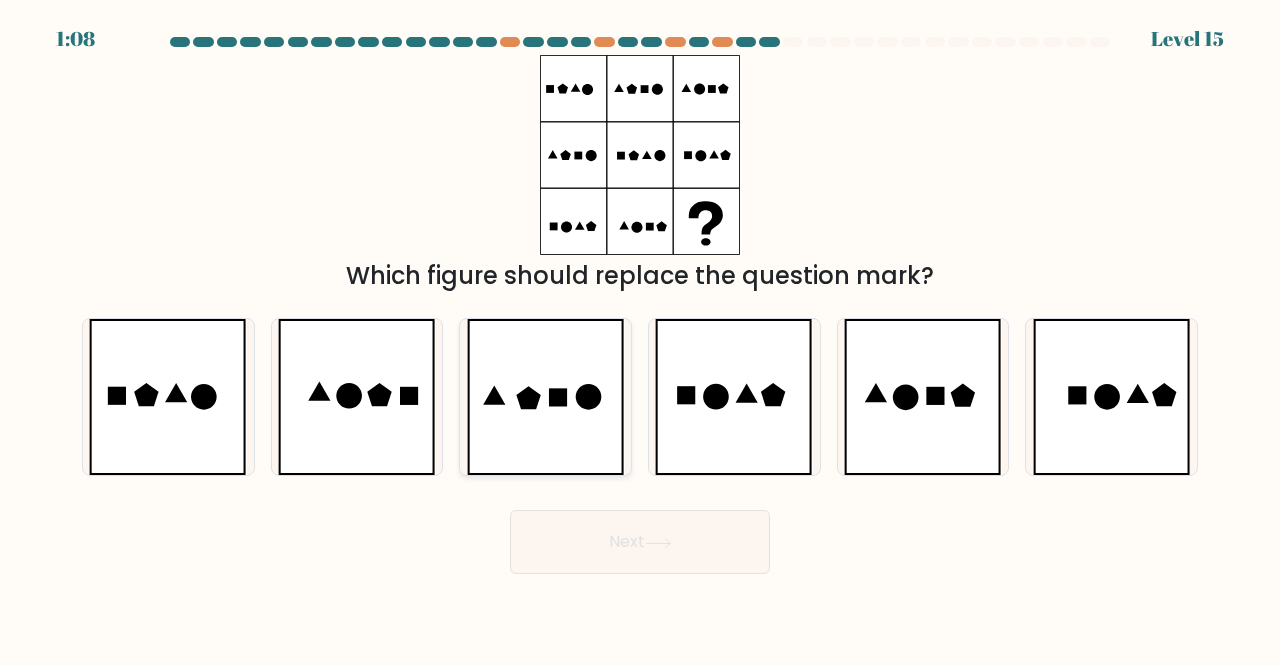 click at bounding box center (546, 397) 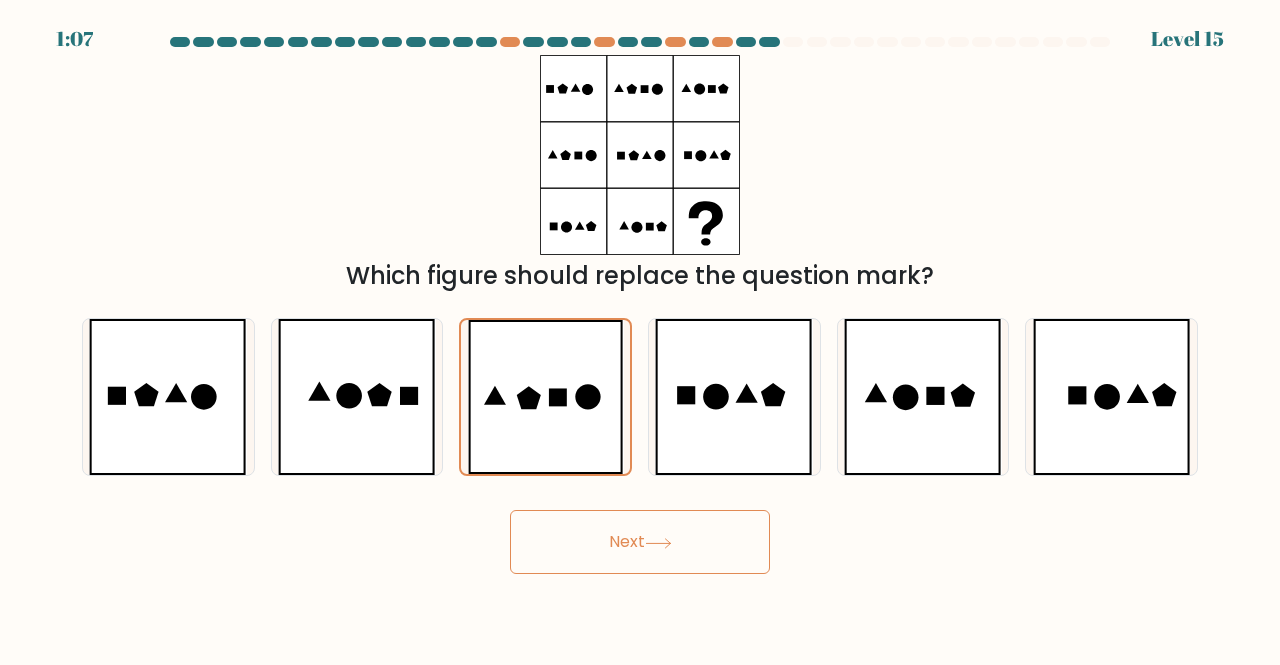 click on "Next" at bounding box center [640, 542] 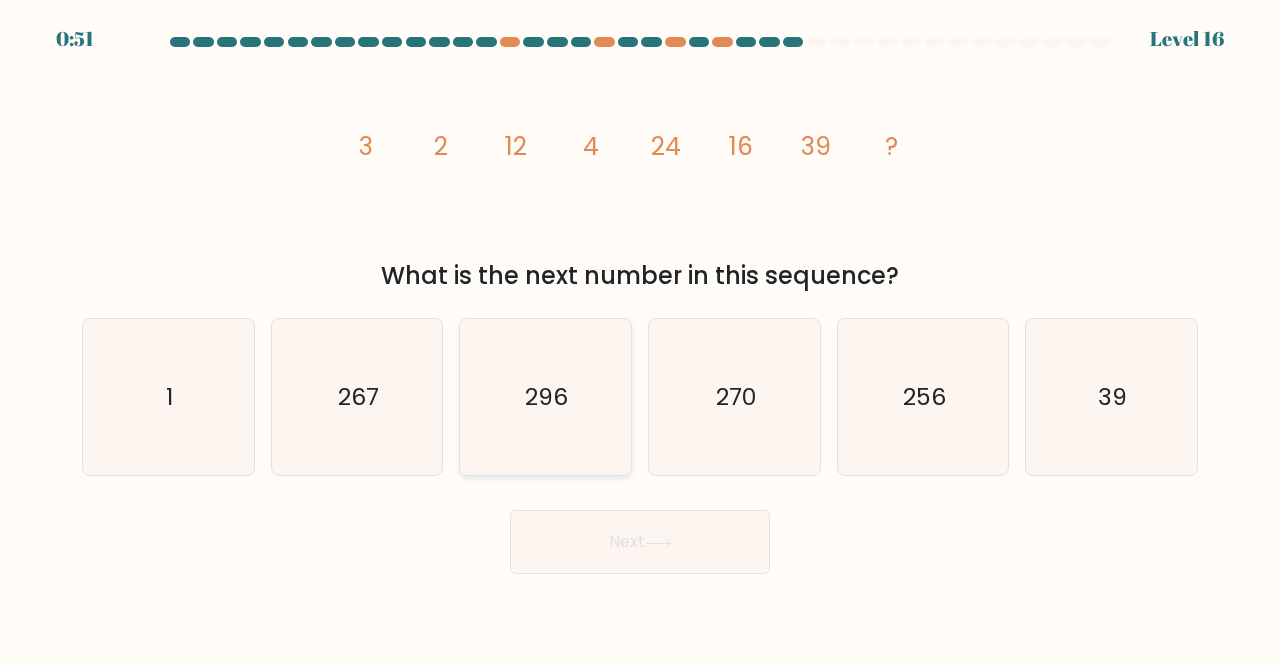 click on "296" at bounding box center (545, 397) 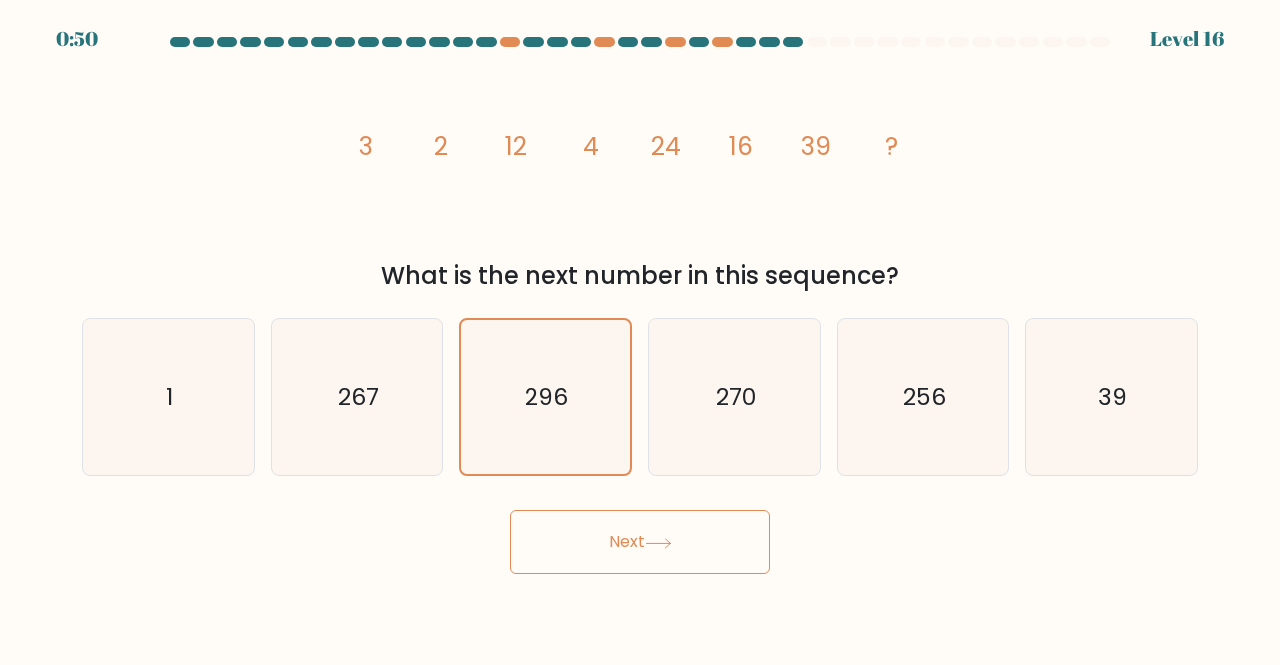click at bounding box center [658, 543] 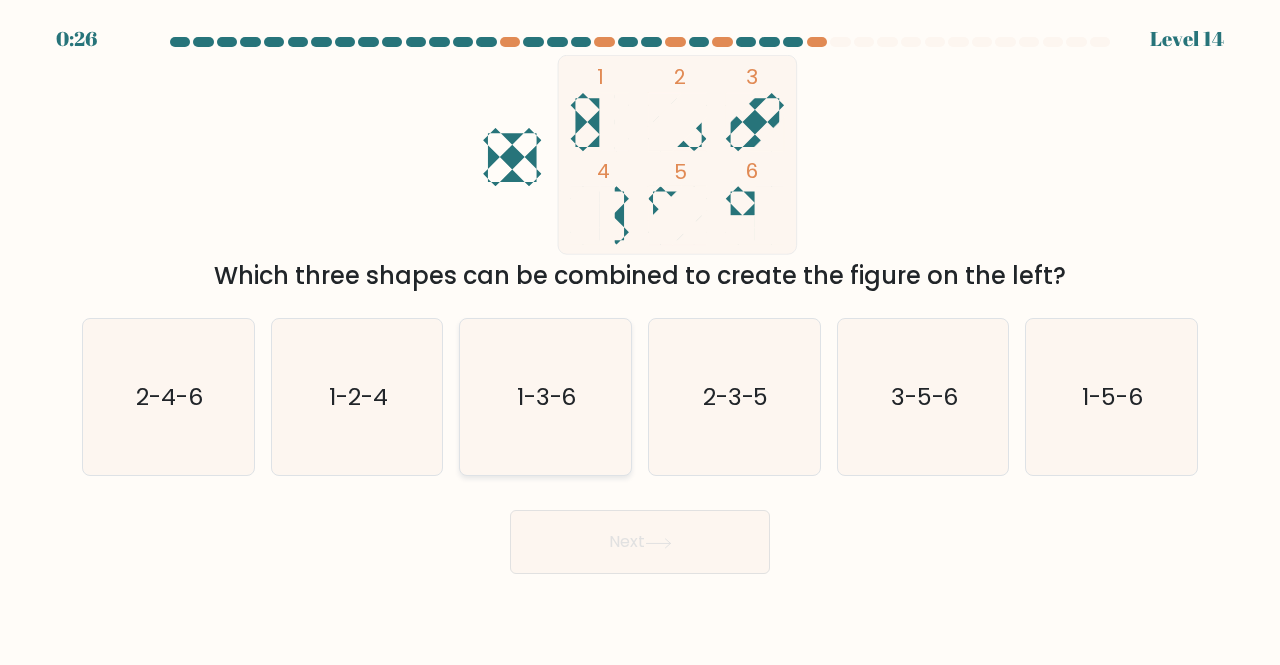 click on "1-3-6" at bounding box center [545, 397] 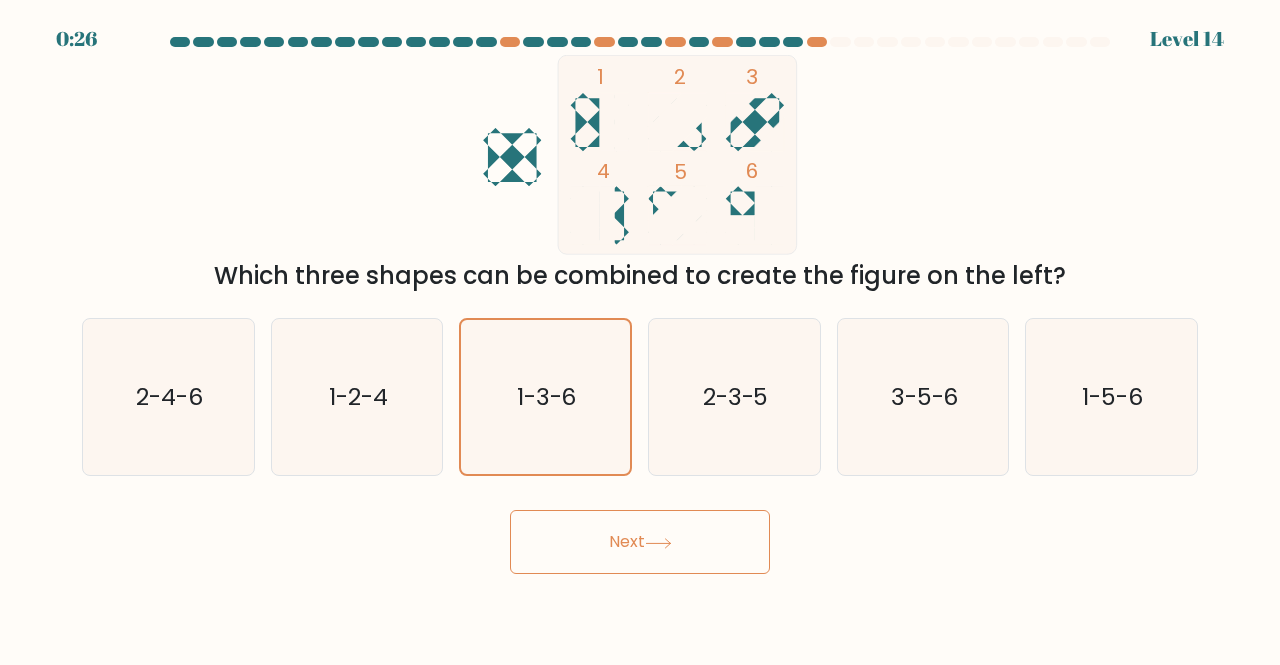 click on "Next" at bounding box center (640, 542) 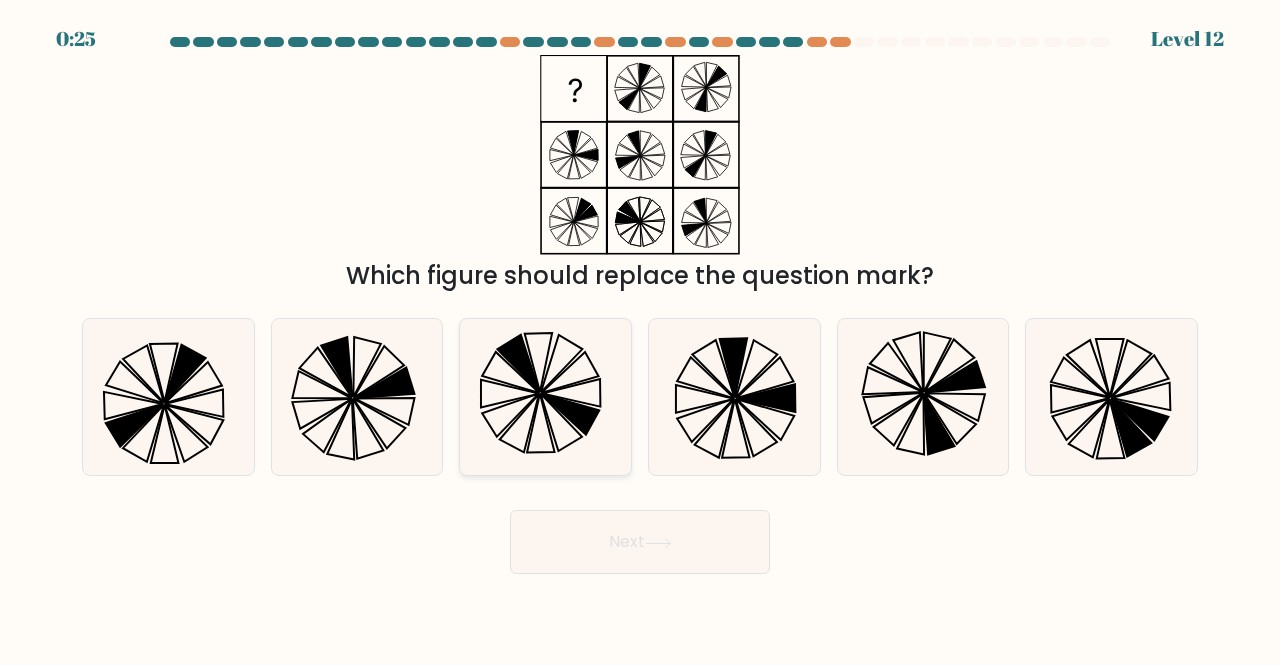 click at bounding box center [510, 394] 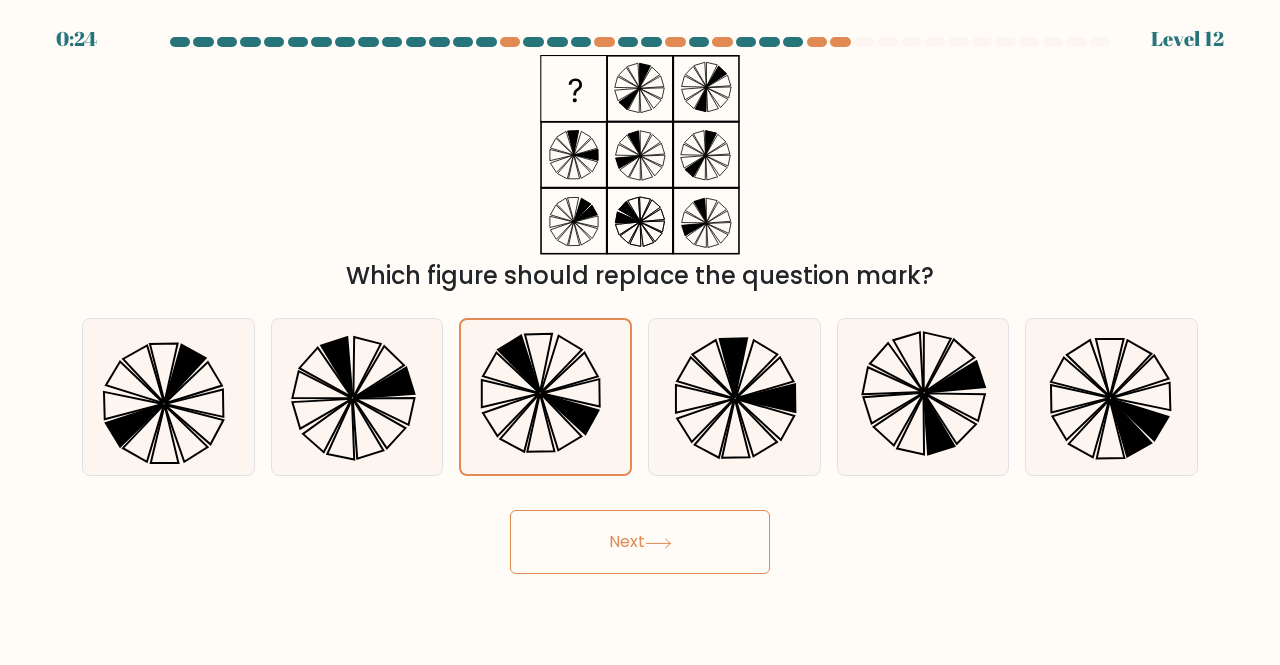 click on "Next" at bounding box center [640, 542] 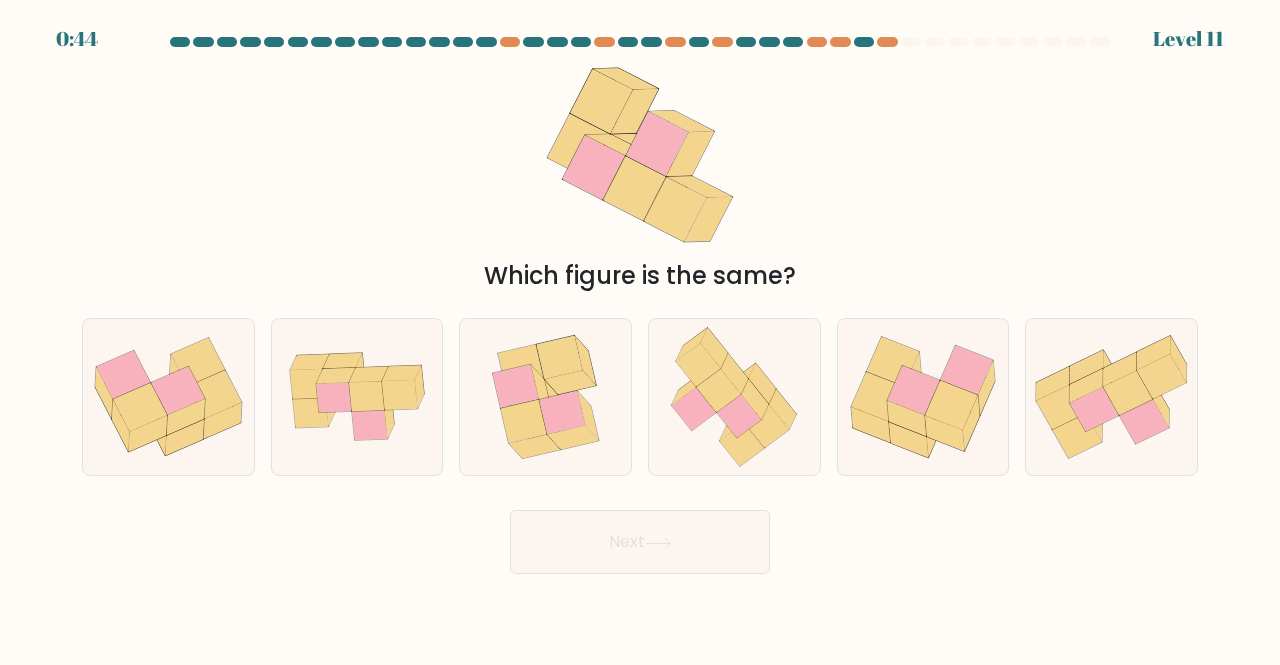 scroll, scrollTop: 0, scrollLeft: 0, axis: both 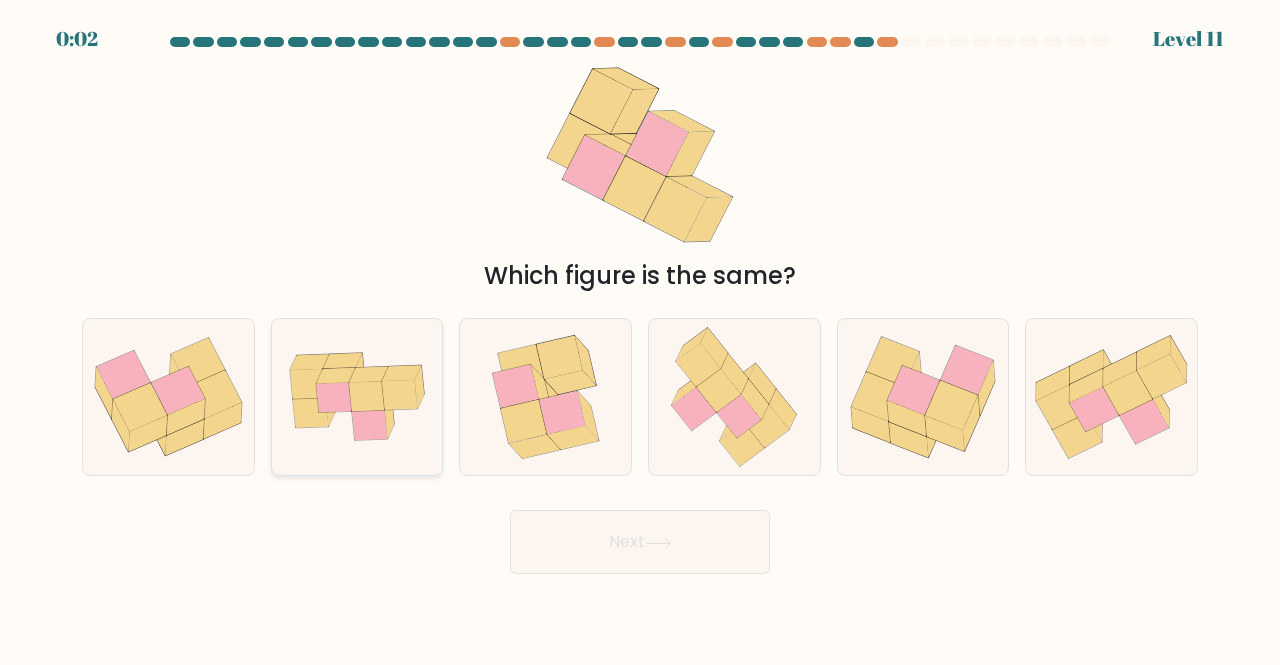 click at bounding box center [357, 397] 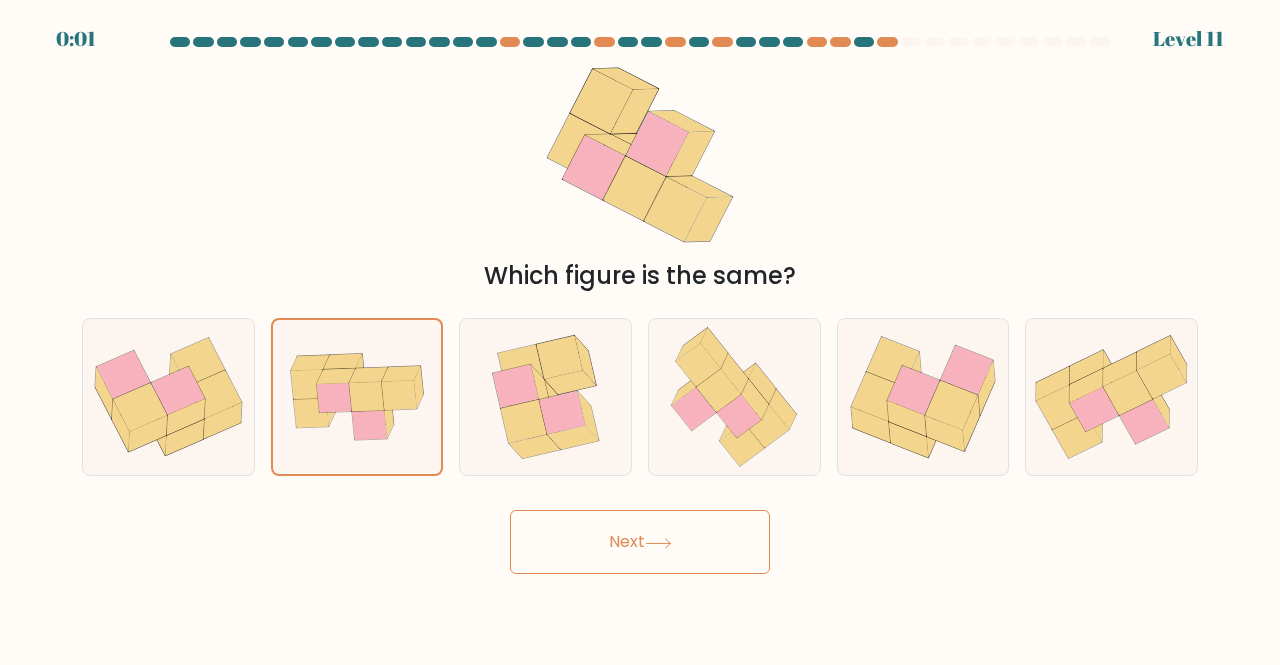 click on "Next" at bounding box center [640, 542] 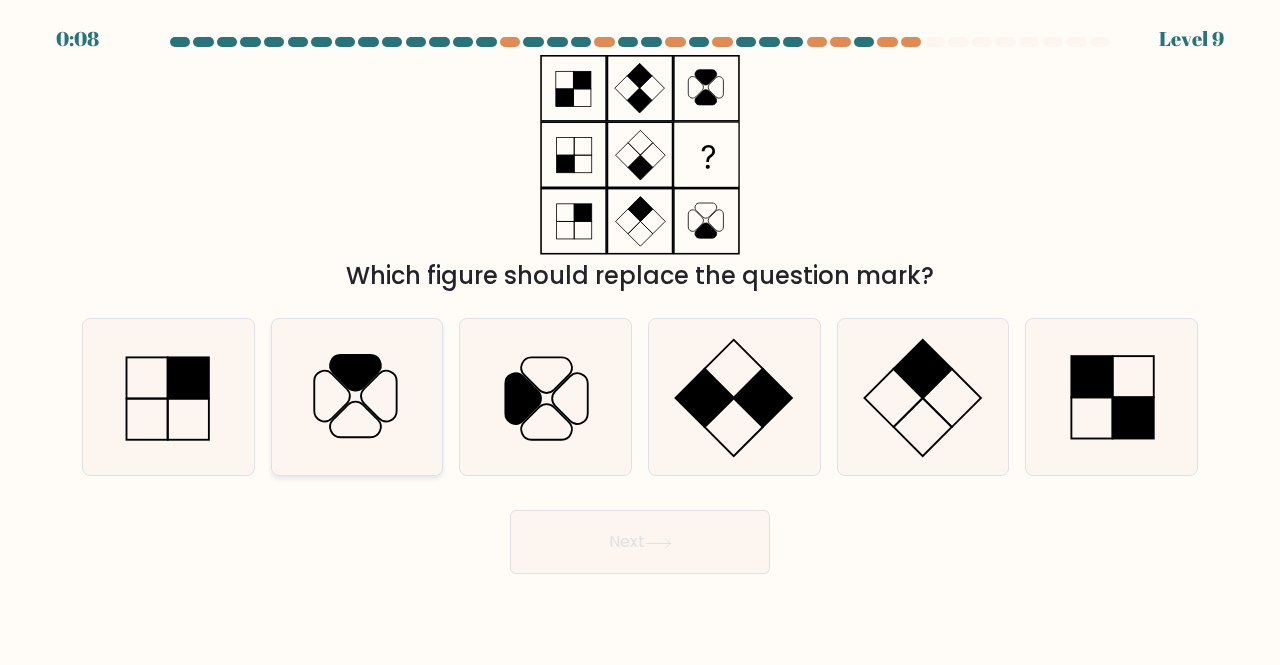 click at bounding box center [357, 397] 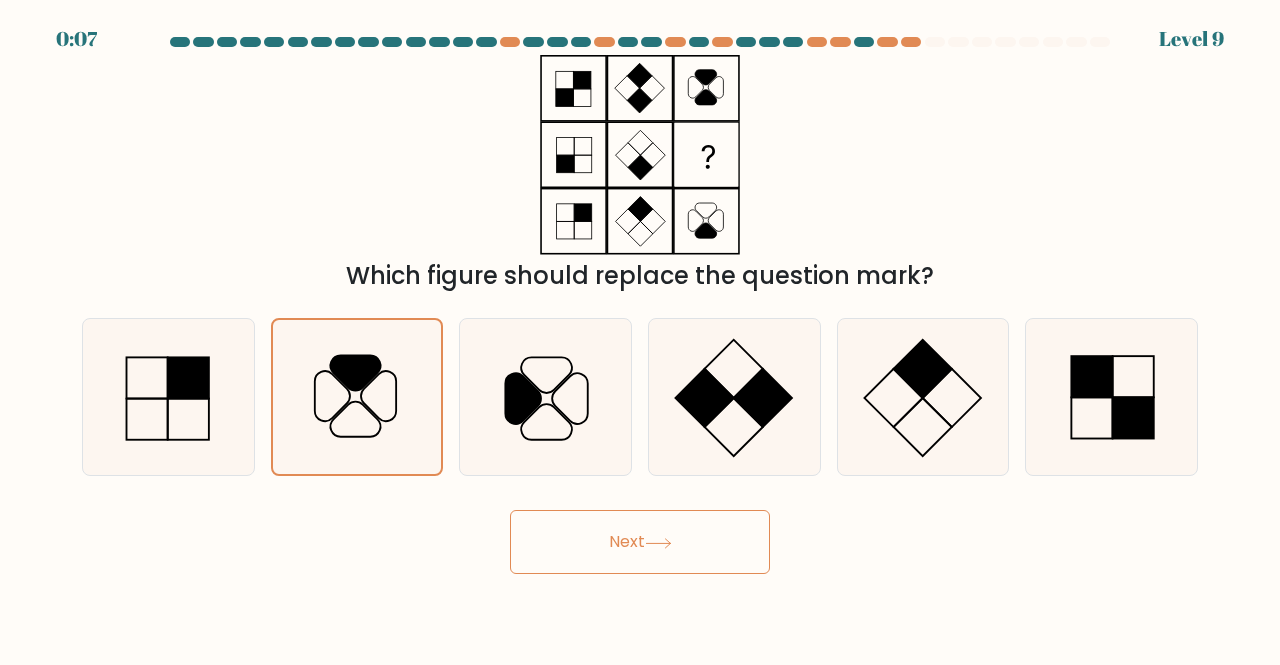 click on "Next" at bounding box center (640, 542) 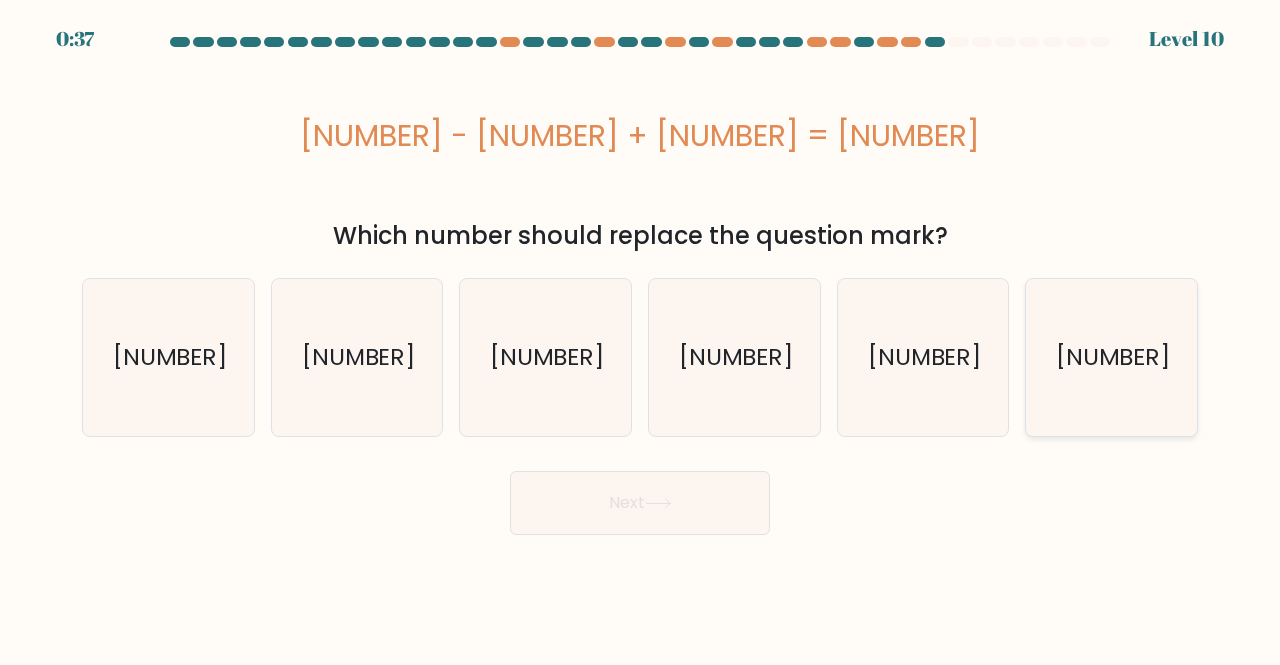 click on "-50" at bounding box center (1111, 357) 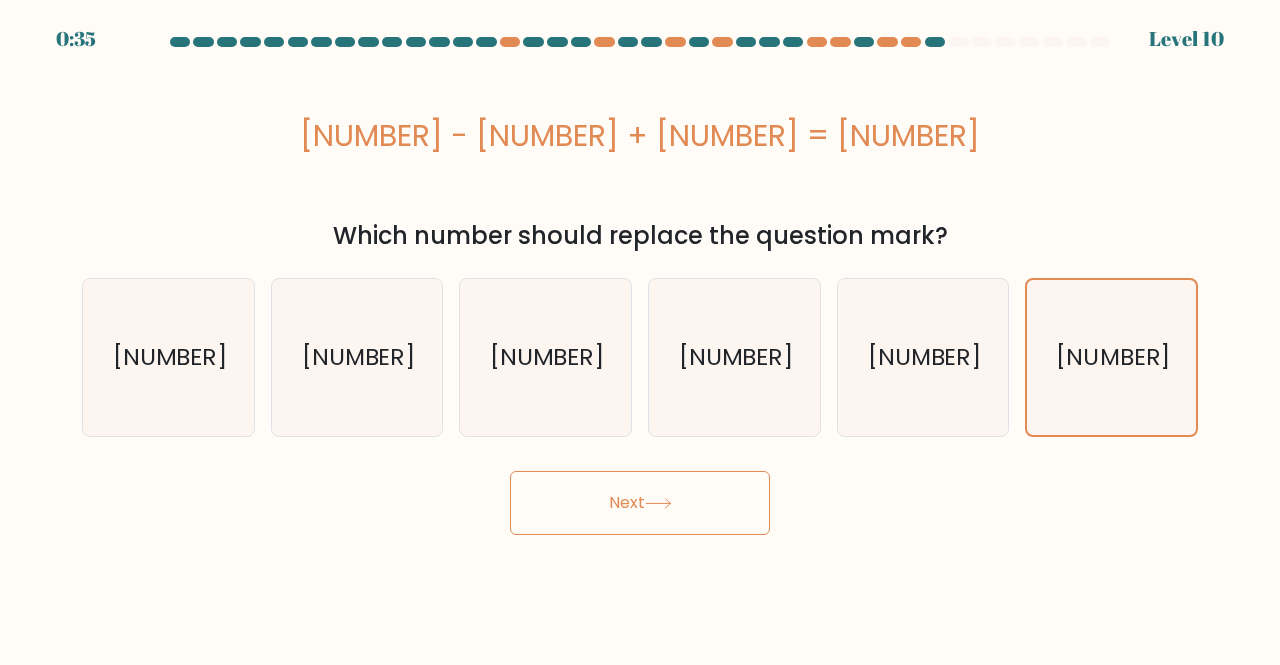 click on "Next" at bounding box center (640, 503) 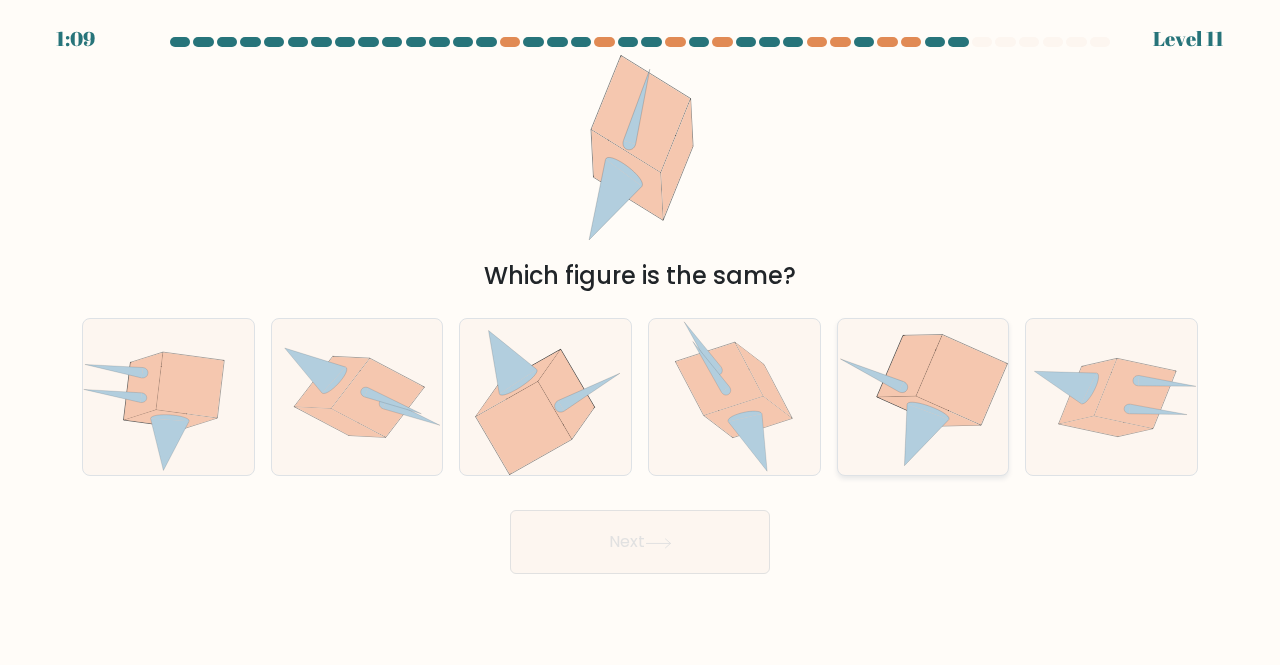 click at bounding box center (961, 380) 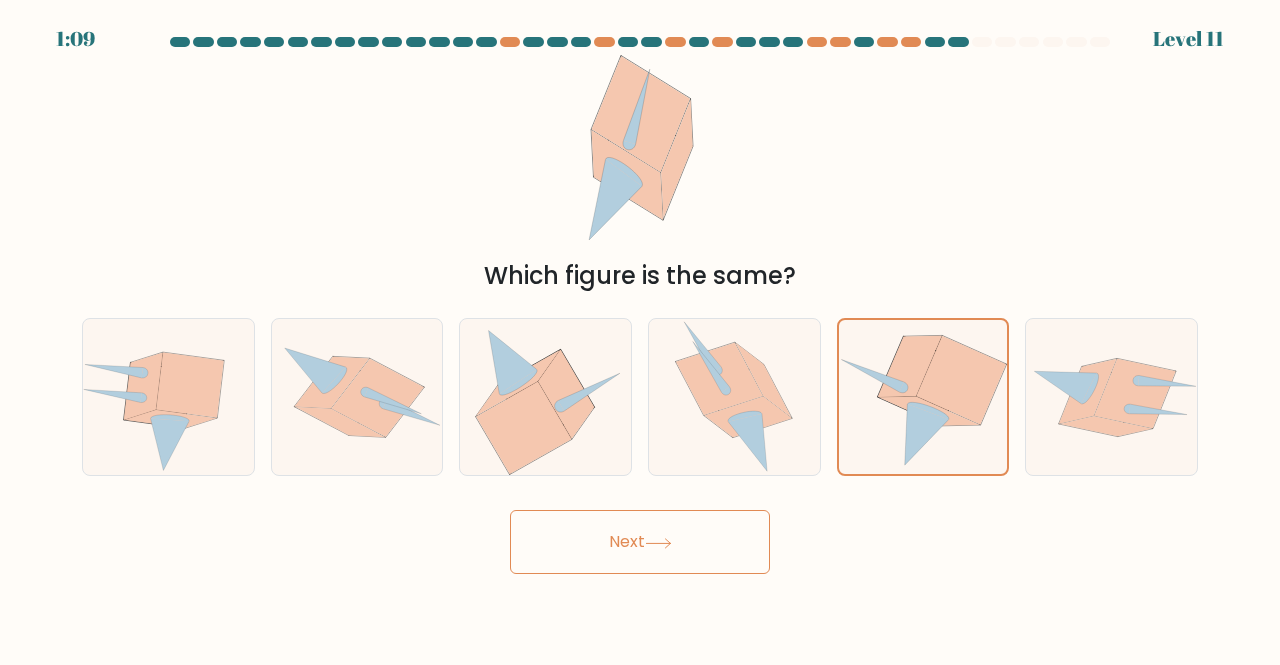 click on "Next" at bounding box center [640, 542] 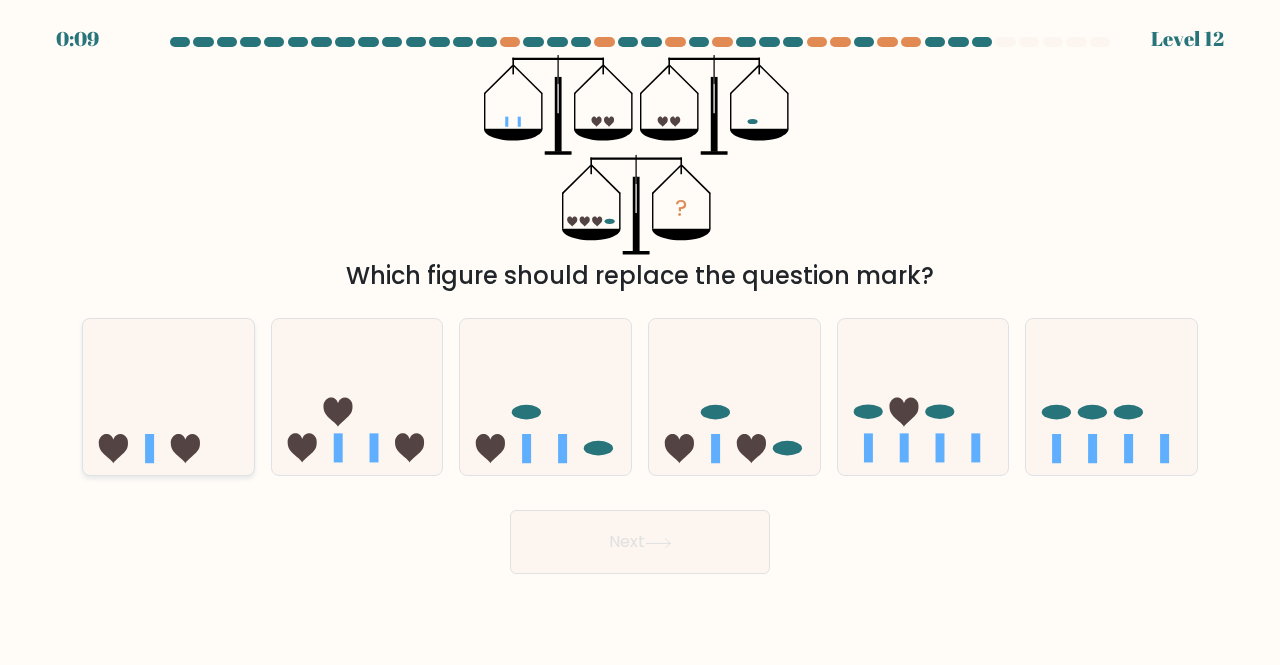click at bounding box center (168, 396) 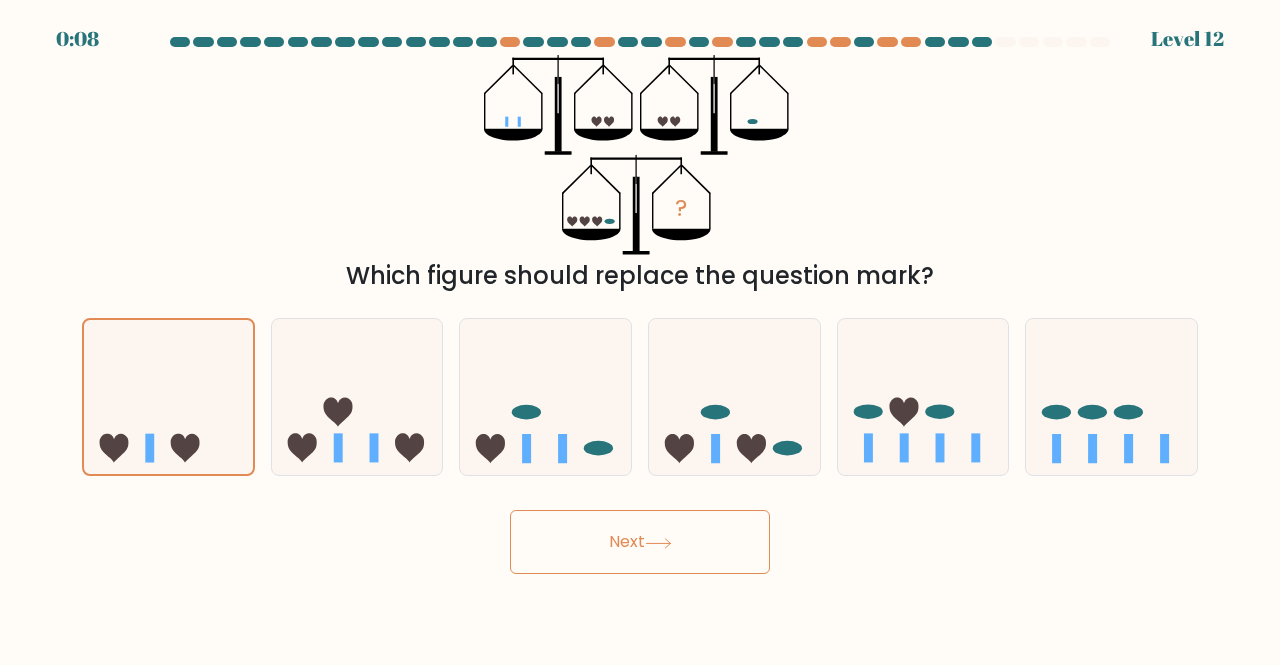 click on "Next" at bounding box center (640, 542) 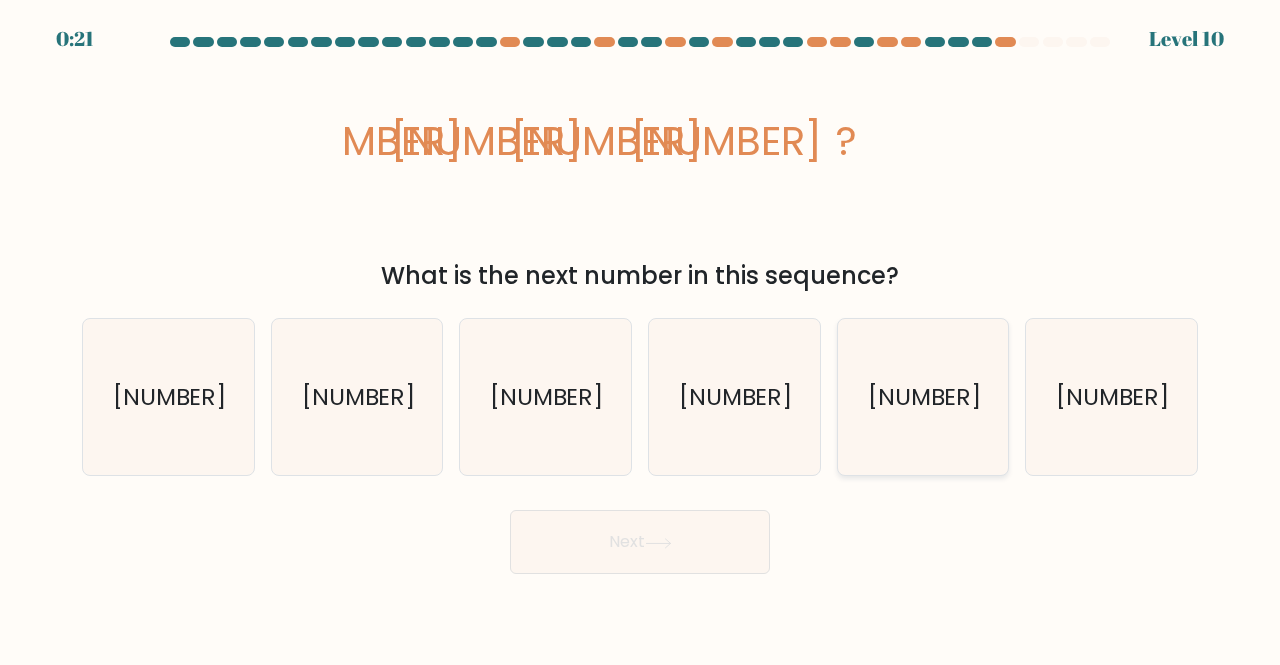 click on "-115" at bounding box center (923, 397) 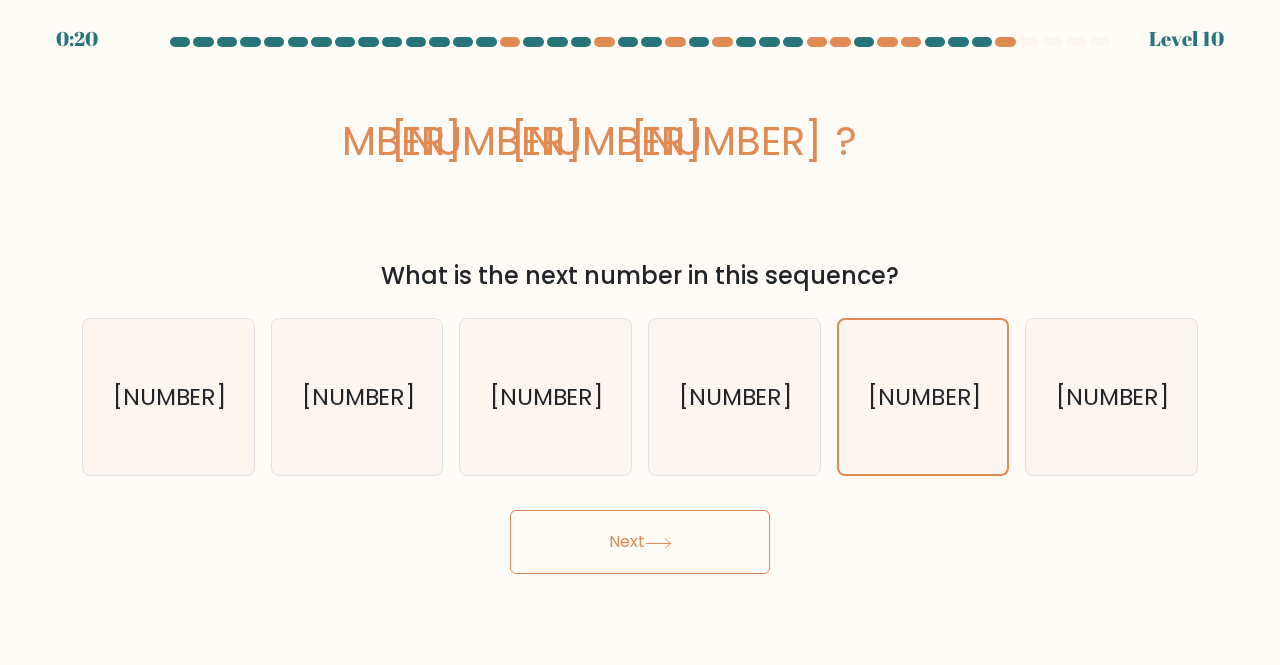 click on "Next" at bounding box center (640, 542) 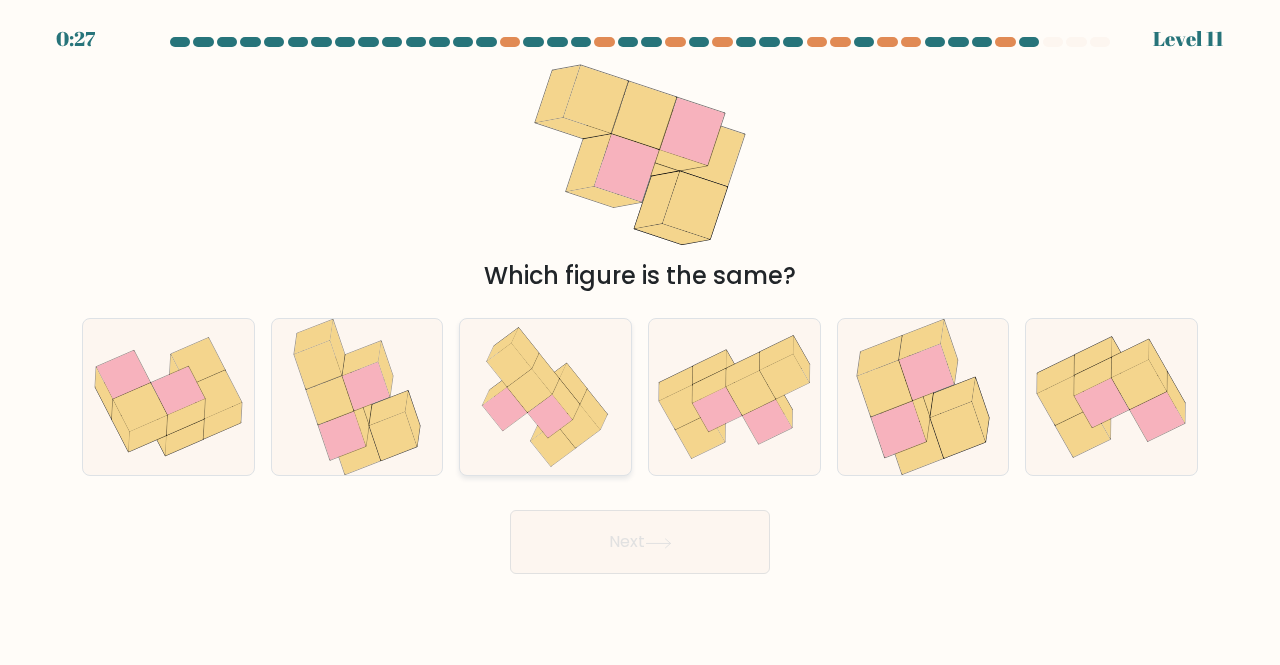 click at bounding box center (545, 397) 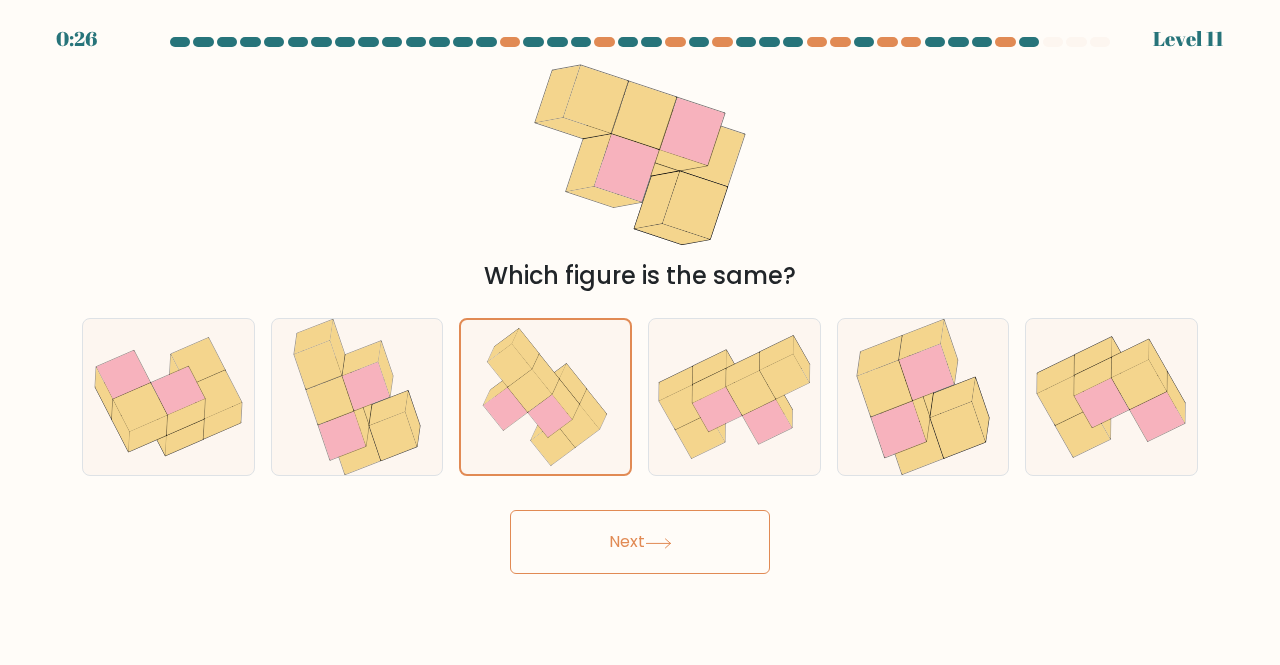 click on "Next" at bounding box center [640, 542] 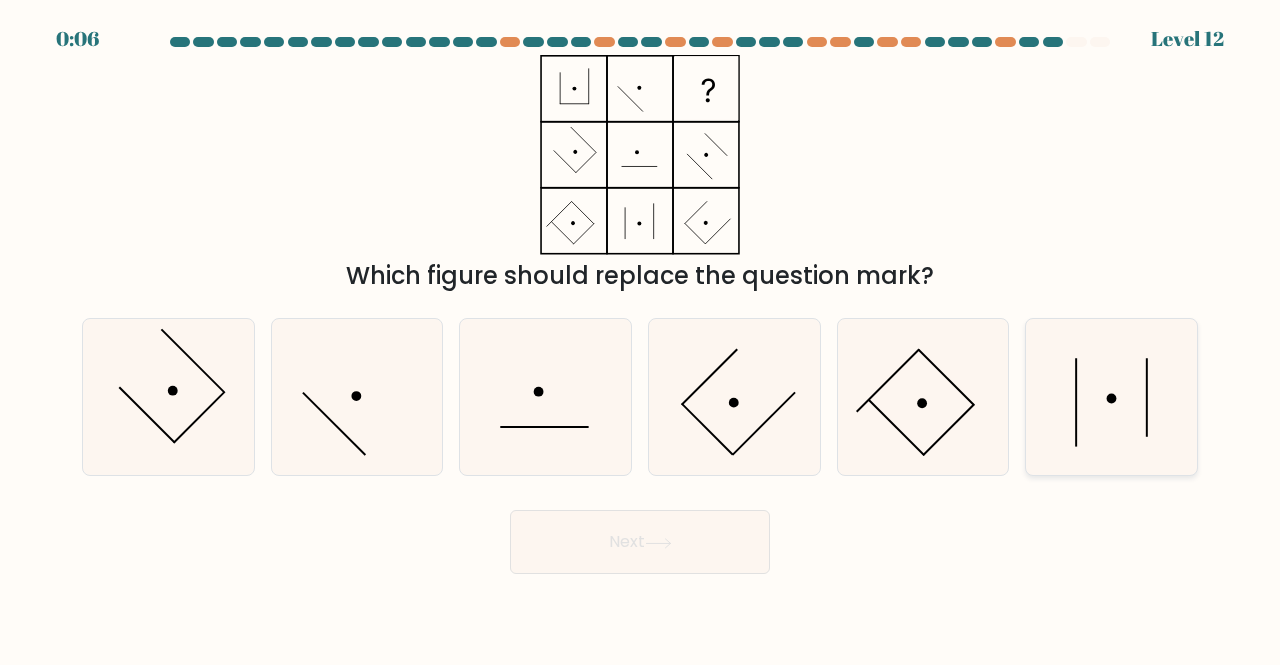 click at bounding box center [1111, 397] 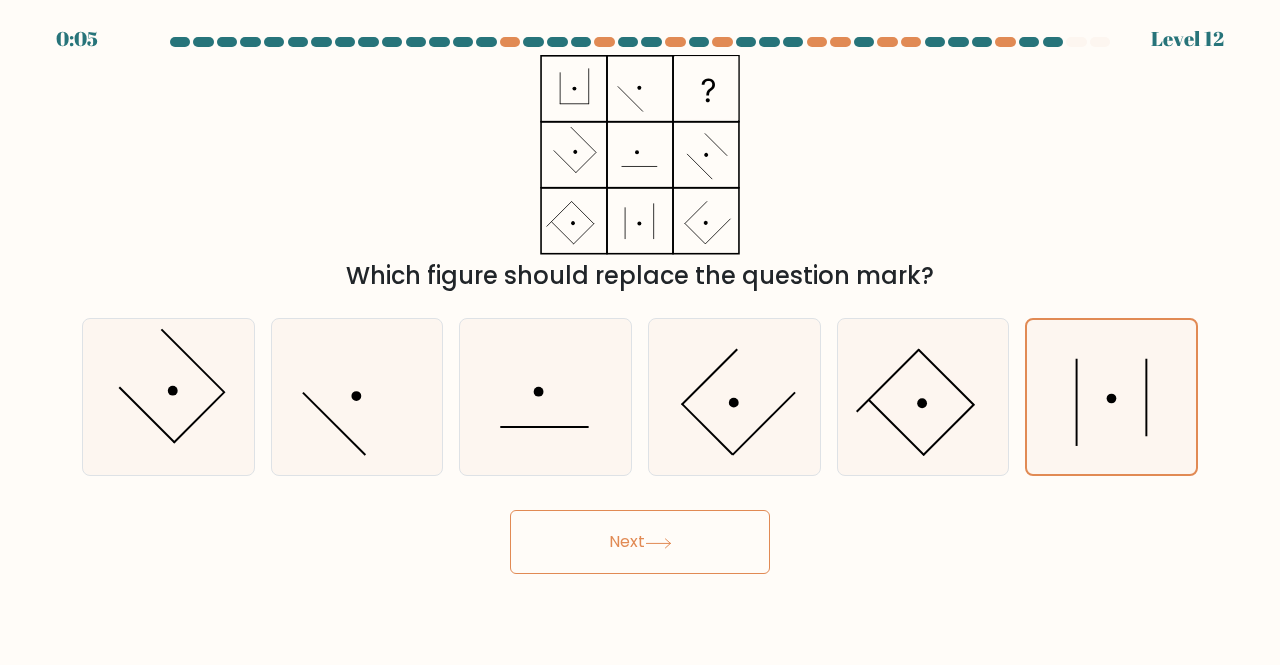 click on "Next" at bounding box center (640, 542) 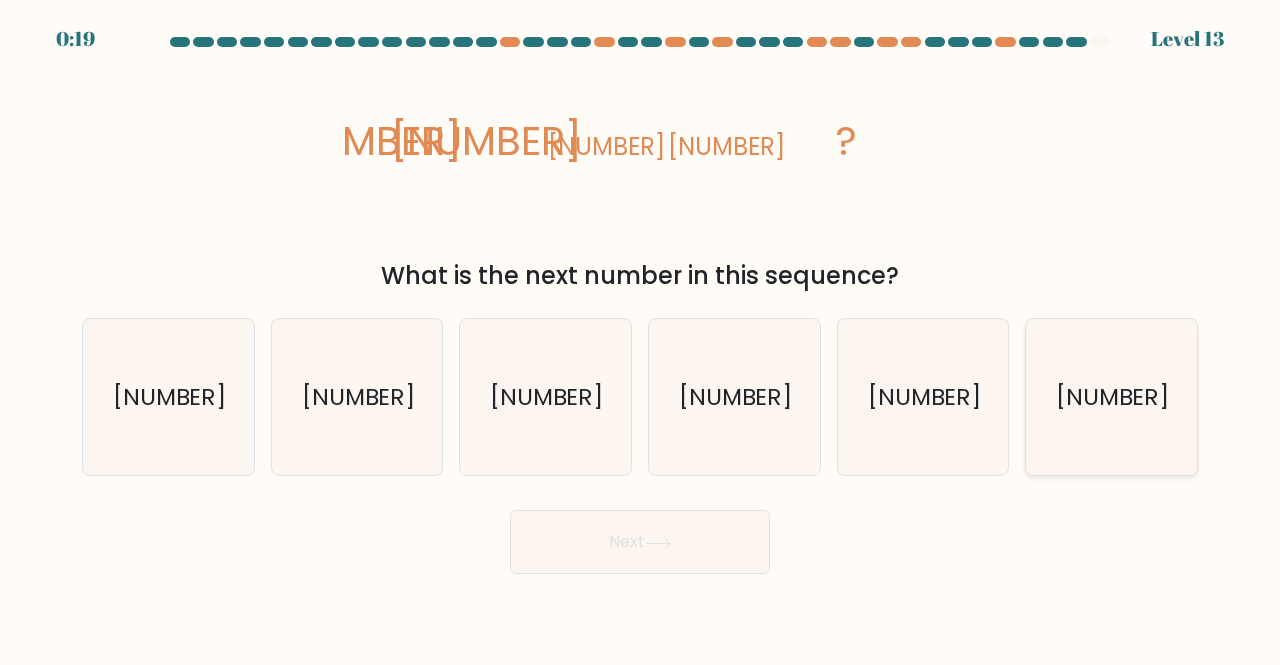 click on "-9072" at bounding box center (1111, 397) 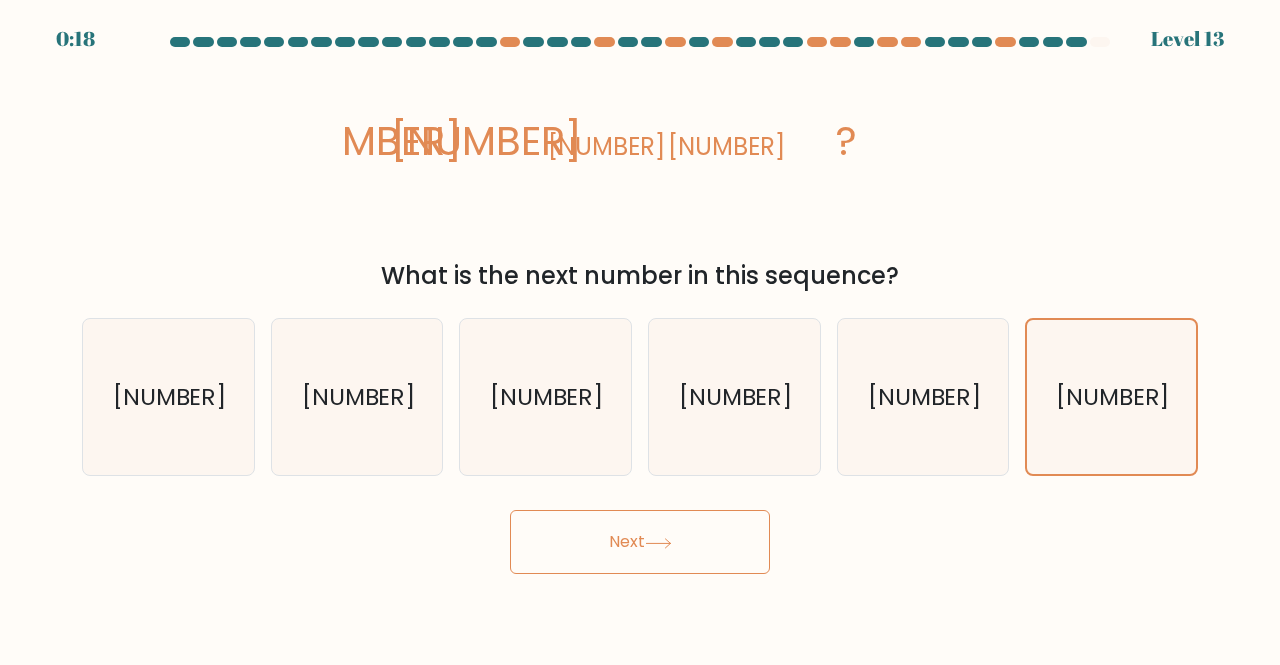 click at bounding box center [658, 543] 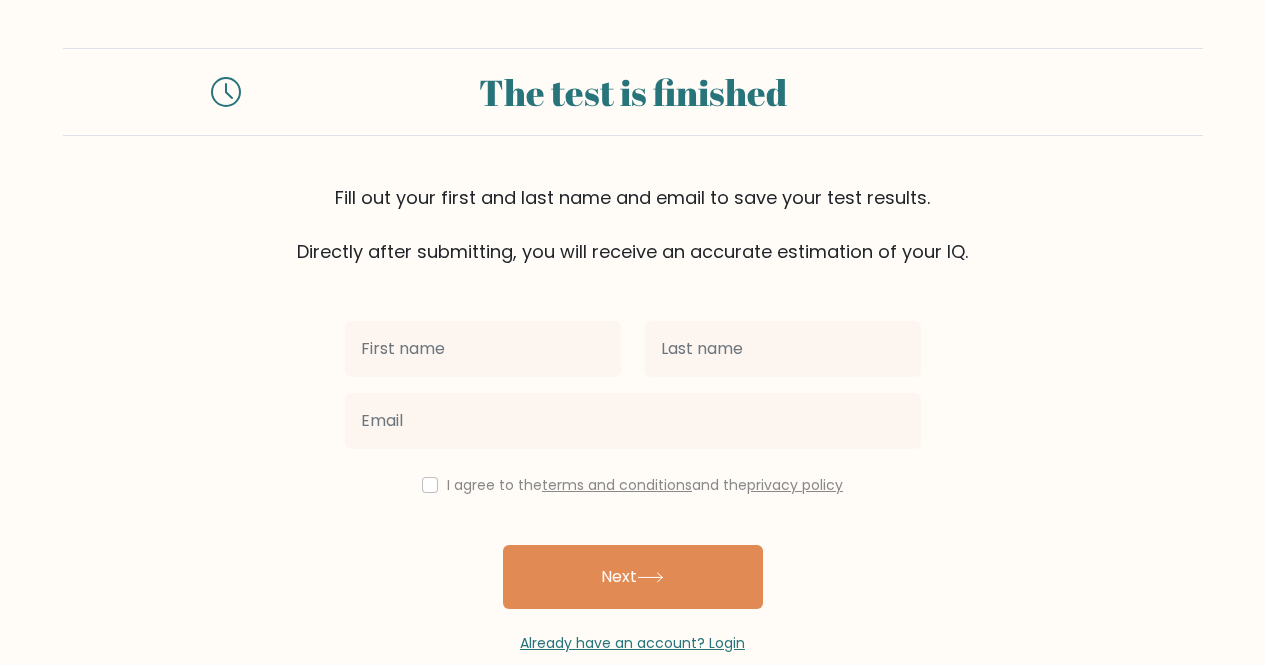 scroll, scrollTop: 0, scrollLeft: 0, axis: both 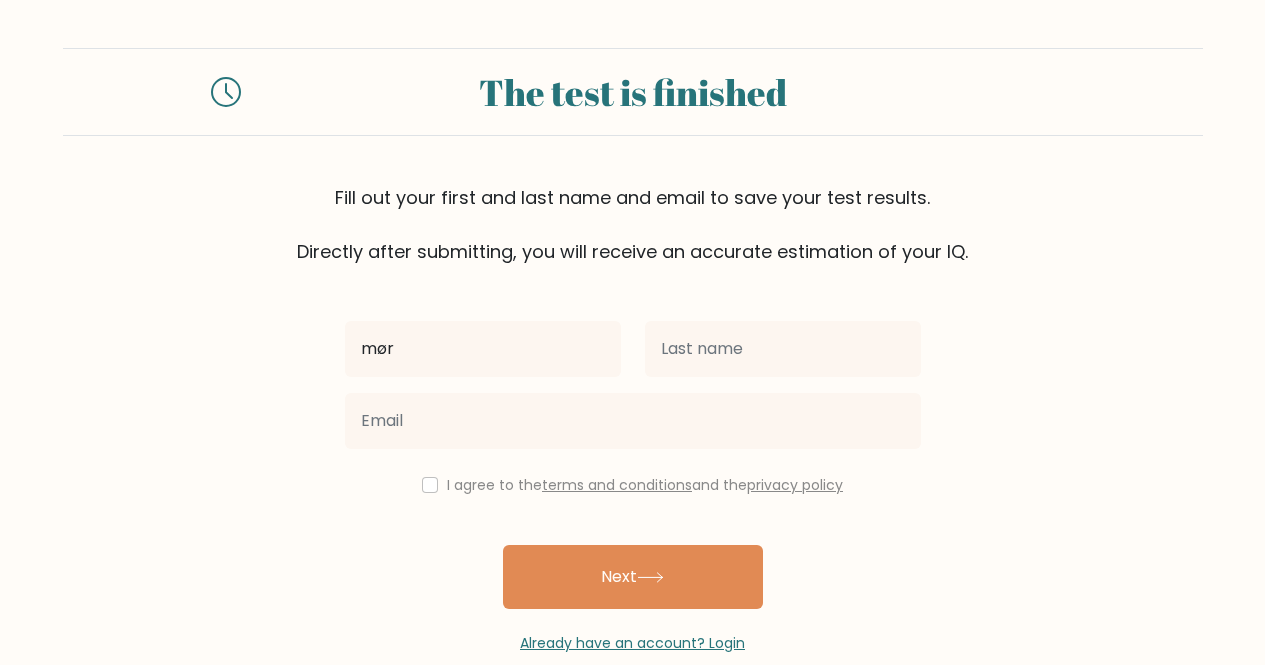 type on "mør" 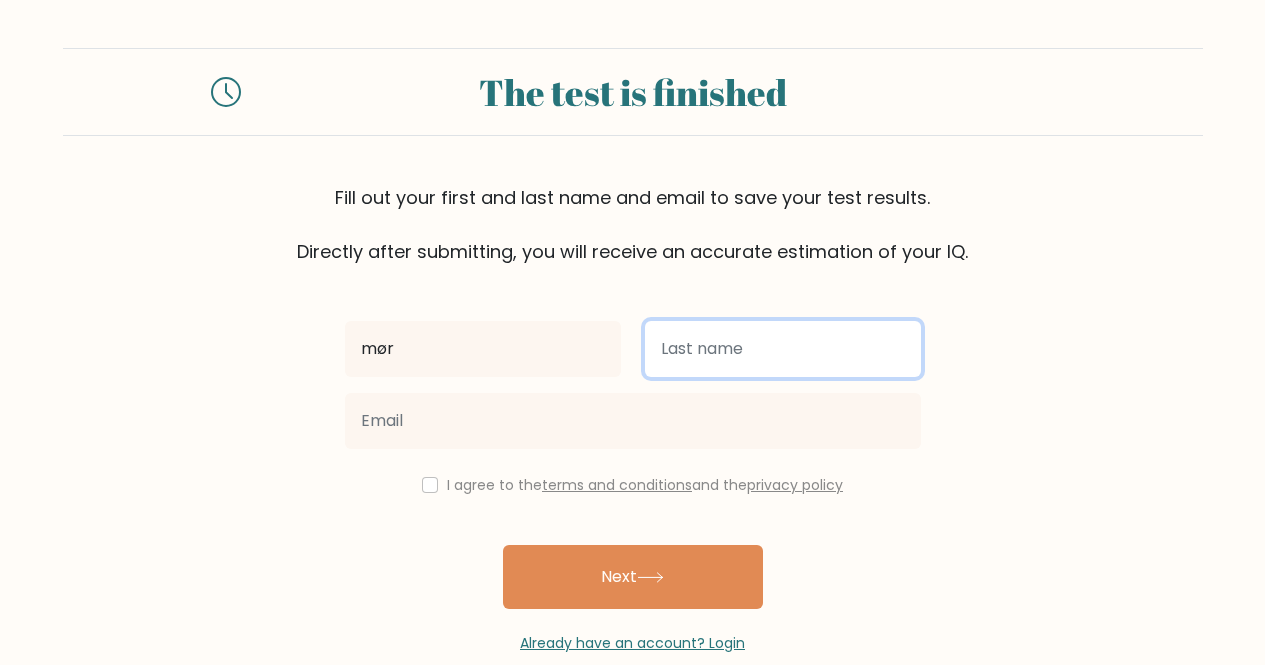 click at bounding box center (783, 349) 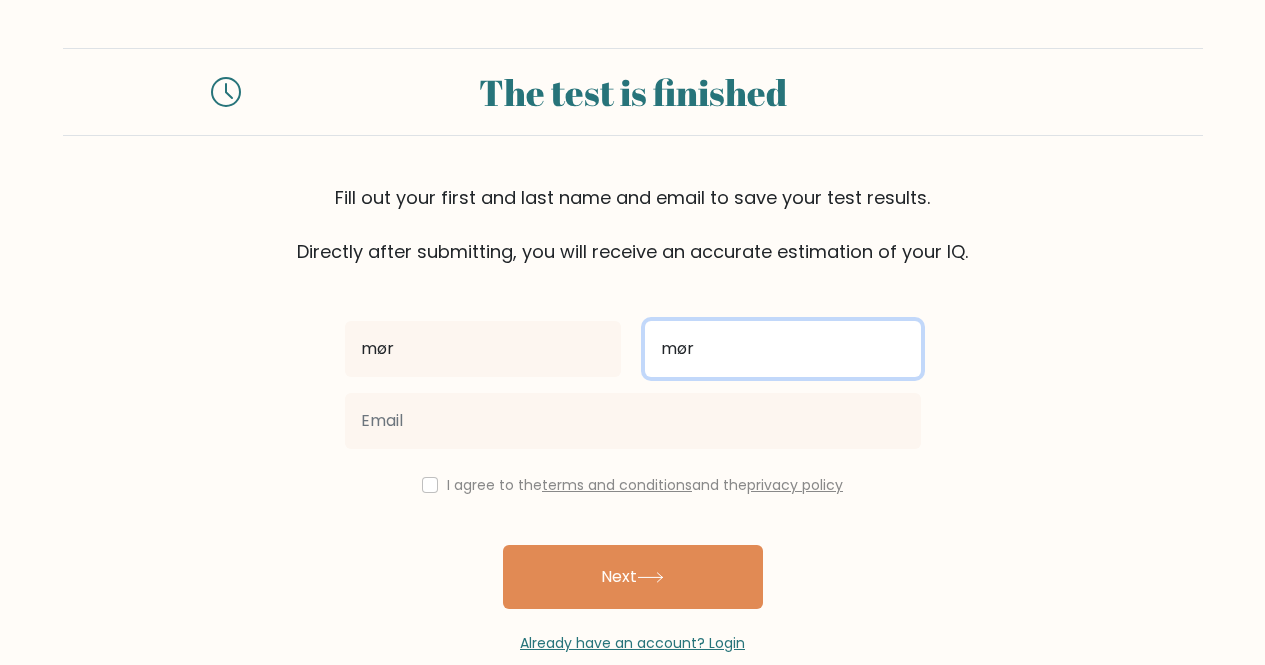 type on "mør" 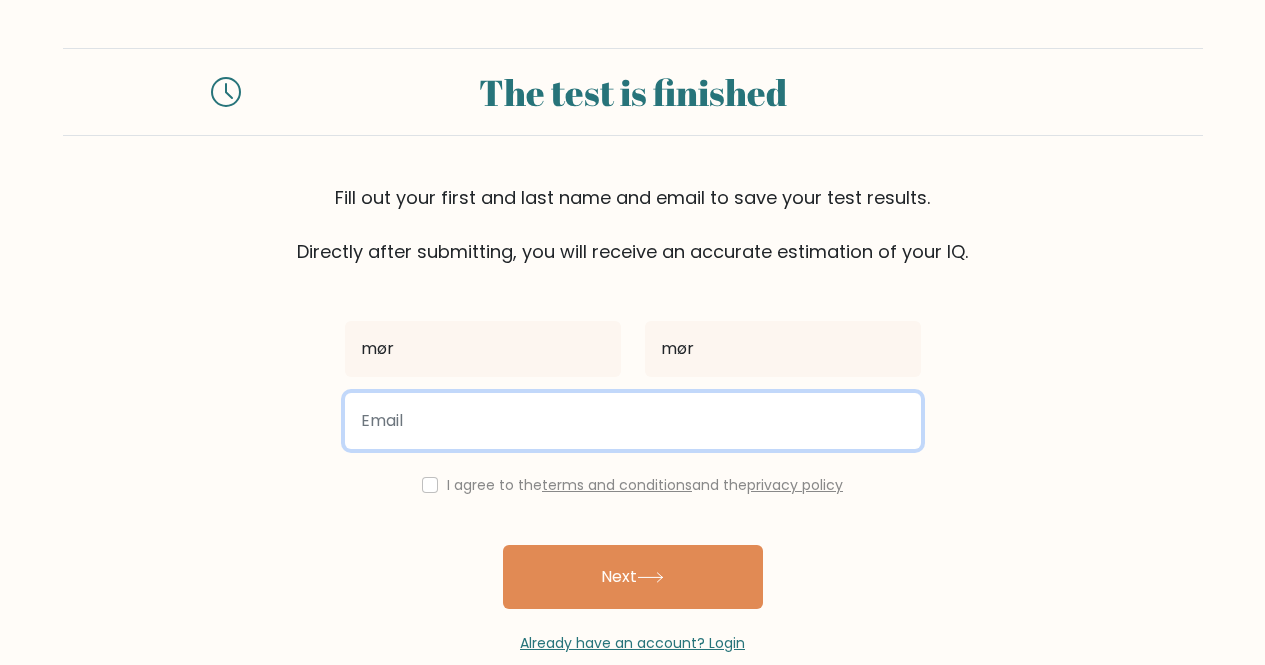 click at bounding box center (633, 421) 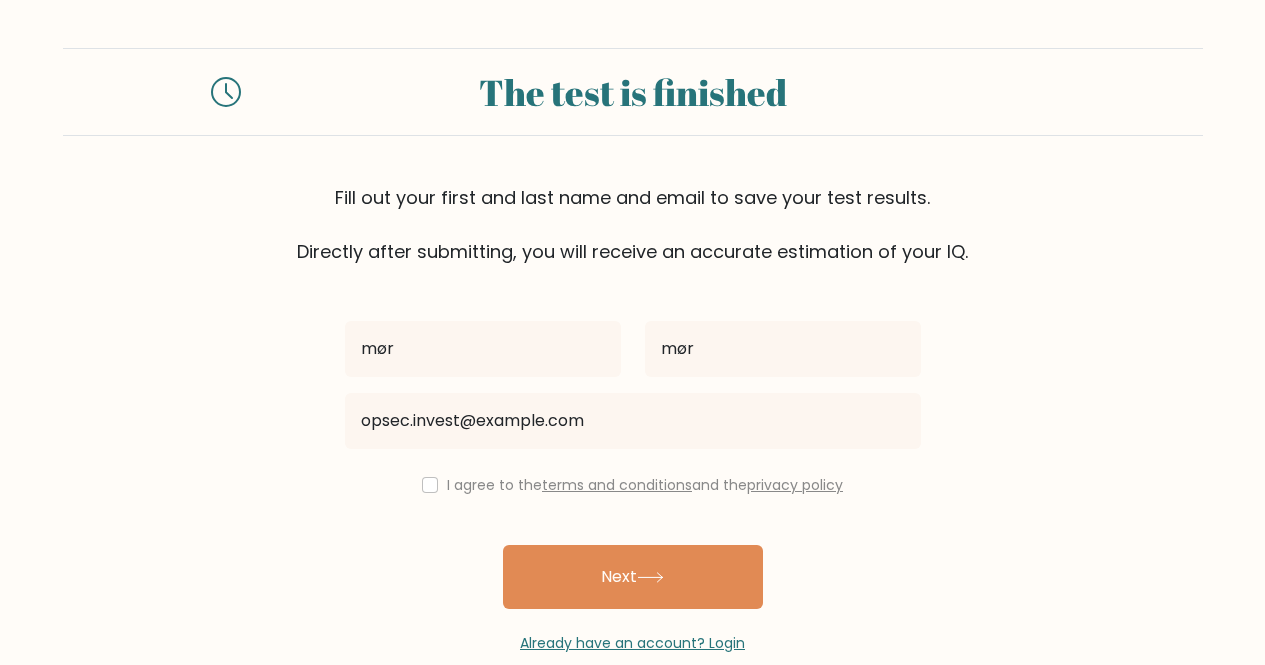 click on "I agree to the  terms and conditions  and the  privacy policy" at bounding box center [645, 485] 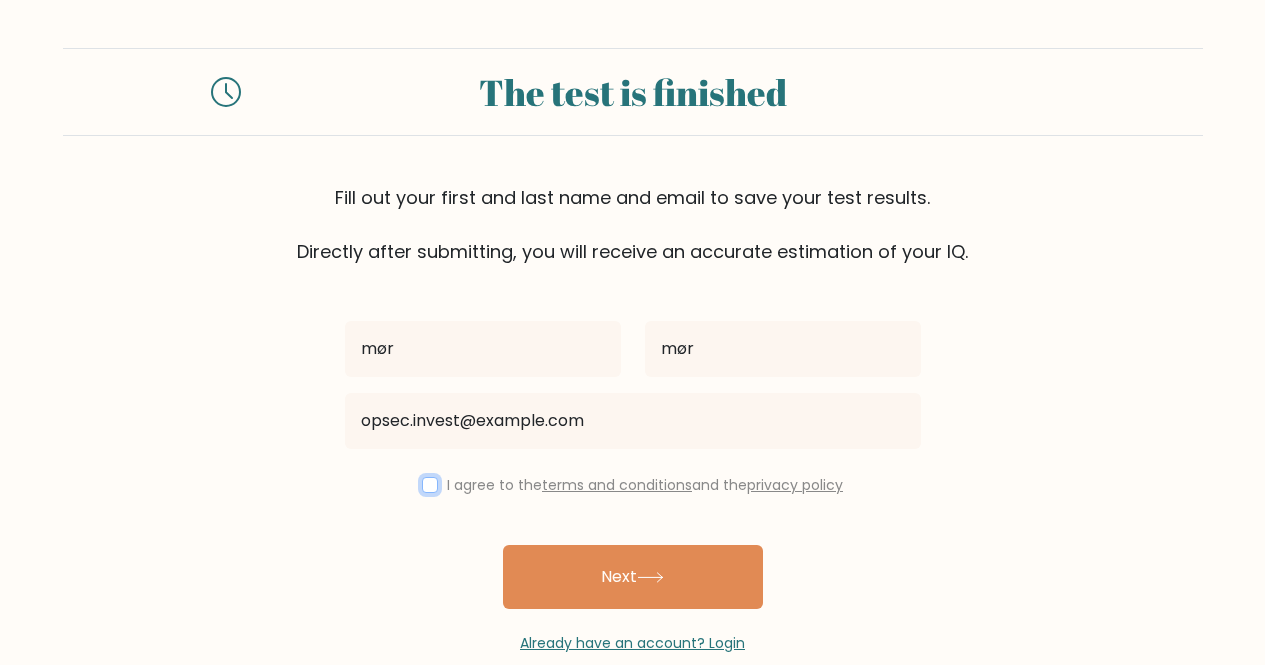 click at bounding box center (430, 485) 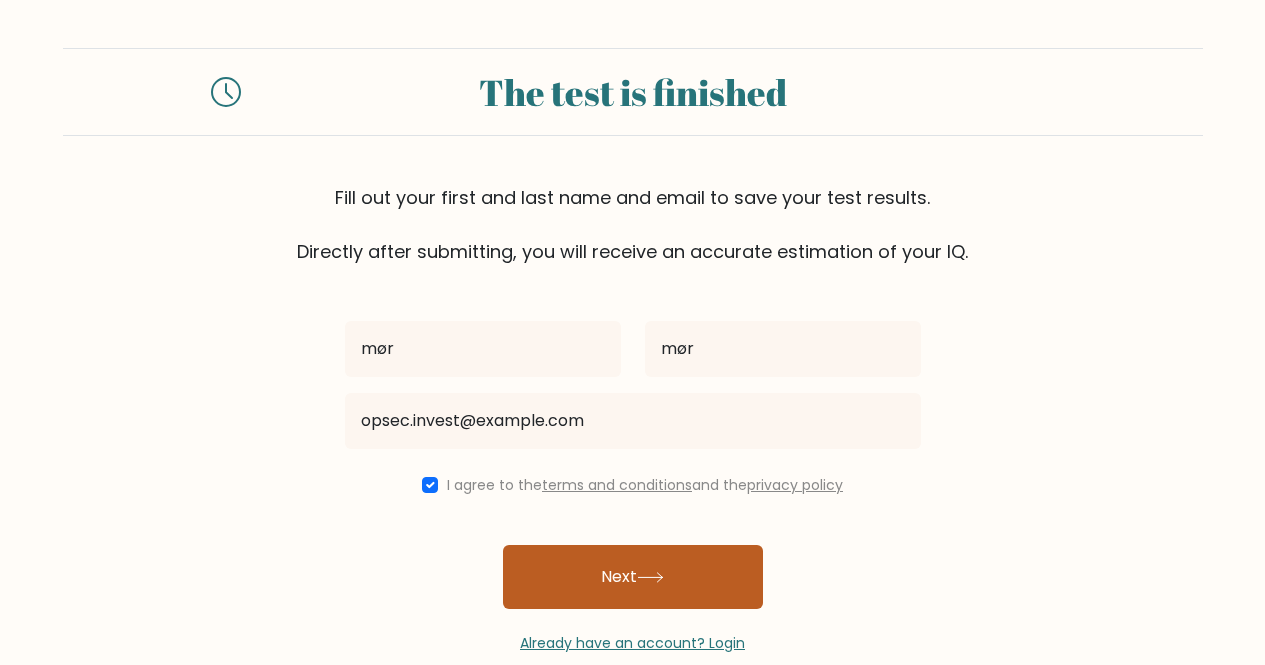 click on "Next" at bounding box center (633, 577) 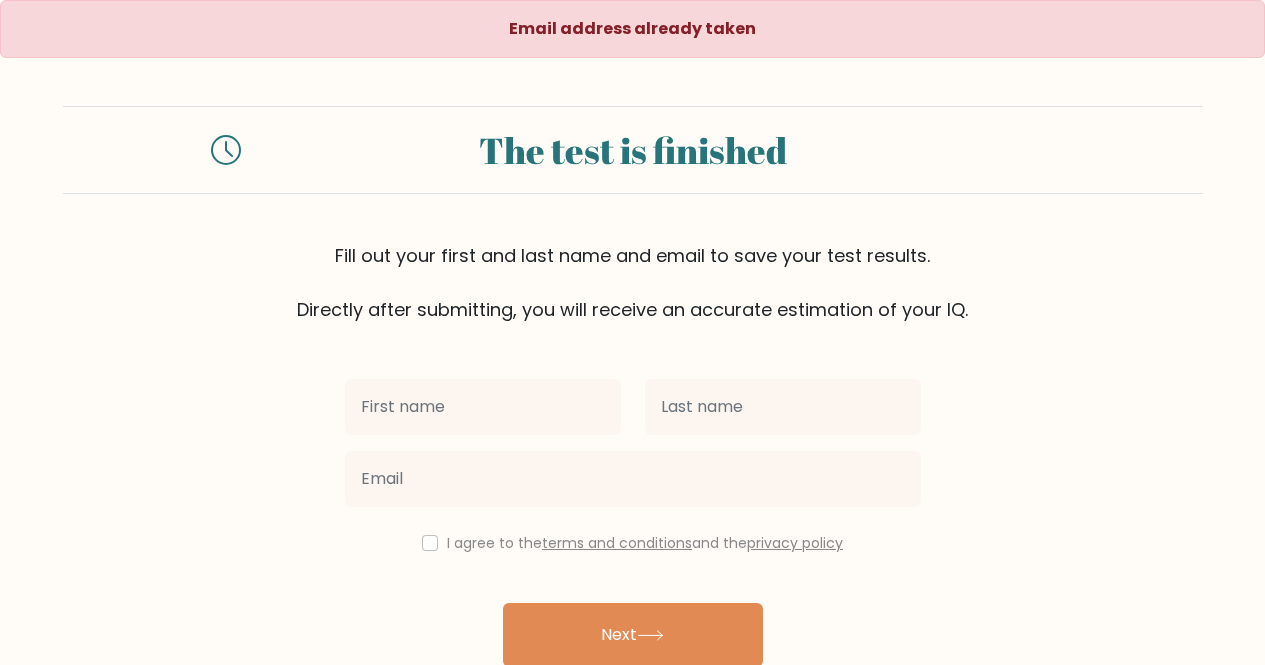 scroll, scrollTop: 13, scrollLeft: 0, axis: vertical 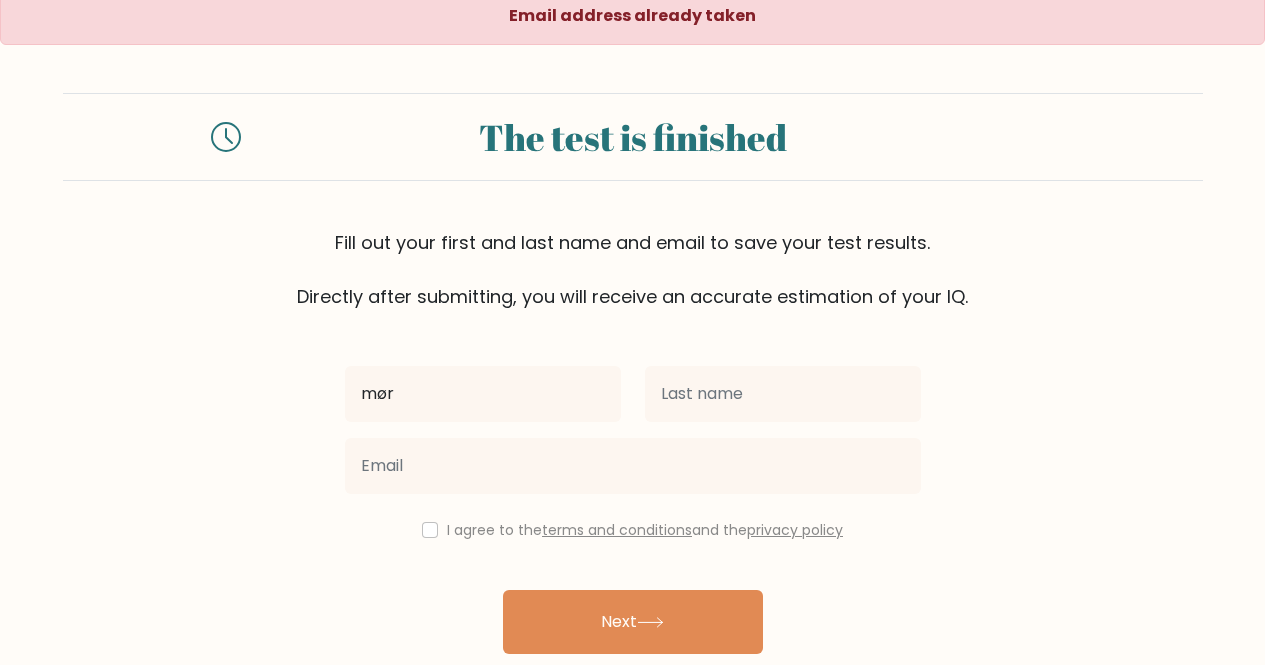 type on "mør" 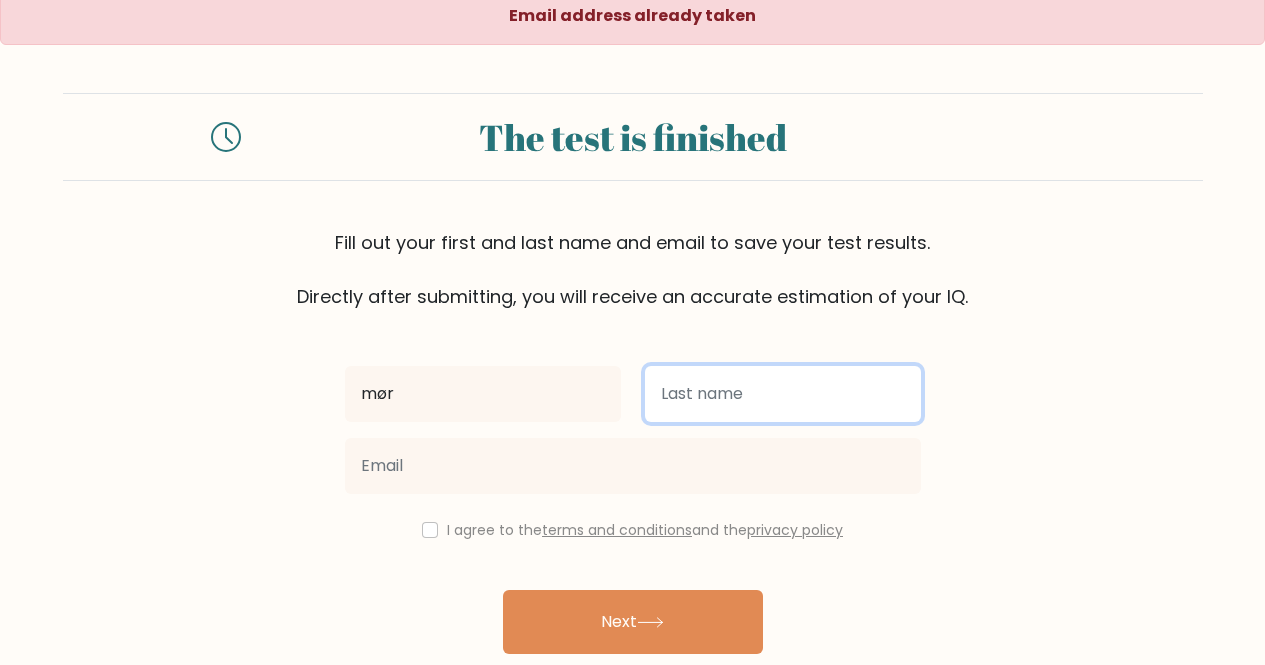 click at bounding box center (783, 394) 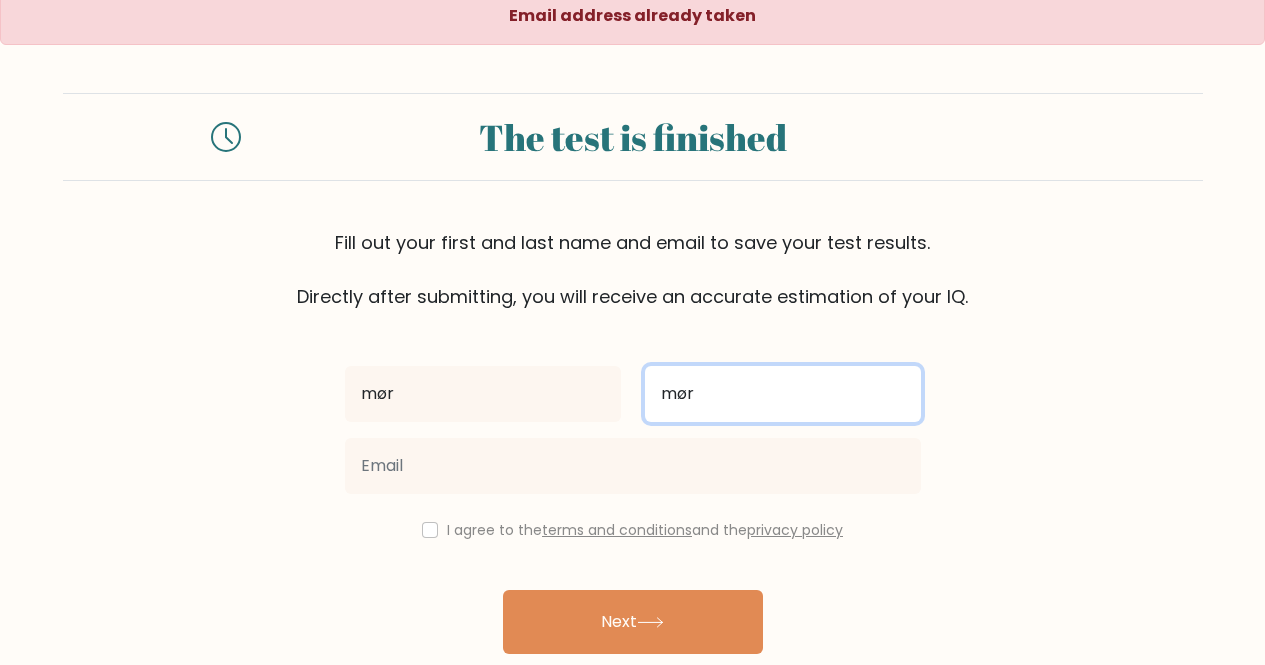 type on "mør" 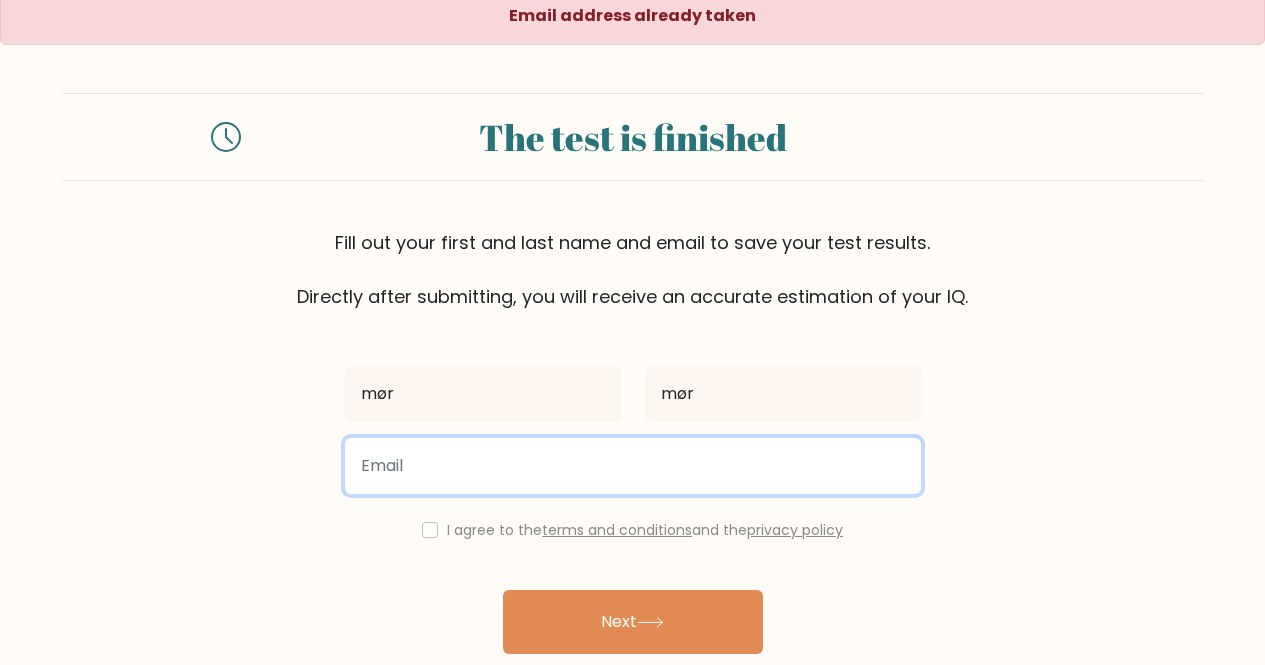 click at bounding box center [633, 466] 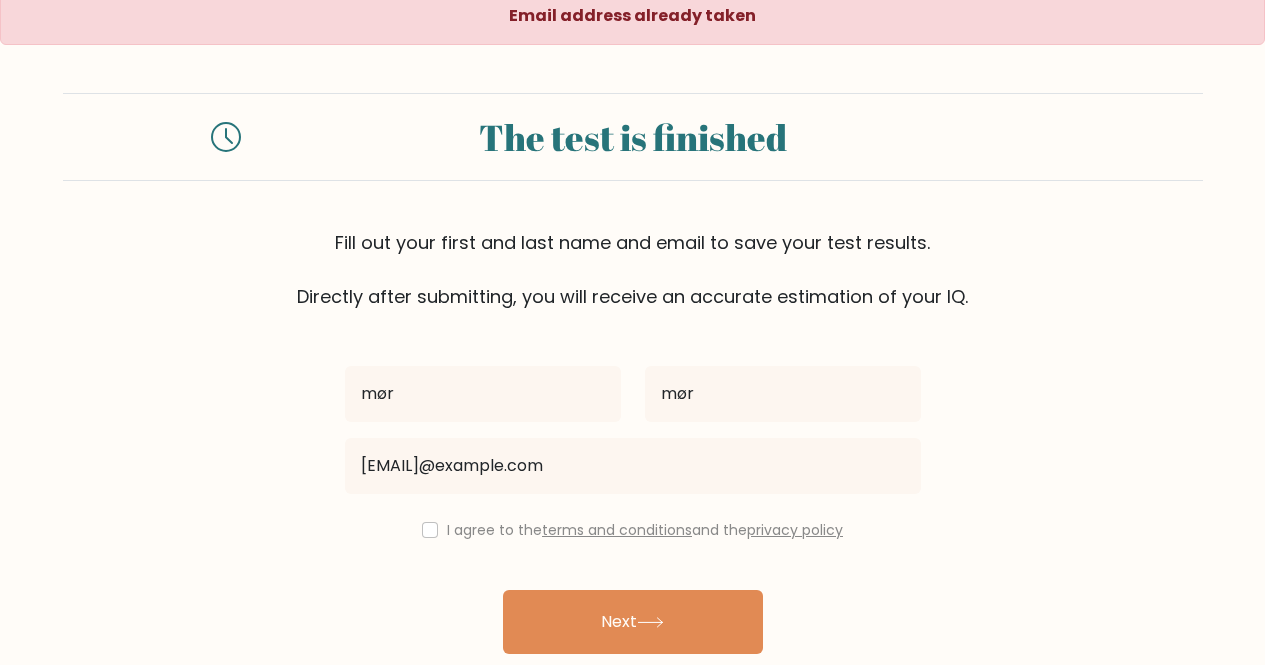 click on "I agree to the  terms and conditions  and the  privacy policy" at bounding box center (645, 530) 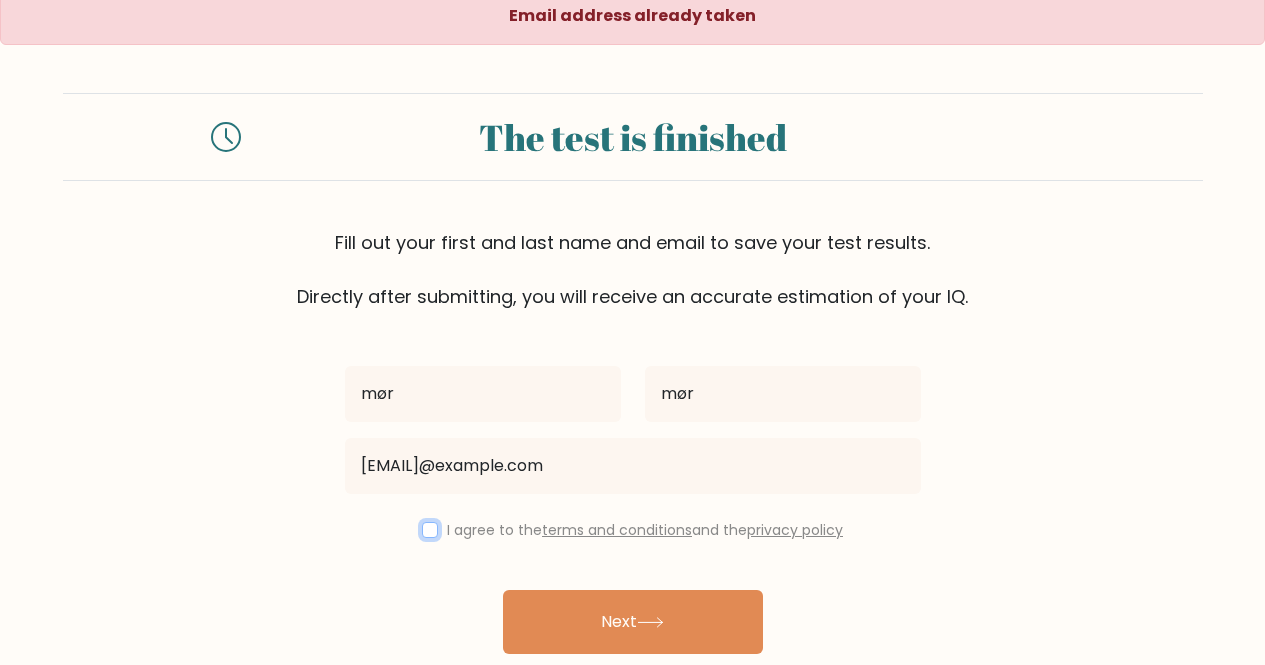 click at bounding box center [430, 530] 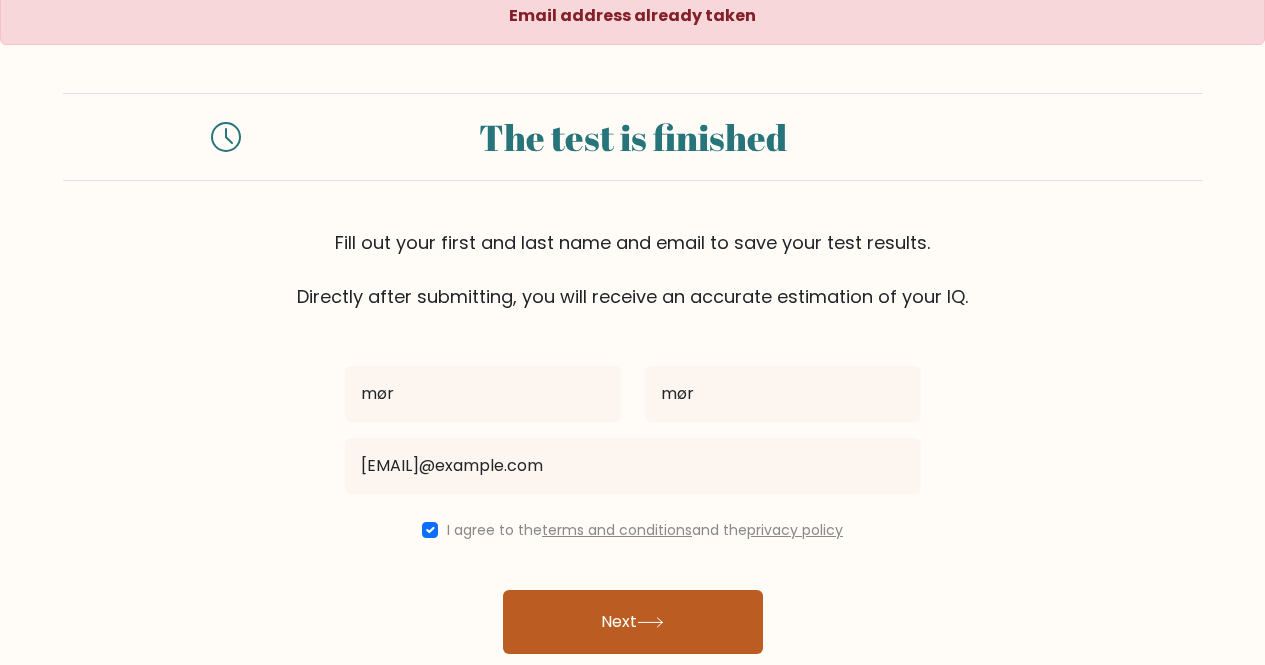 click on "Next" at bounding box center (633, 622) 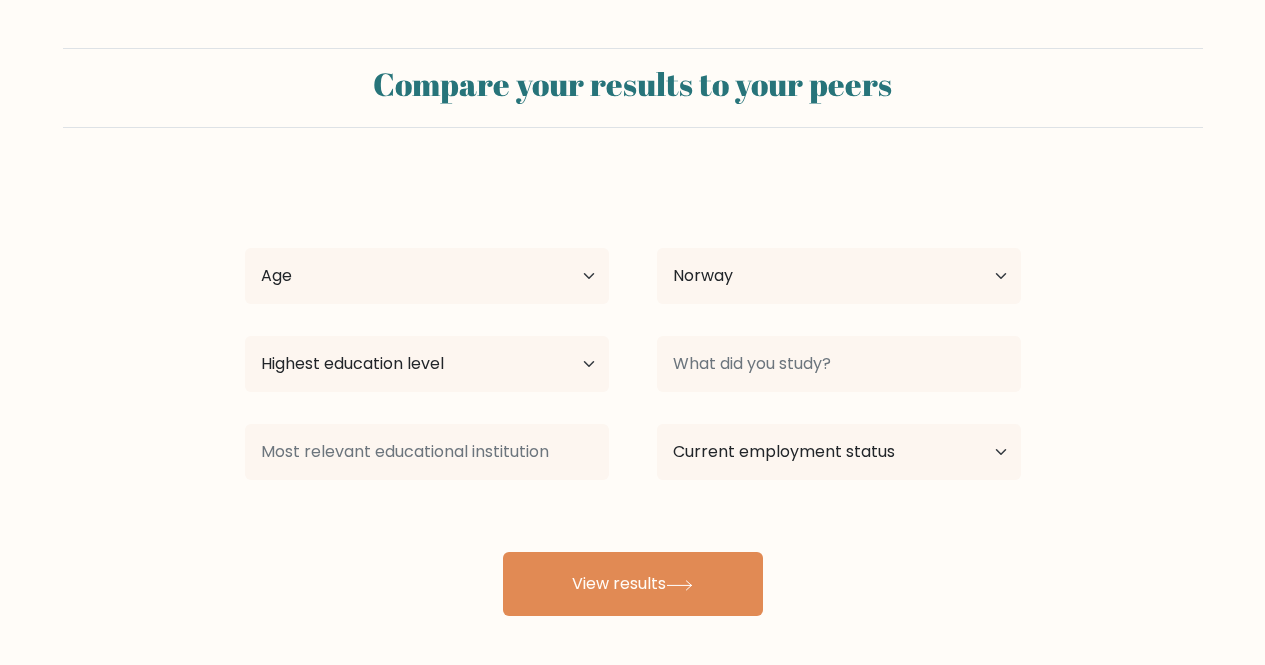 scroll, scrollTop: 0, scrollLeft: 0, axis: both 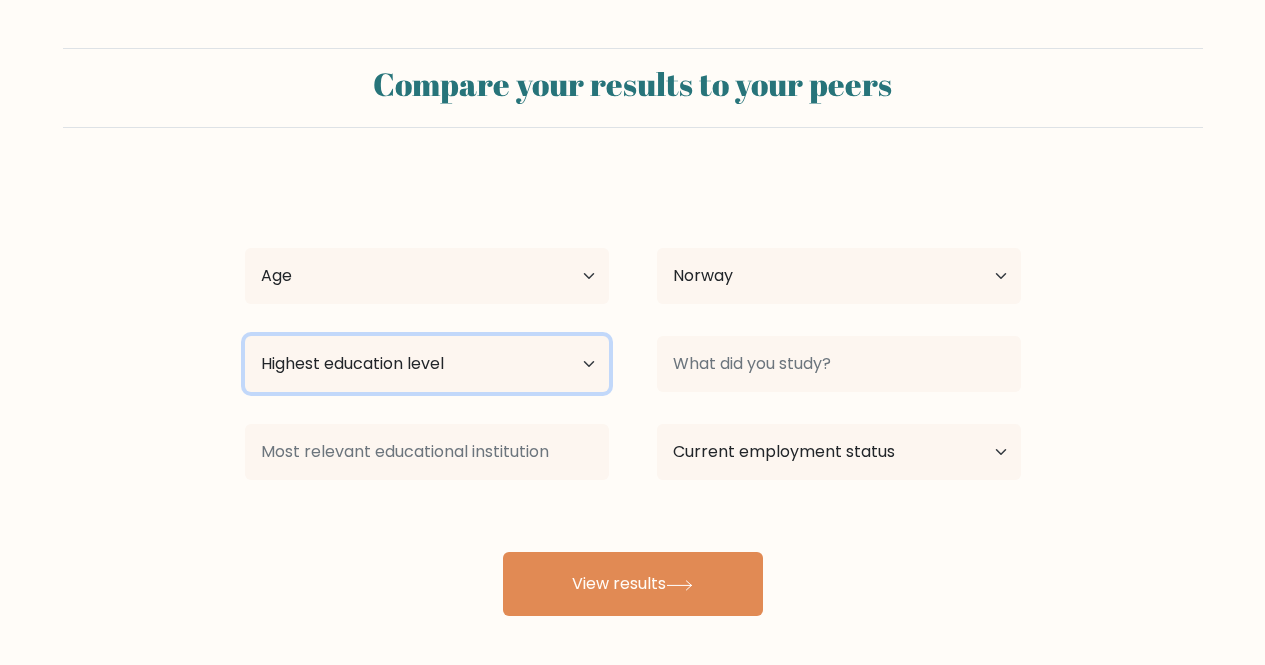 click on "Highest education level
No schooling
Primary
Lower Secondary
Upper Secondary
Occupation Specific
Bachelor's degree
Master's degree
Doctoral degree" at bounding box center [427, 364] 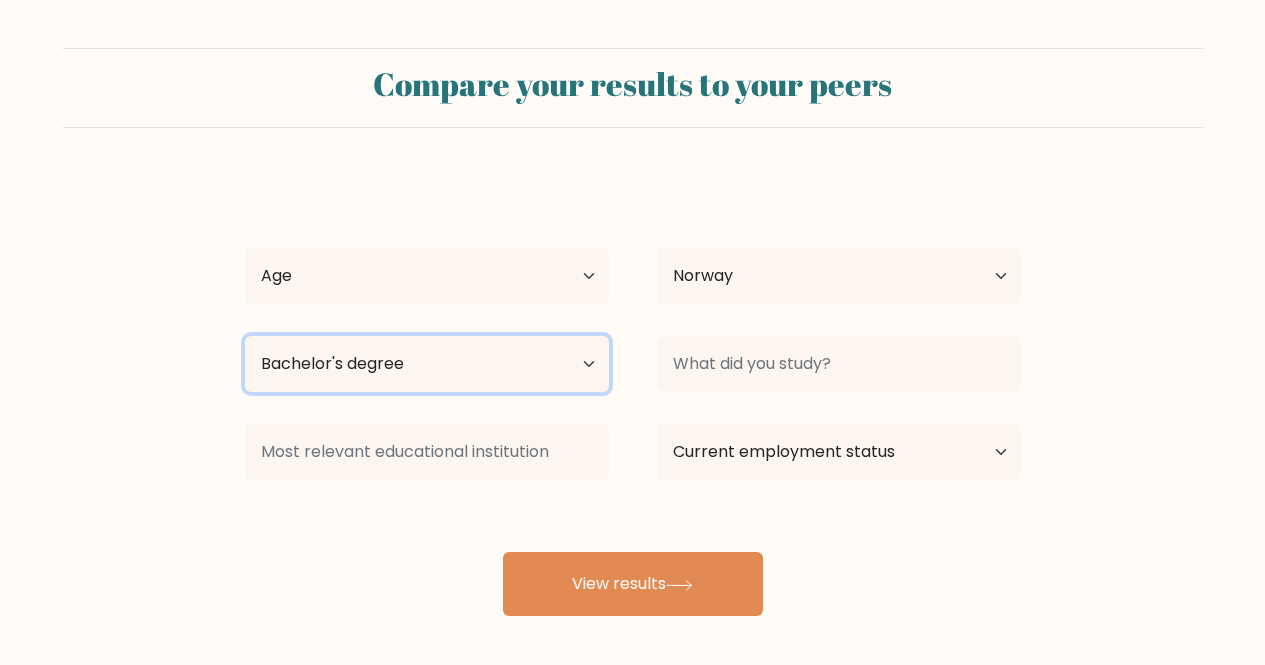 click on "Highest education level
No schooling
Primary
Lower Secondary
Upper Secondary
Occupation Specific
Bachelor's degree
Master's degree
Doctoral degree" at bounding box center (427, 364) 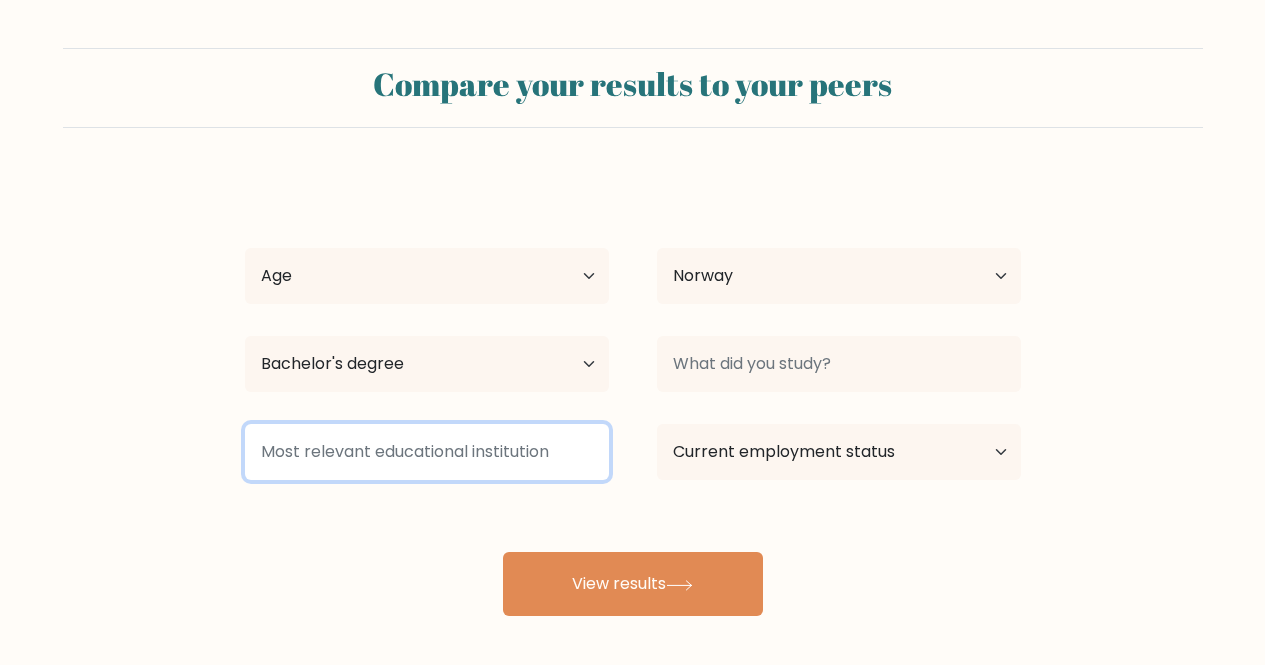 click at bounding box center [427, 452] 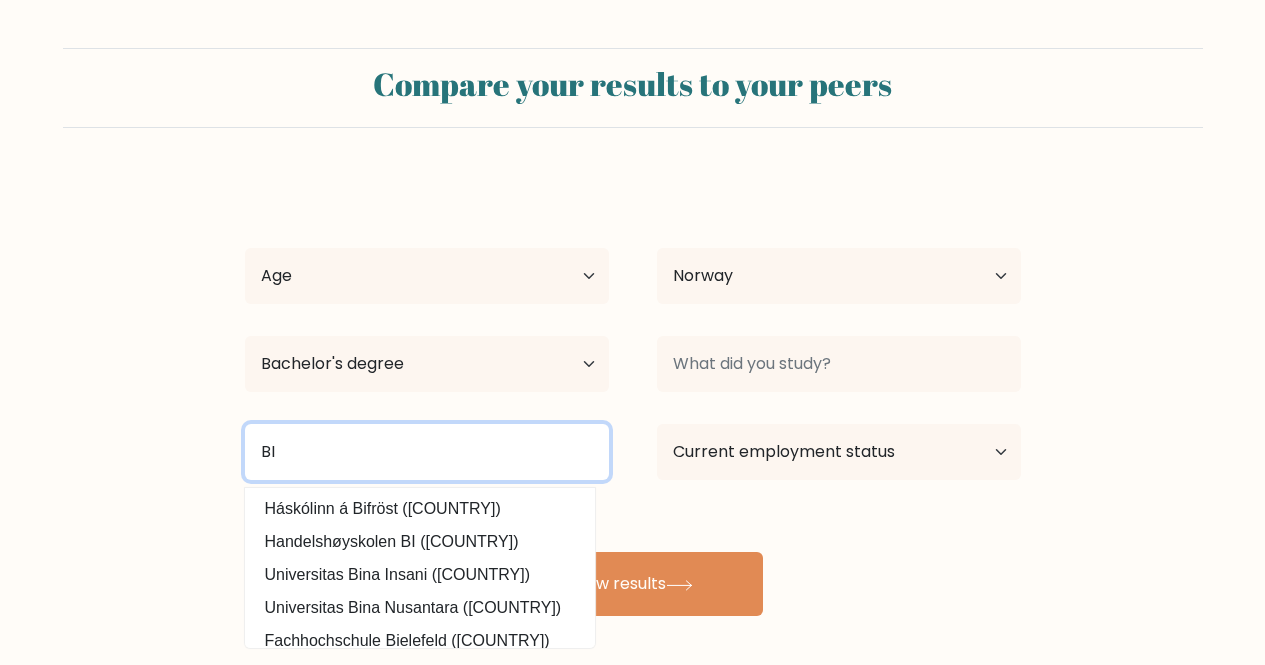type on "BI" 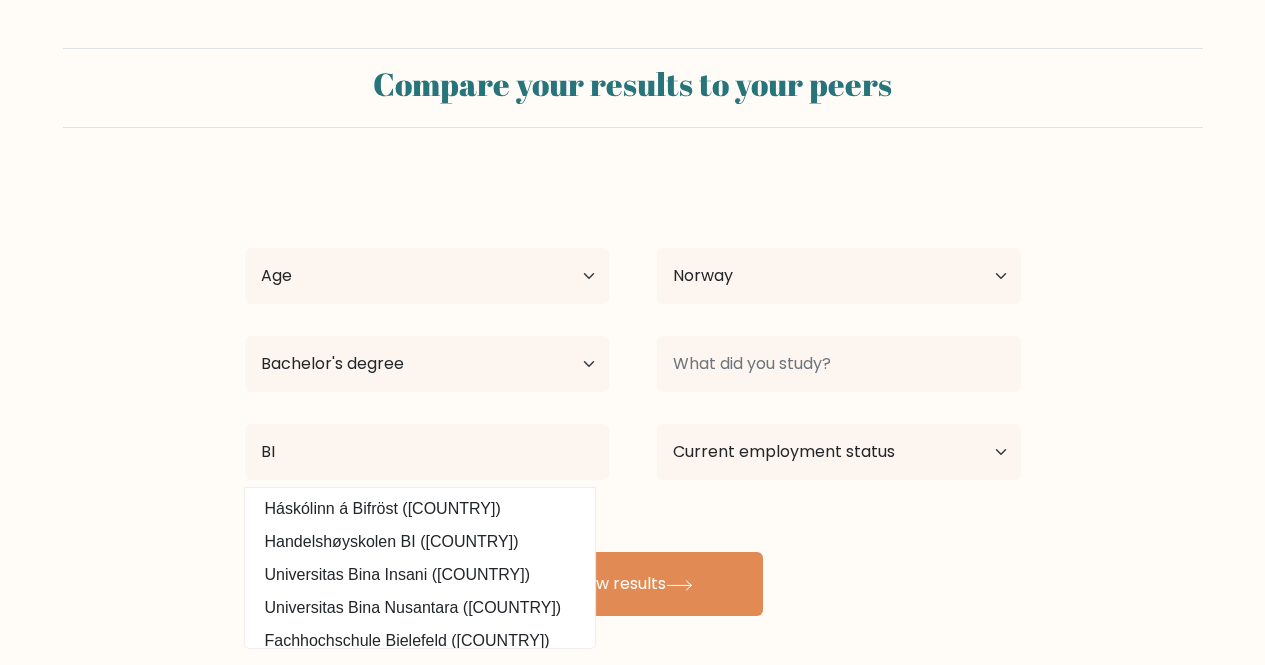click on "mør
mør
Age
Under 18 years old
18-24 years old
25-34 years old
35-44 years old
45-54 years old
55-64 years old
65 years old and above
Country
Afghanistan
Albania
Algeria
American Samoa
Andorra
Angola
Anguilla
Antarctica
Antigua and Barbuda
Argentina
Armenia
Aruba
Australia
Austria
Azerbaijan
Bahamas
Bahrain
Bangladesh
Barbados
Belarus
Belgium
Belize
Benin
Bermuda
Bhutan
Bolivia
Bonaire, Sint Eustatius and Saba
Bosnia and Herzegovina
Botswana
Bouvet Island
Brazil
Brunei" at bounding box center [633, 396] 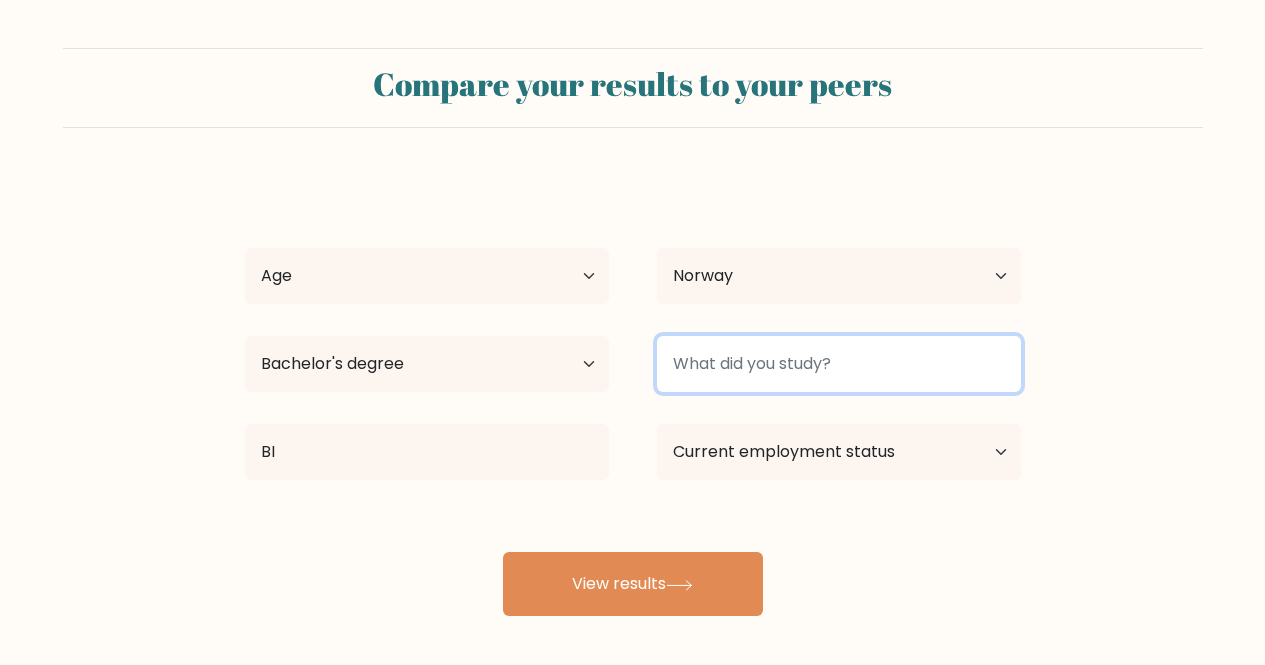 click at bounding box center (839, 364) 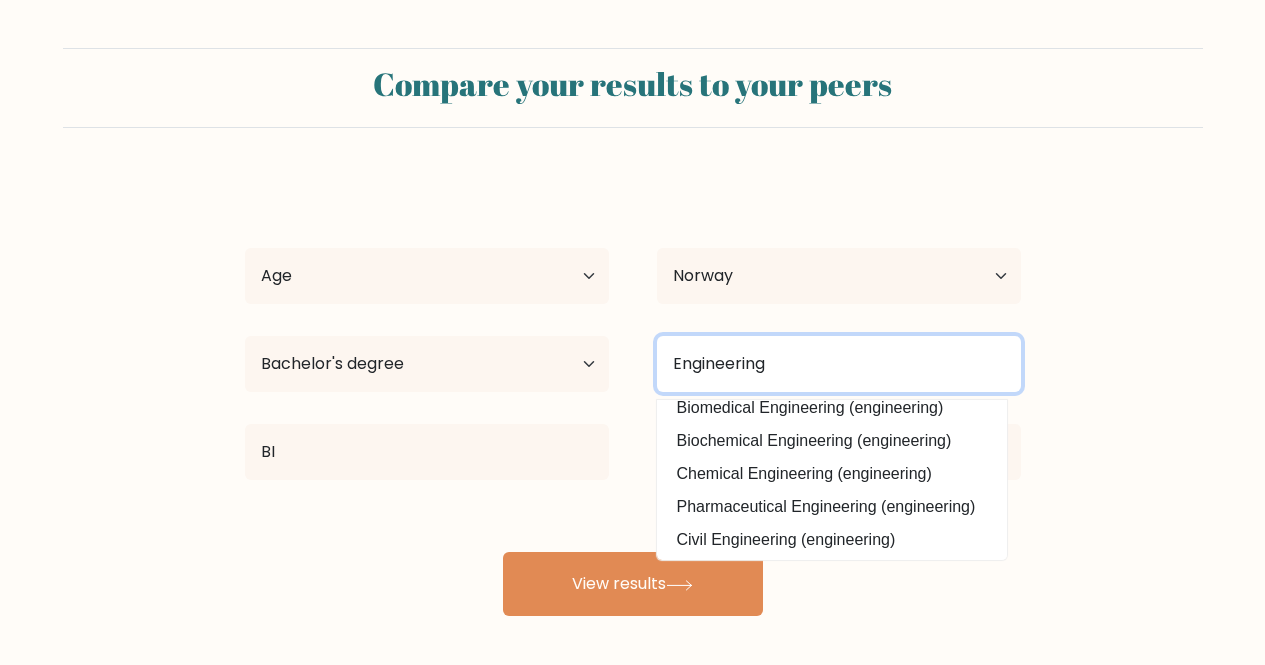 scroll, scrollTop: 180, scrollLeft: 0, axis: vertical 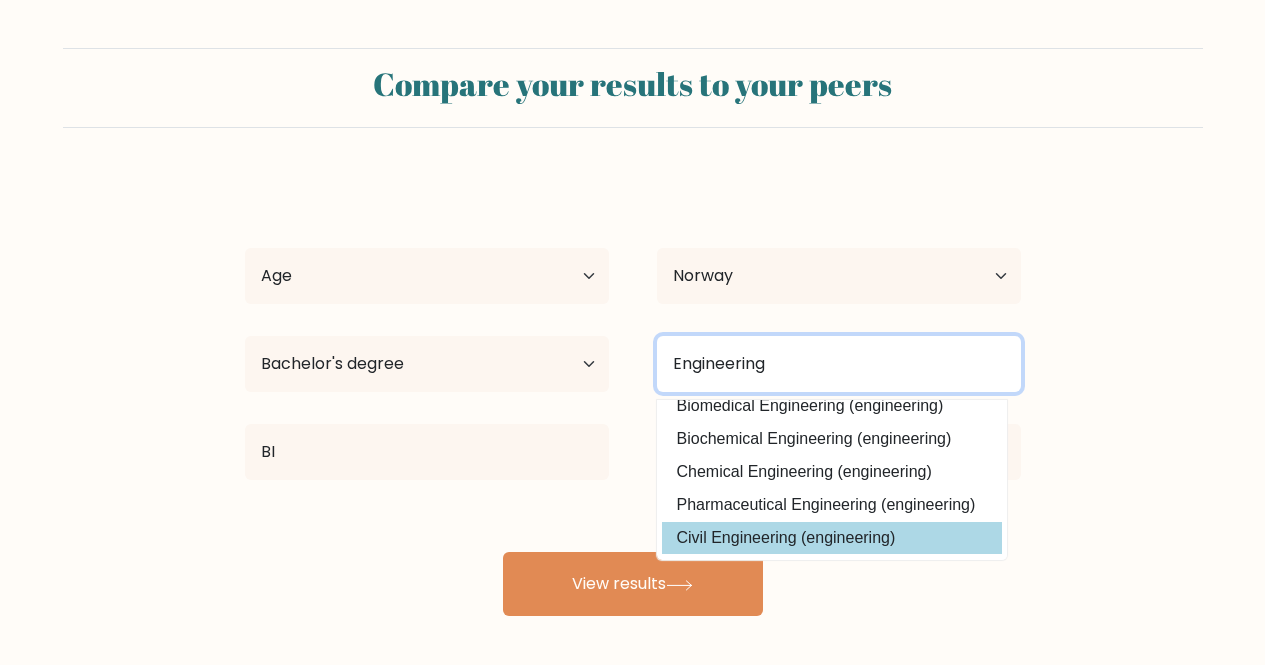 type on "Engineering" 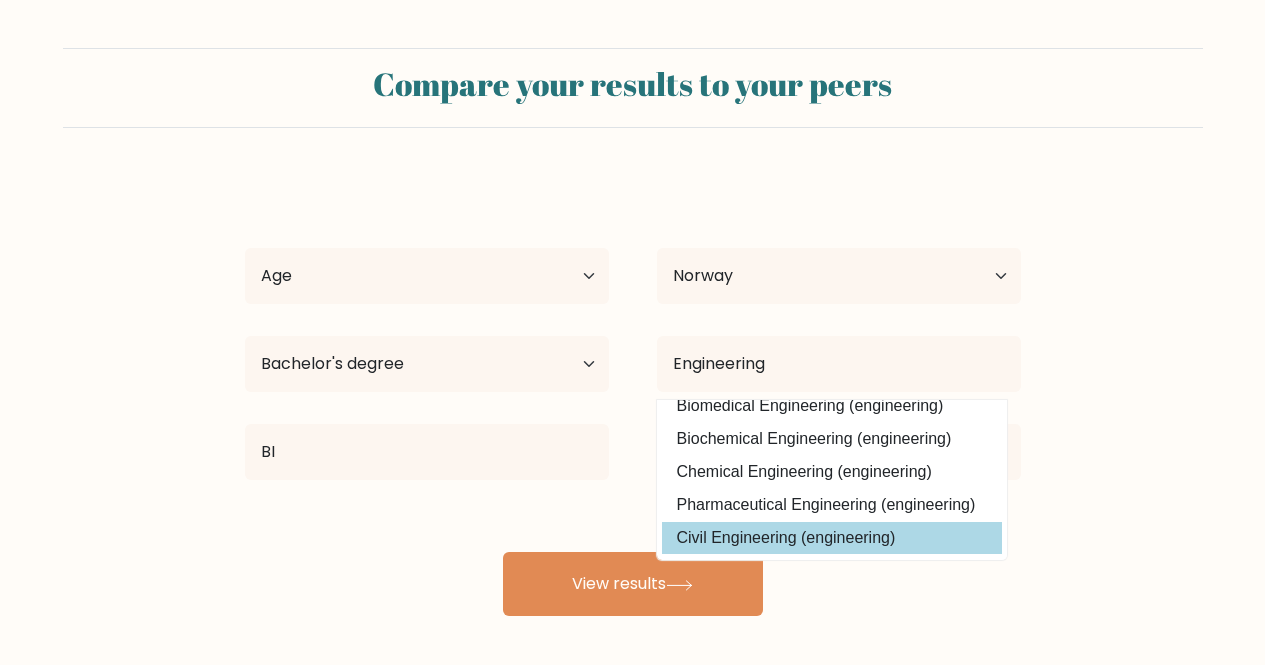 click on "mør
mør
Age
Under 18 years old
18-24 years old
25-34 years old
35-44 years old
45-54 years old
55-64 years old
65 years old and above
Country
Afghanistan
Albania
Algeria
American Samoa
Andorra
Angola
Anguilla
Antarctica
Antigua and Barbuda
Argentina
Armenia
Aruba
Australia
Austria
Azerbaijan
Bahamas
Bahrain
Bangladesh
Barbados
Belarus
Belgium
Belize
Benin
Bermuda
Bhutan
Bolivia
Bonaire, Sint Eustatius and Saba
Bosnia and Herzegovina
Botswana
Bouvet Island
Brazil
Brunei" at bounding box center [633, 396] 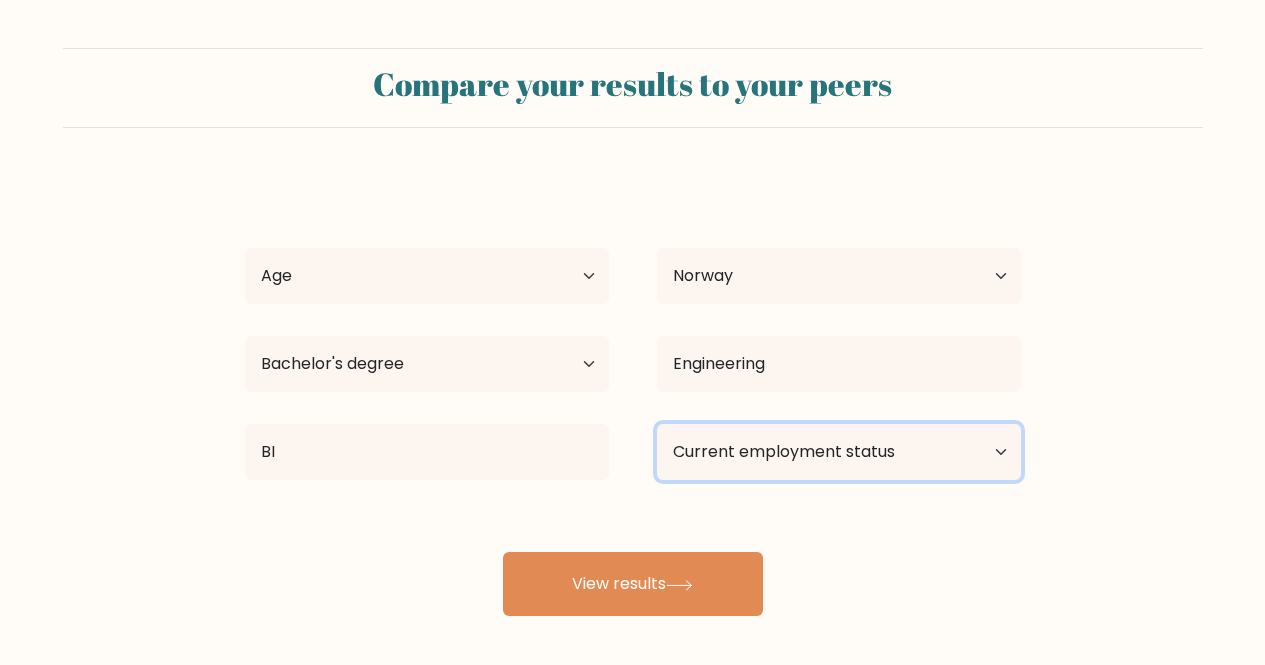 click on "Current employment status
Employed
Student
Retired
Other / prefer not to answer" at bounding box center (839, 452) 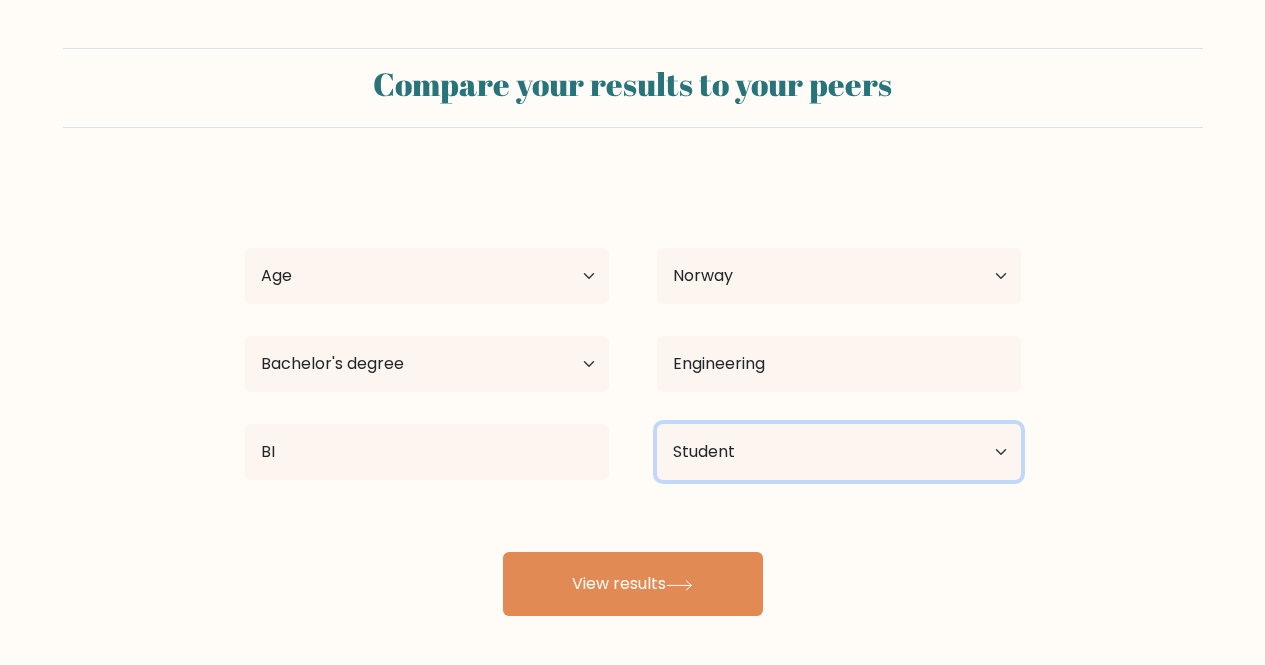 click on "Current employment status
Employed
Student
Retired
Other / prefer not to answer" at bounding box center (839, 452) 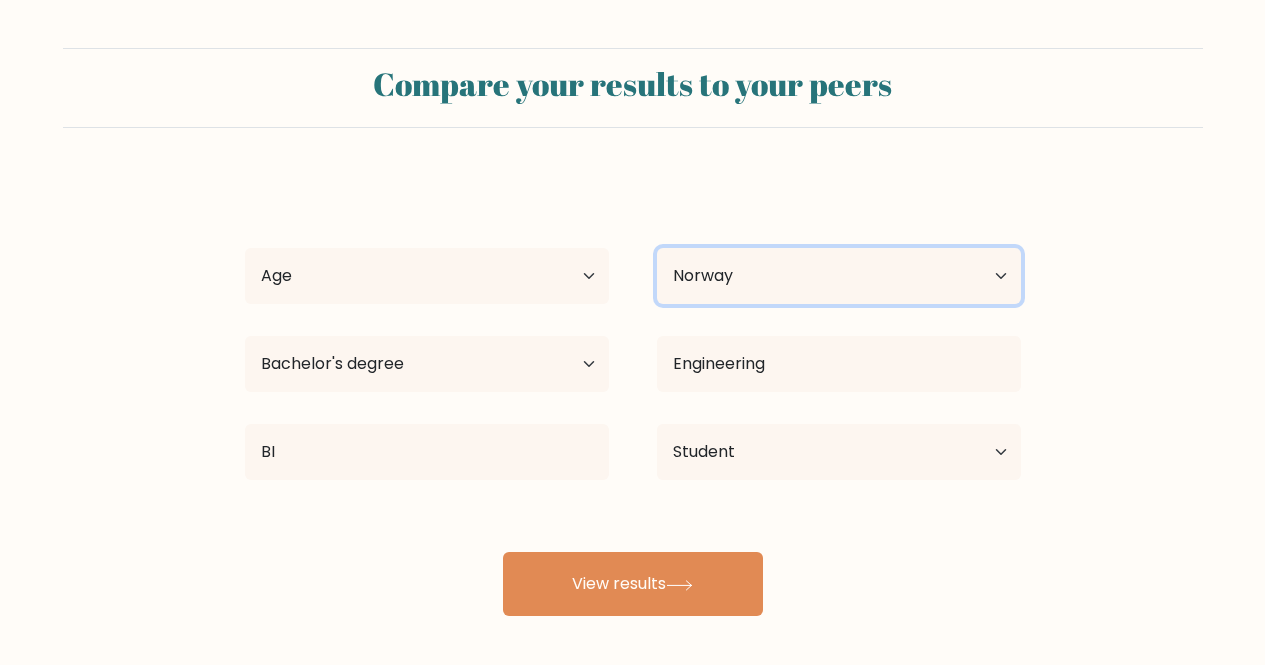 click on "Country
Afghanistan
Albania
Algeria
American Samoa
Andorra
Angola
Anguilla
Antarctica
Antigua and Barbuda
Argentina
Armenia
Aruba
Australia
Austria
Azerbaijan
Bahamas
Bahrain
Bangladesh
Barbados
Belarus
Belgium
Belize
Benin
Bermuda
Bhutan
Bolivia
Bonaire, Sint Eustatius and Saba
Bosnia and Herzegovina
Botswana
Bouvet Island
Brazil
British Indian Ocean Territory
Brunei
Bulgaria
Burkina Faso
Burundi
Cabo Verde
Cambodia
Cameroon
Canada
Cayman Islands
Central African Republic
Chad
Chile
China
Christmas Island
Cocos (Keeling) Islands
Colombia
Comoros
Congo
Congo (the Democratic Republic of the)
Cook Islands
Costa Rica
Côte d'Ivoire
Croatia
Cuba" at bounding box center [839, 276] 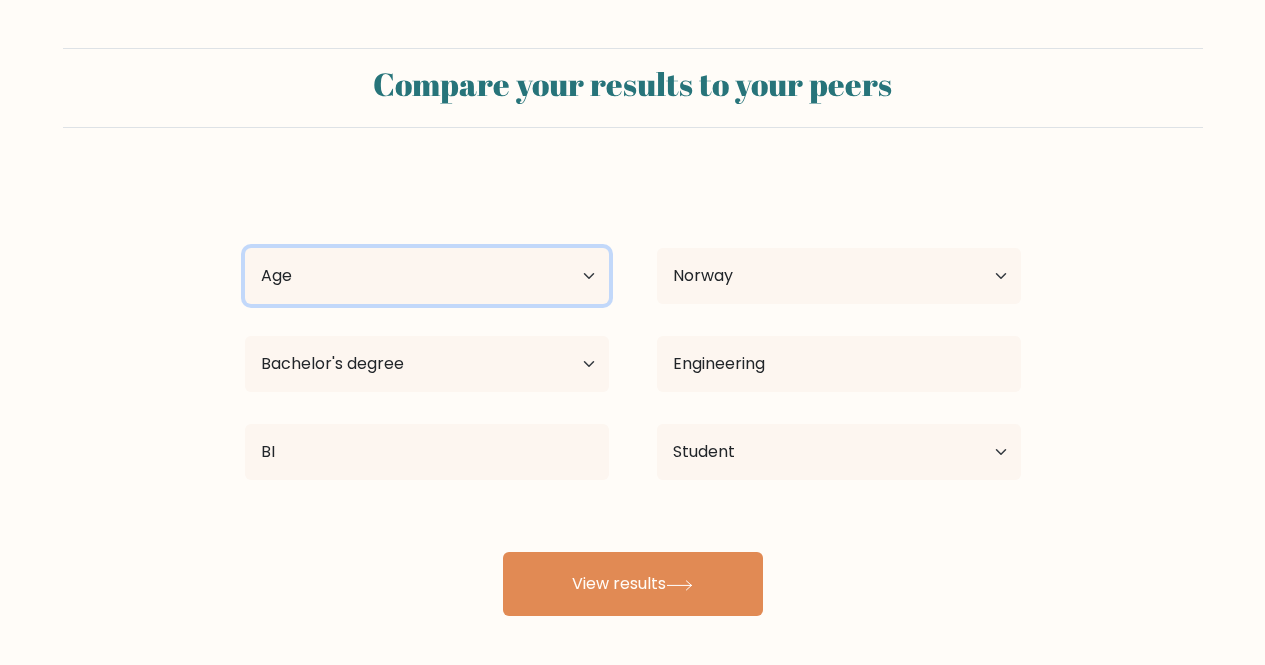 click on "Age
Under 18 years old
18-24 years old
25-34 years old
35-44 years old
45-54 years old
55-64 years old
65 years old and above" at bounding box center [427, 276] 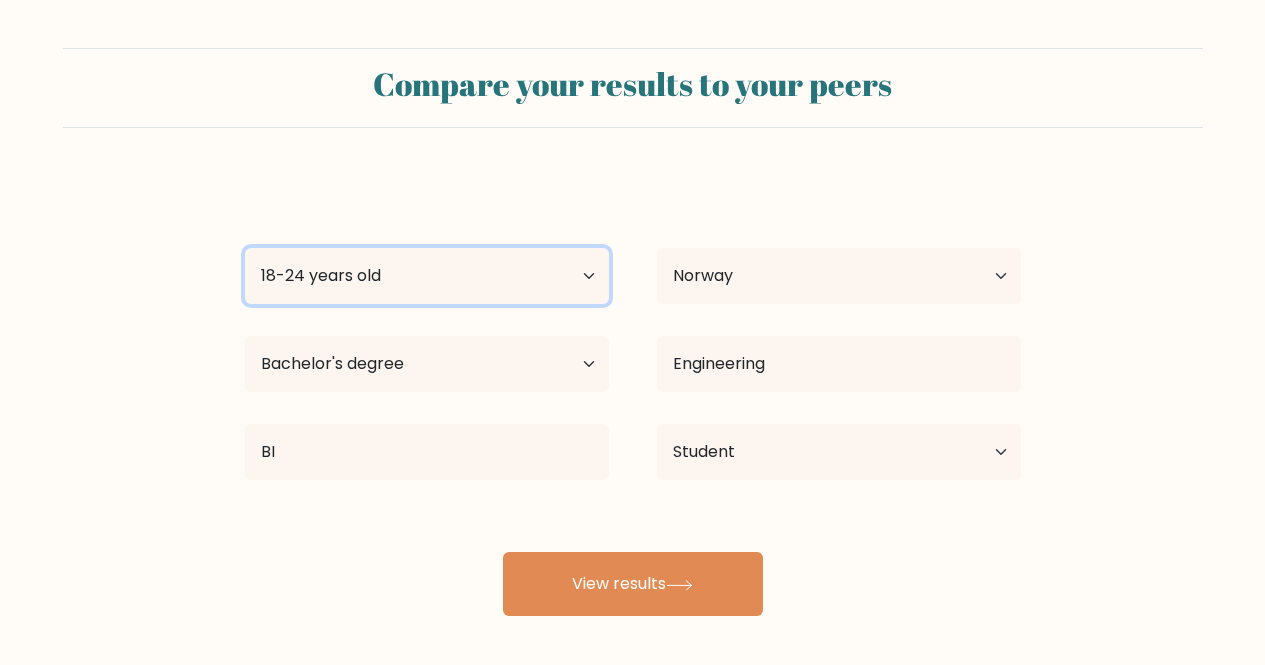 click on "Age
Under 18 years old
18-24 years old
25-34 years old
35-44 years old
45-54 years old
55-64 years old
65 years old and above" at bounding box center [427, 276] 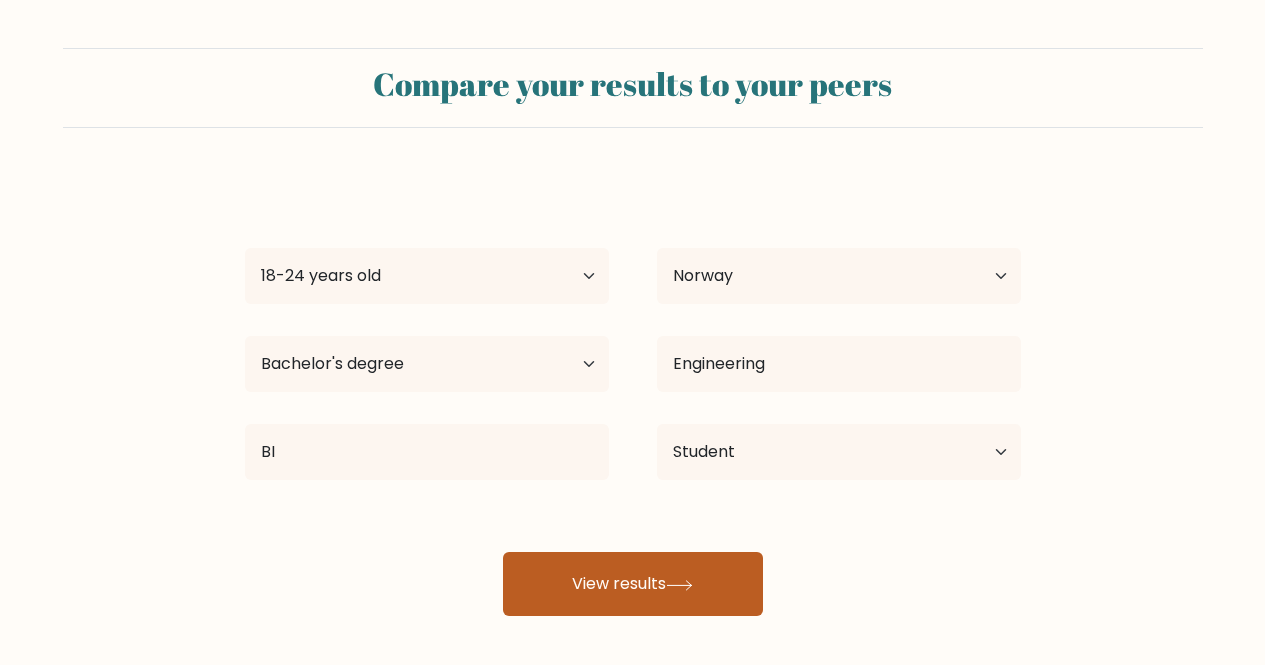 click on "View results" at bounding box center (633, 584) 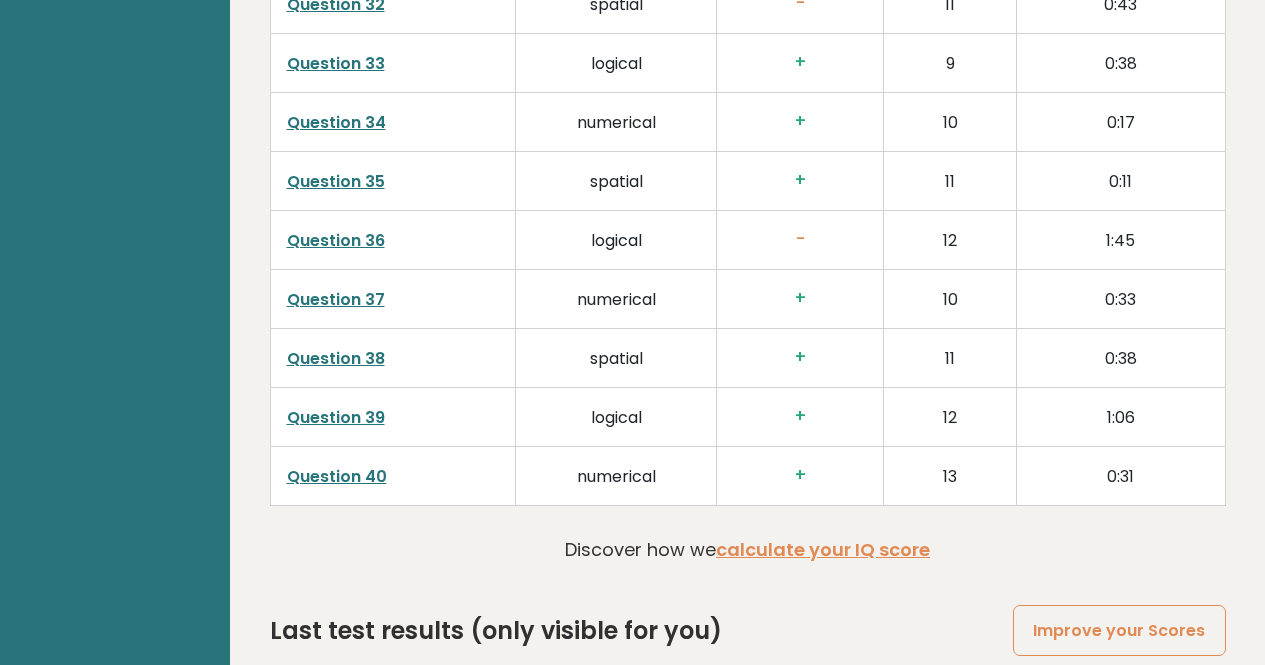 scroll, scrollTop: 5140, scrollLeft: 0, axis: vertical 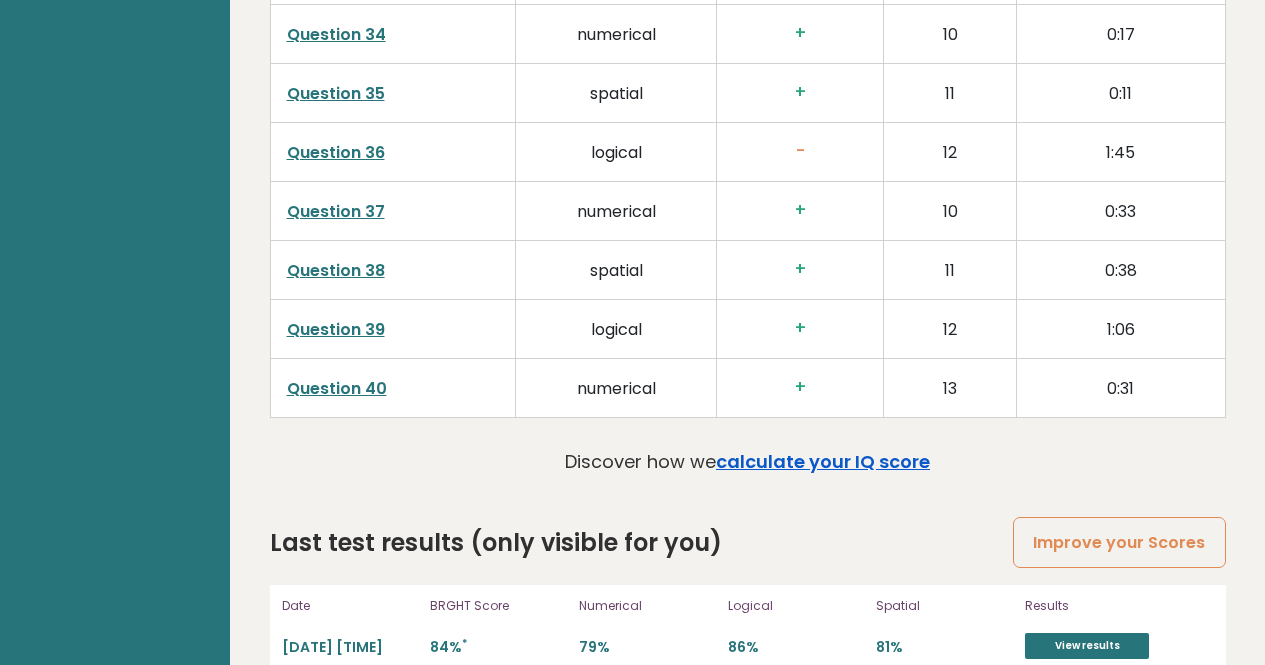 click on "calculate your IQ score" at bounding box center (823, 461) 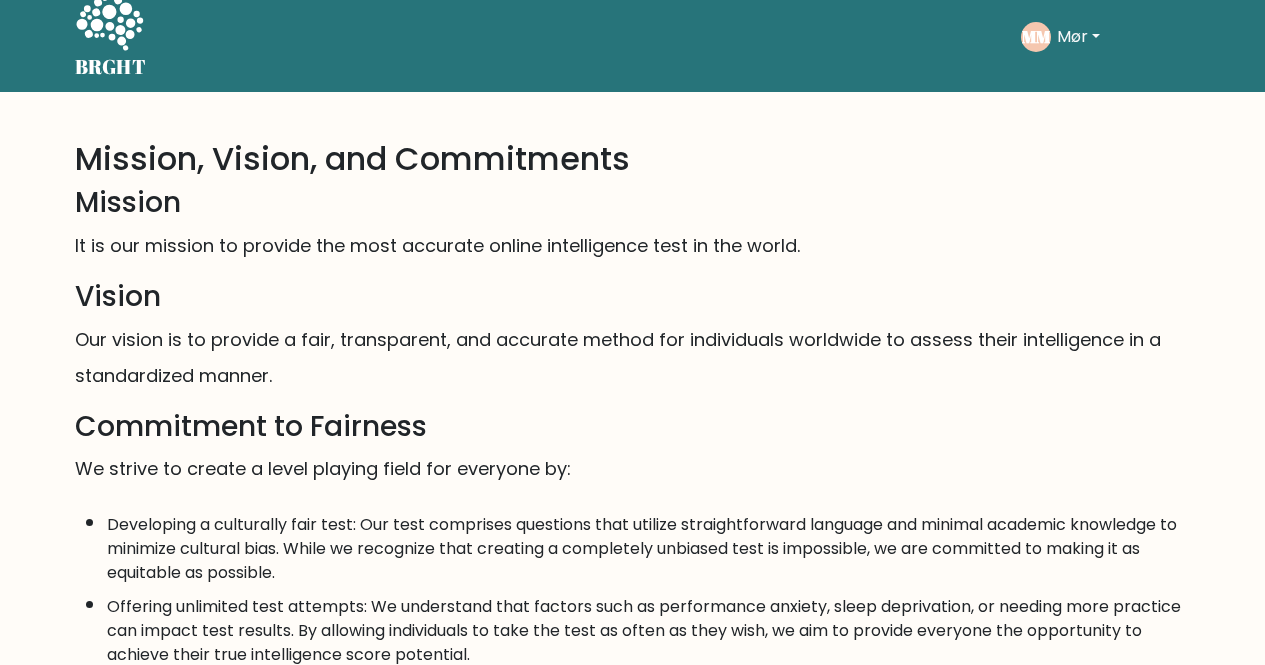 scroll, scrollTop: 0, scrollLeft: 0, axis: both 